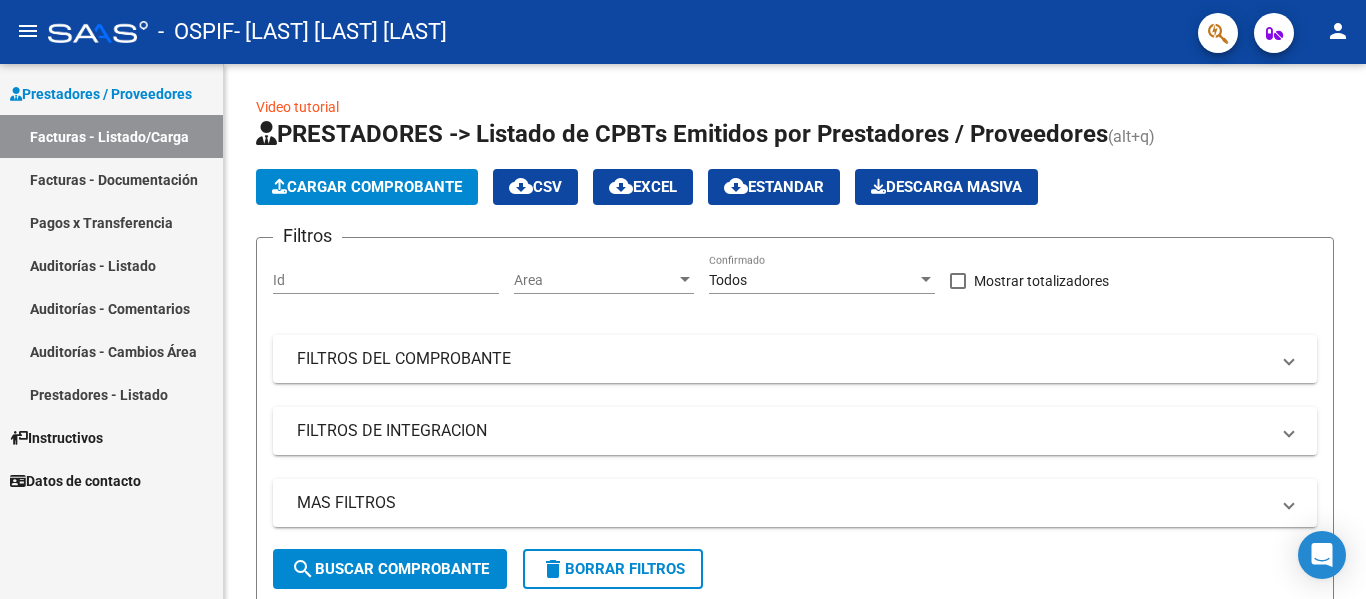 scroll, scrollTop: 0, scrollLeft: 0, axis: both 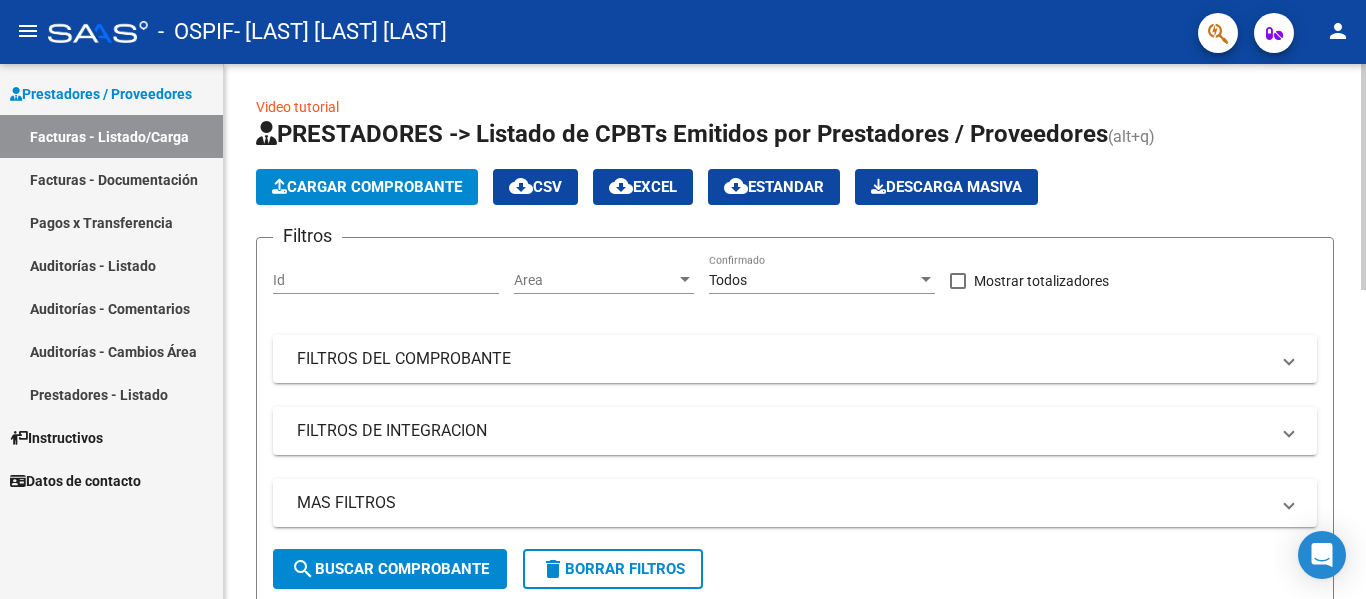 click on "Cargar Comprobante" 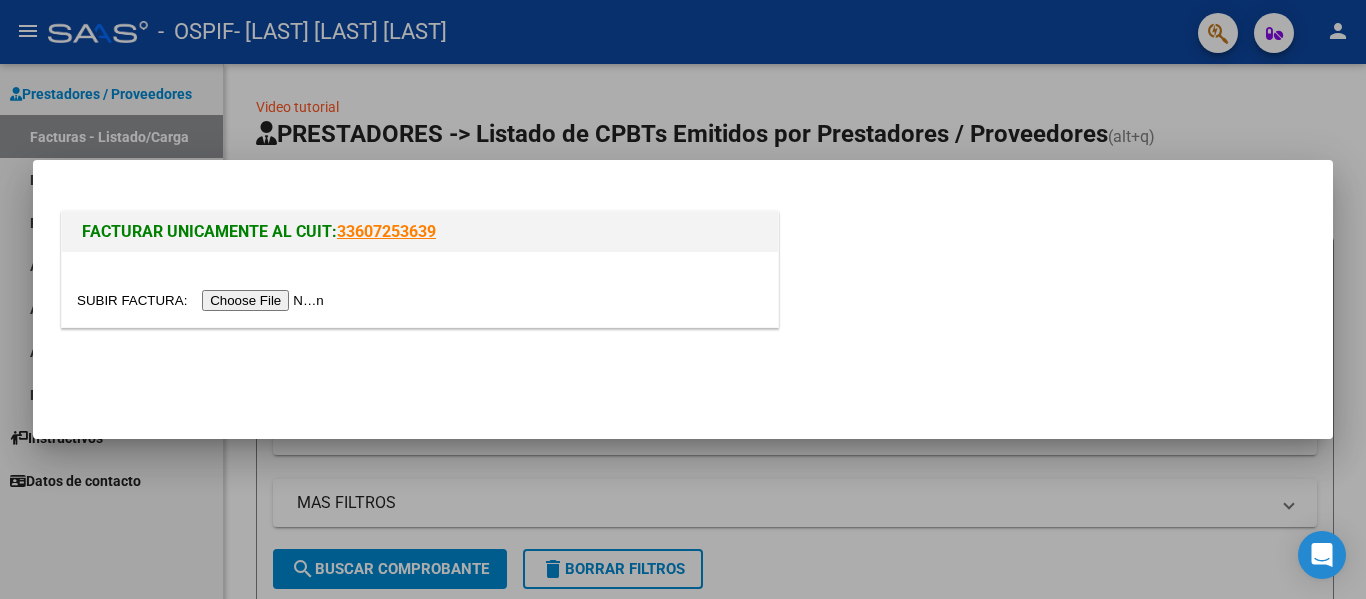 click at bounding box center [203, 300] 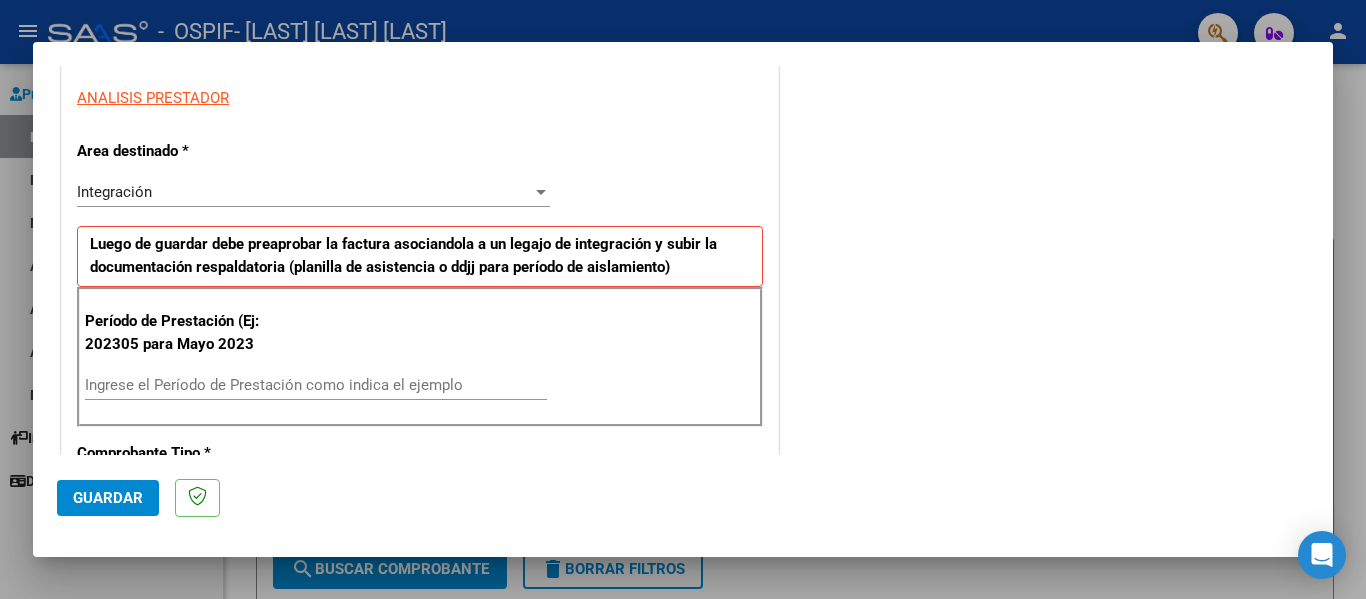 scroll, scrollTop: 361, scrollLeft: 0, axis: vertical 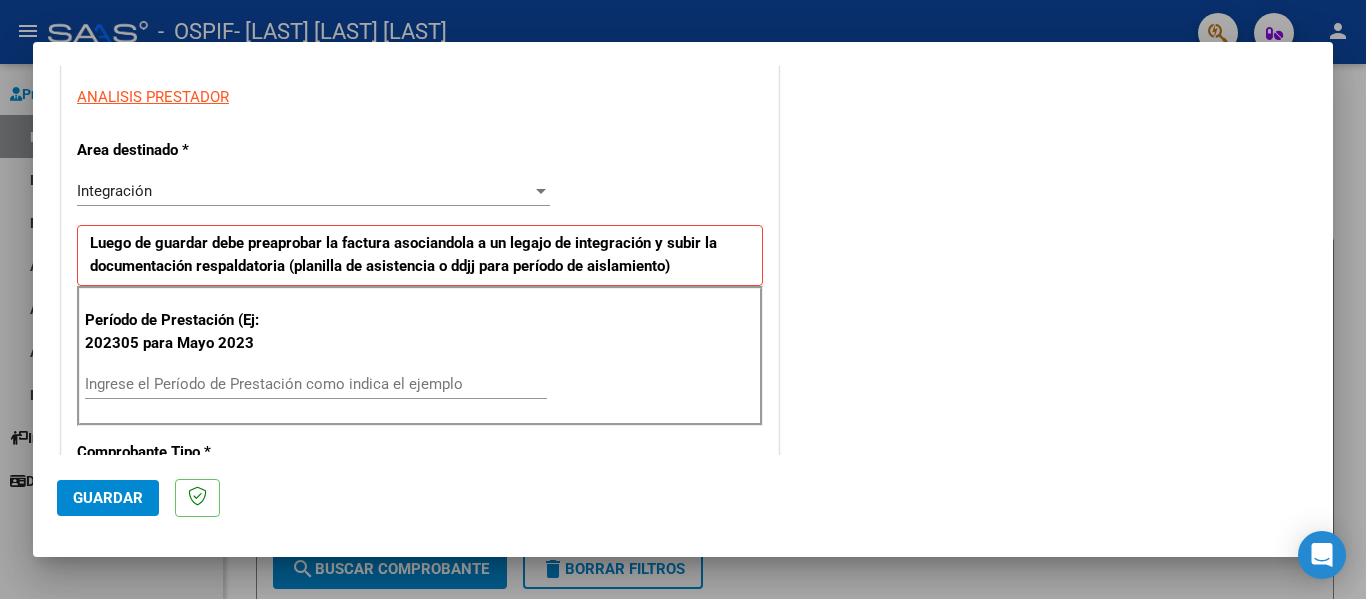 click on "Ingrese el Período de Prestación como indica el ejemplo" at bounding box center [316, 384] 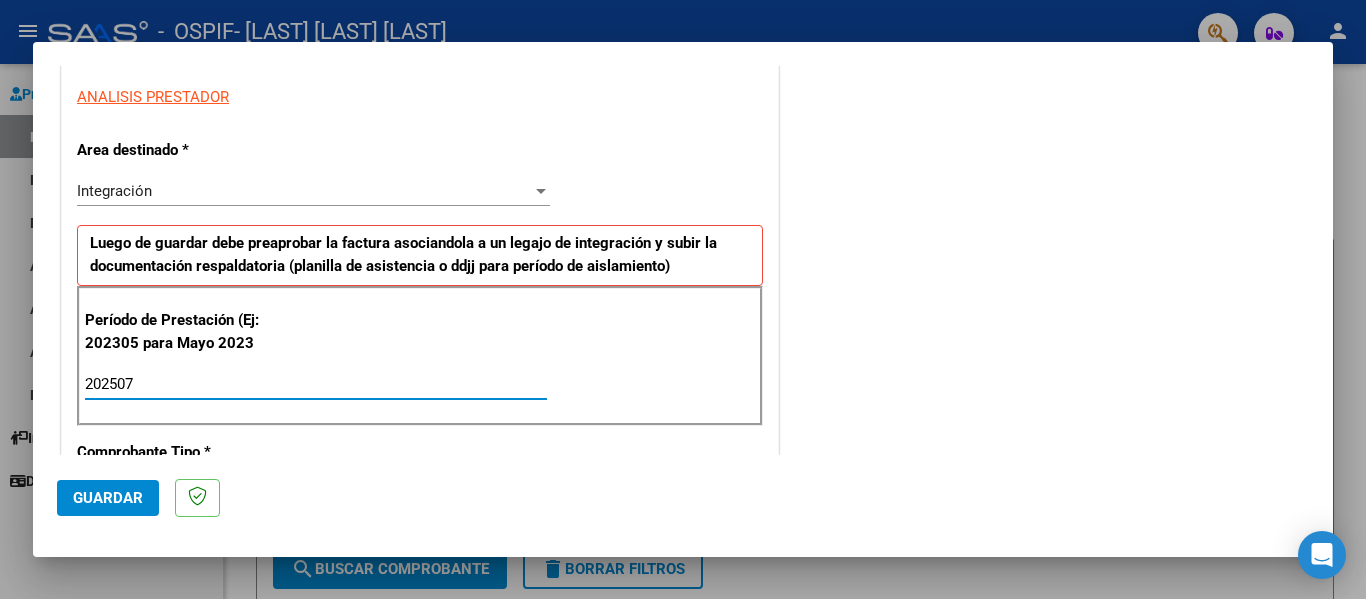 type on "202507" 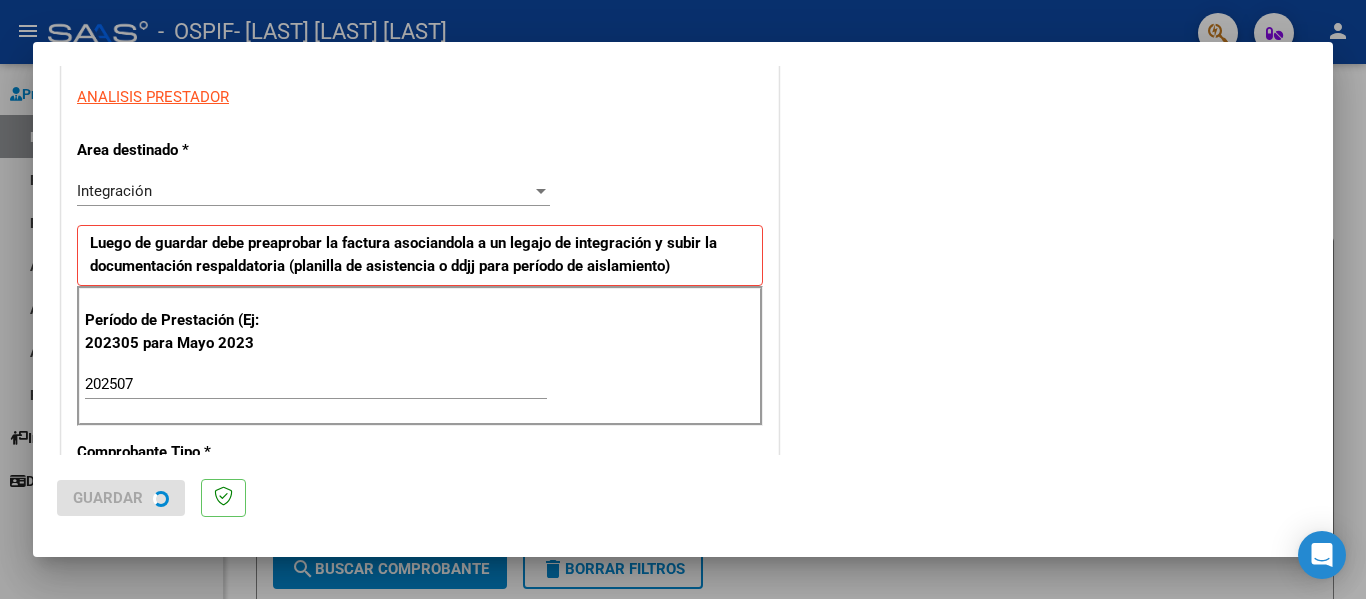 scroll, scrollTop: 0, scrollLeft: 0, axis: both 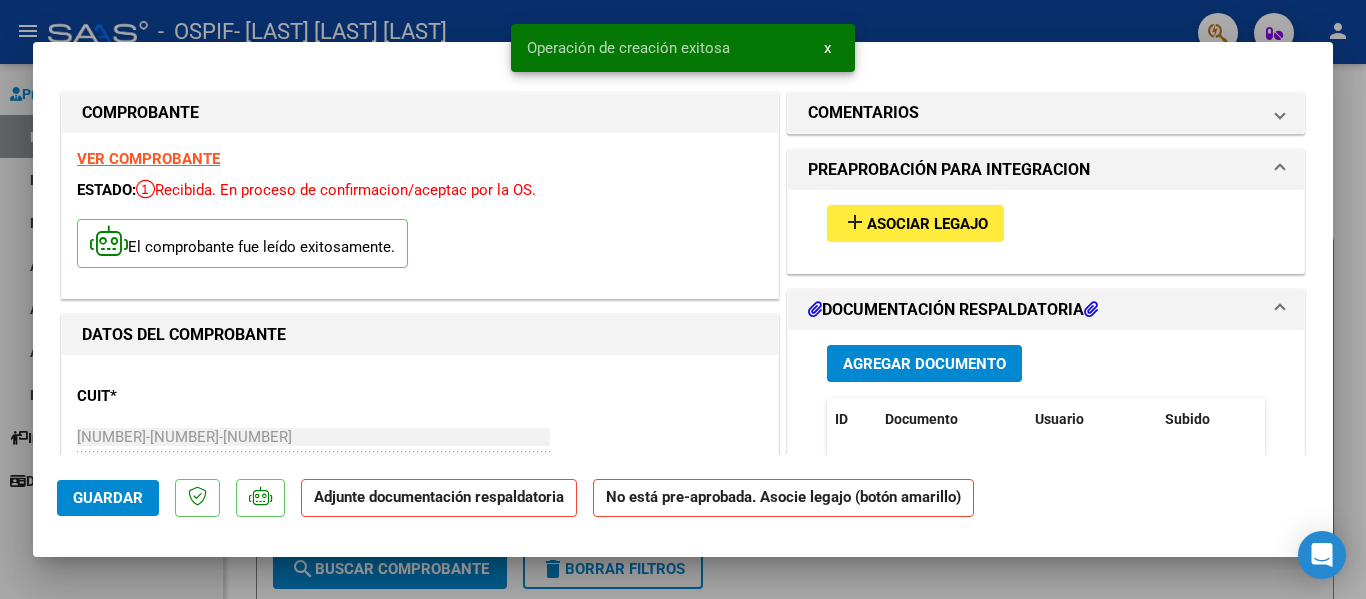 click on "Asociar Legajo" at bounding box center (927, 224) 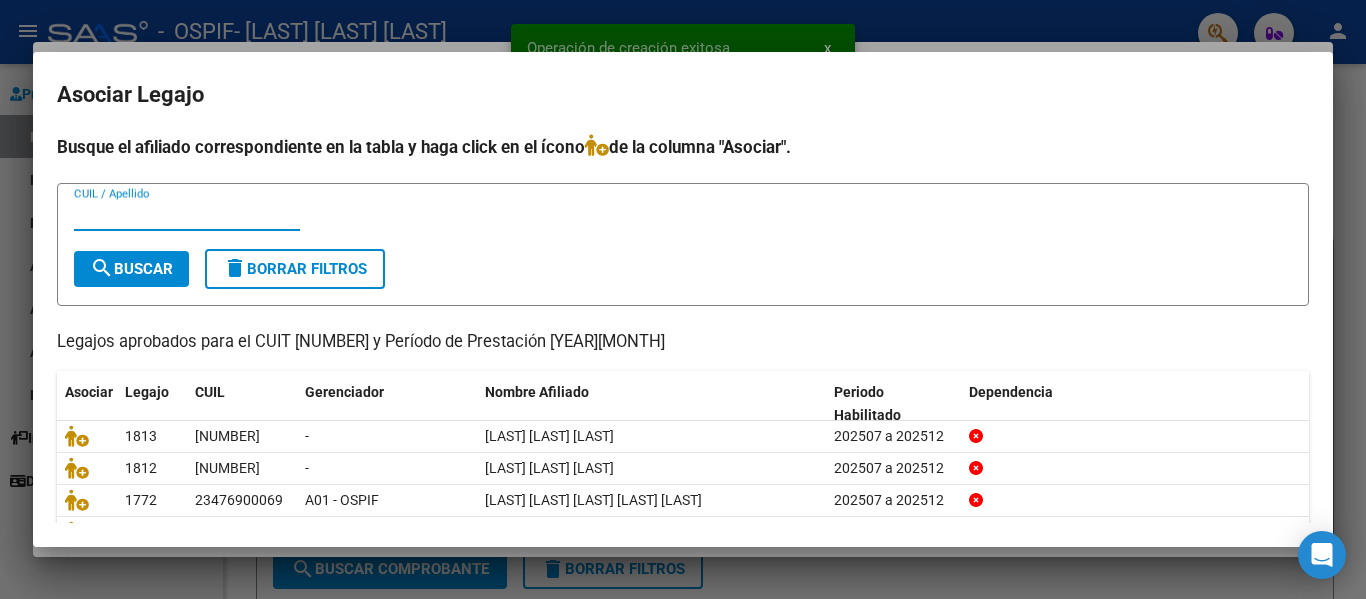 click on "CUIL / Apellido" at bounding box center [187, 215] 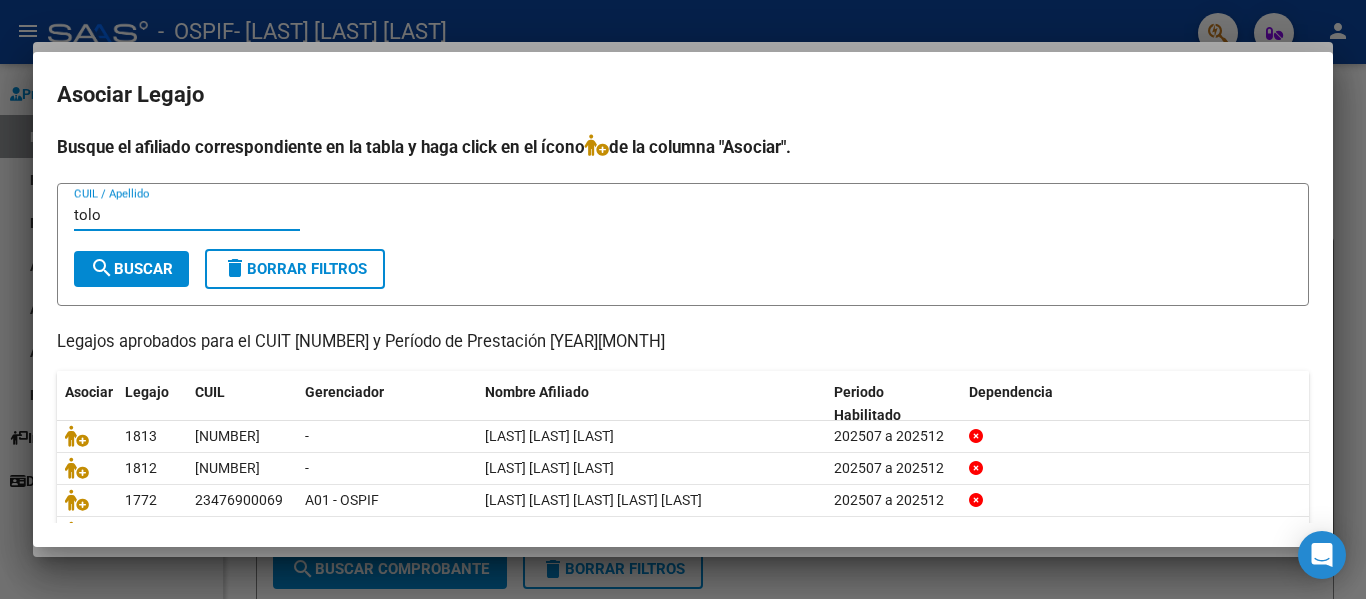 type on "tolo" 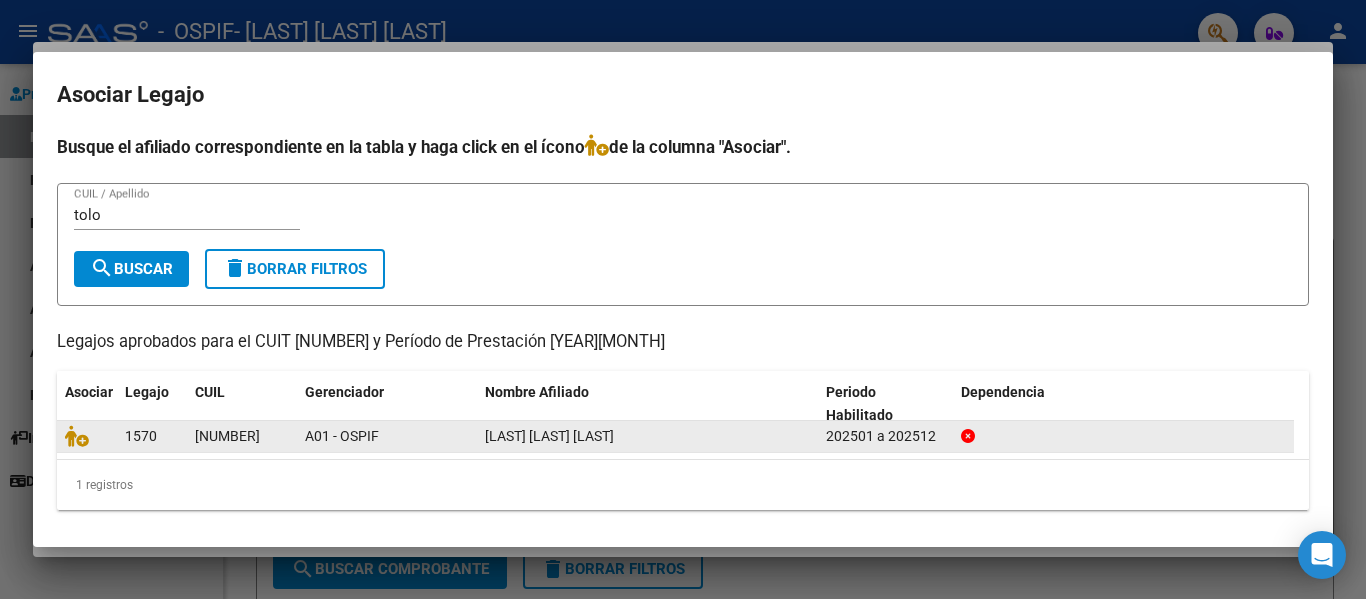 click 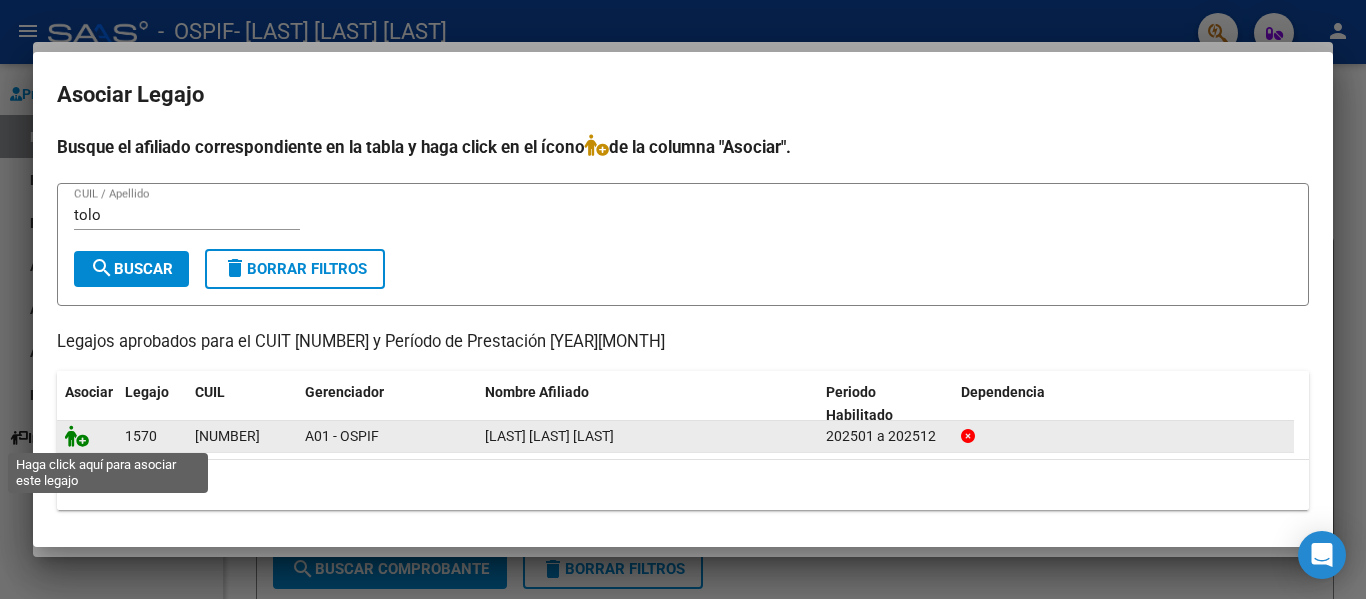 click 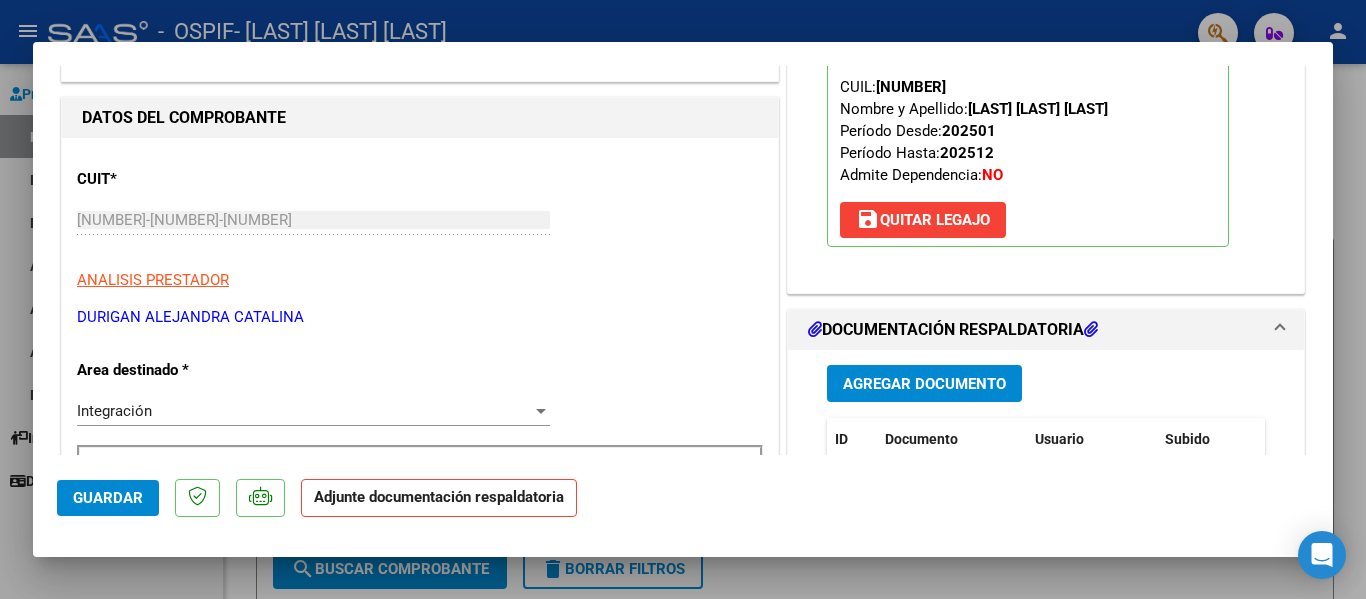 scroll, scrollTop: 218, scrollLeft: 0, axis: vertical 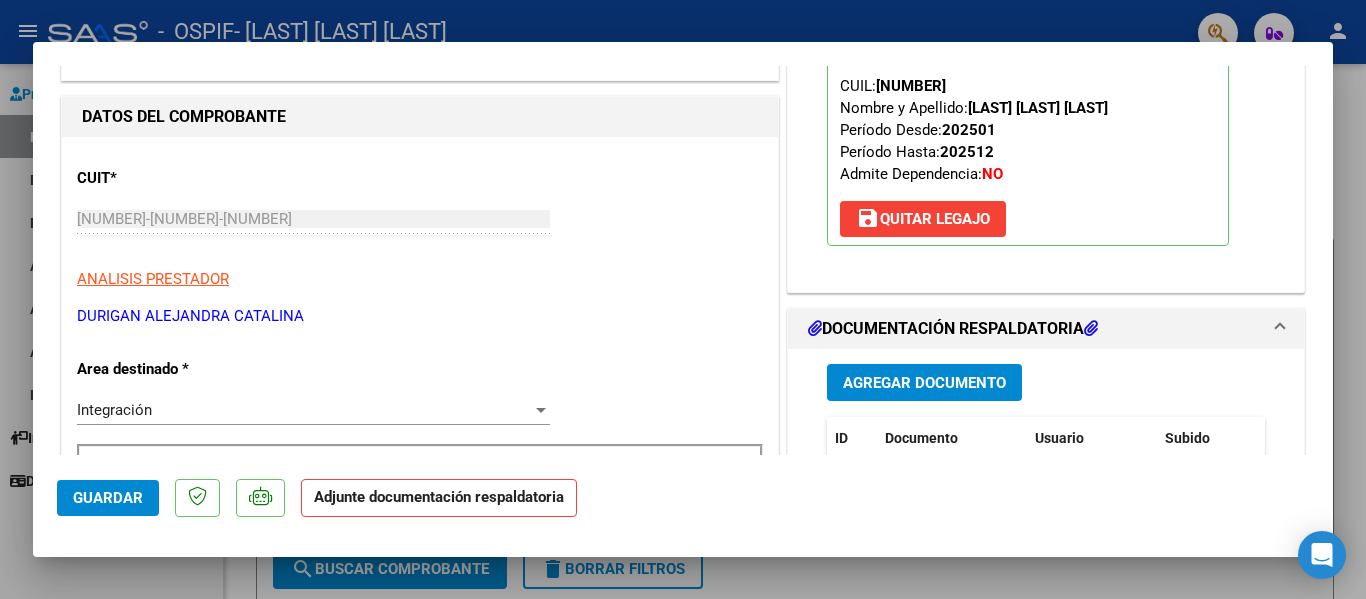 click on "Agregar Documento" at bounding box center (924, 382) 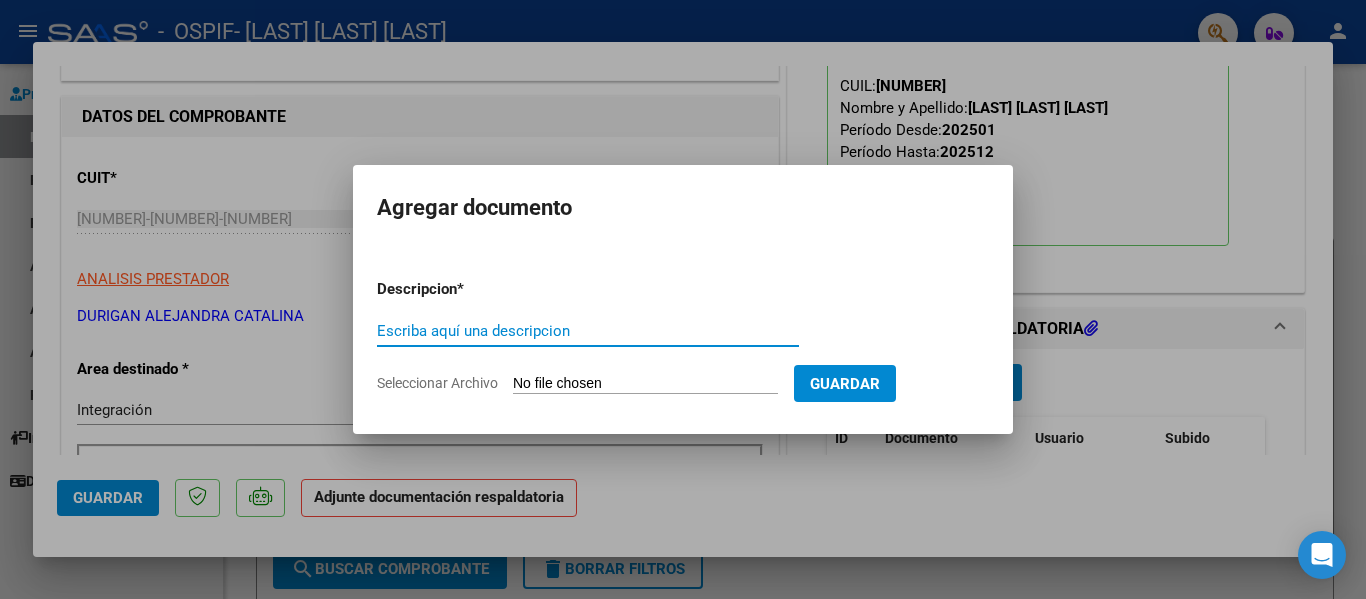 click on "Escriba aquí una descripcion" at bounding box center (588, 331) 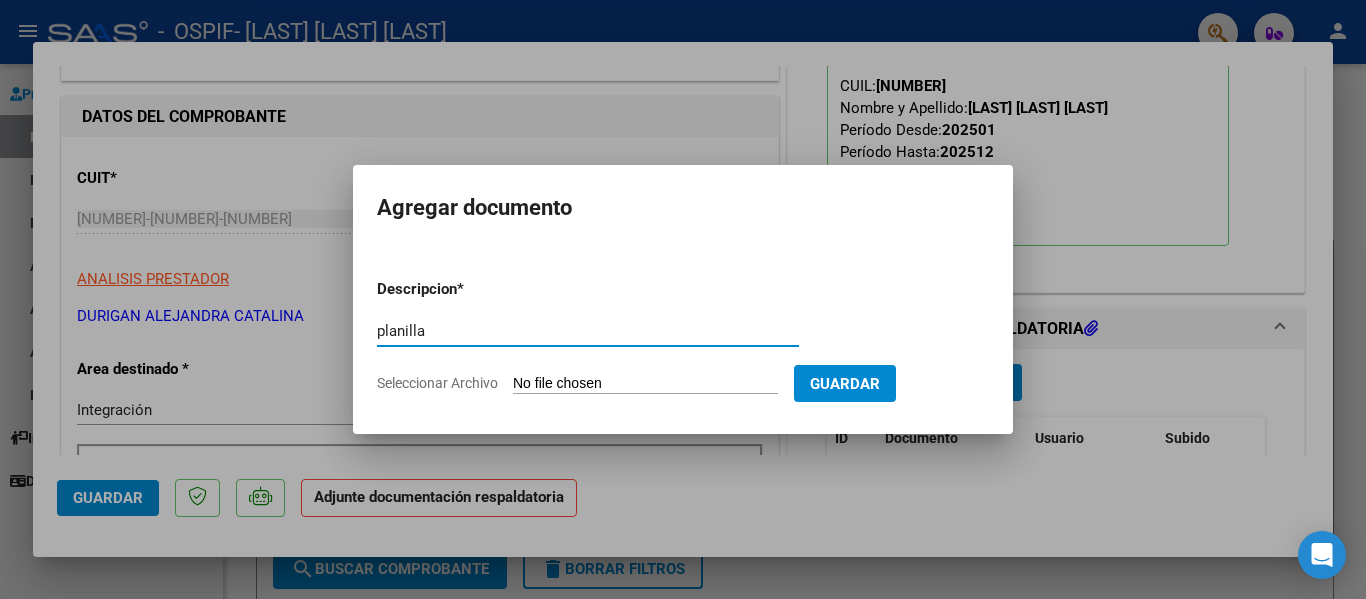 type on "planilla" 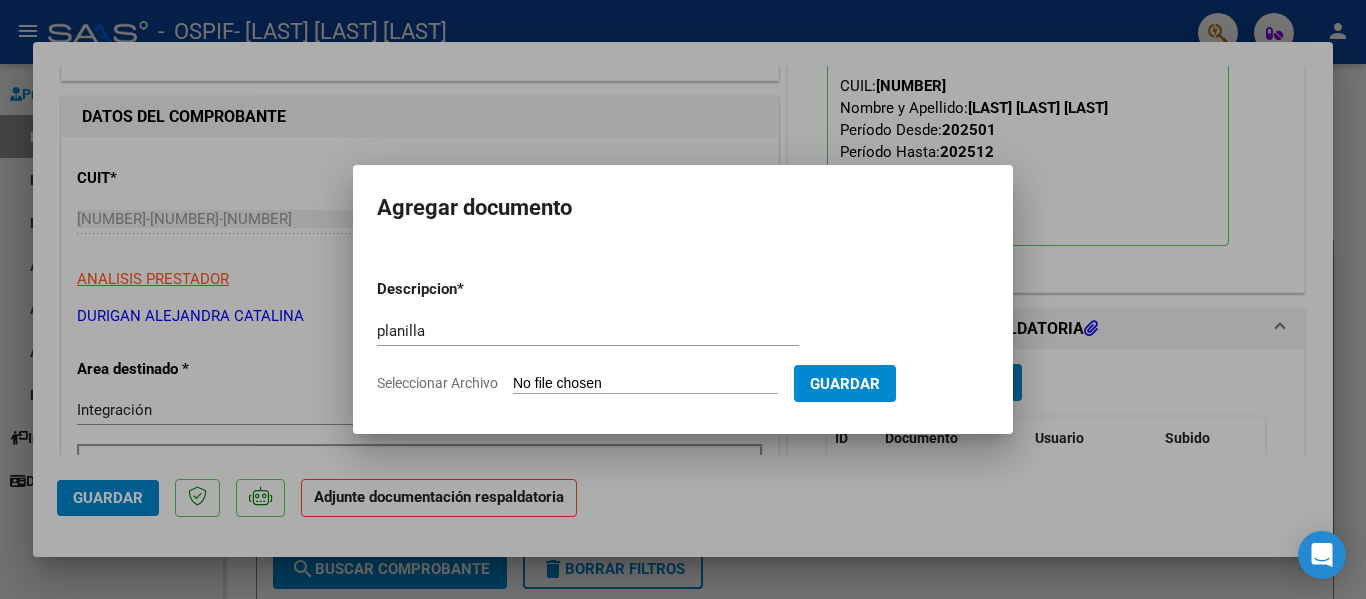 type on "C:\fakepath\[LAST] [LAST] [LAST] [MONTH] [YEAR].pdf" 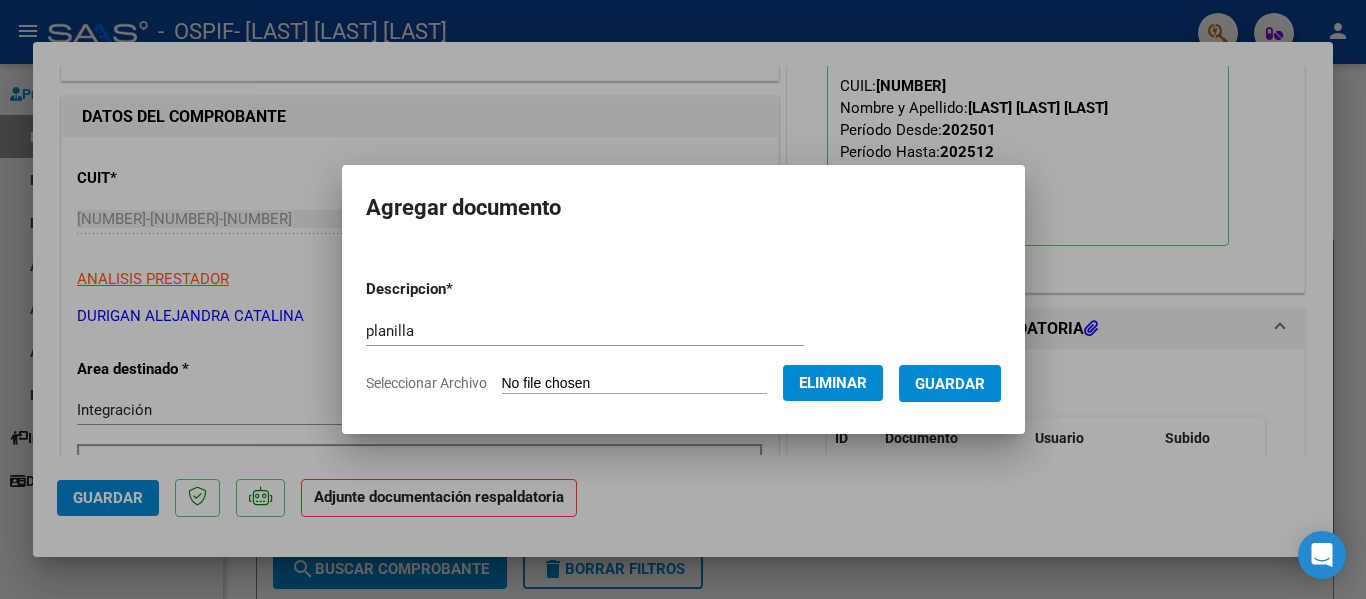 click on "Guardar" at bounding box center [950, 384] 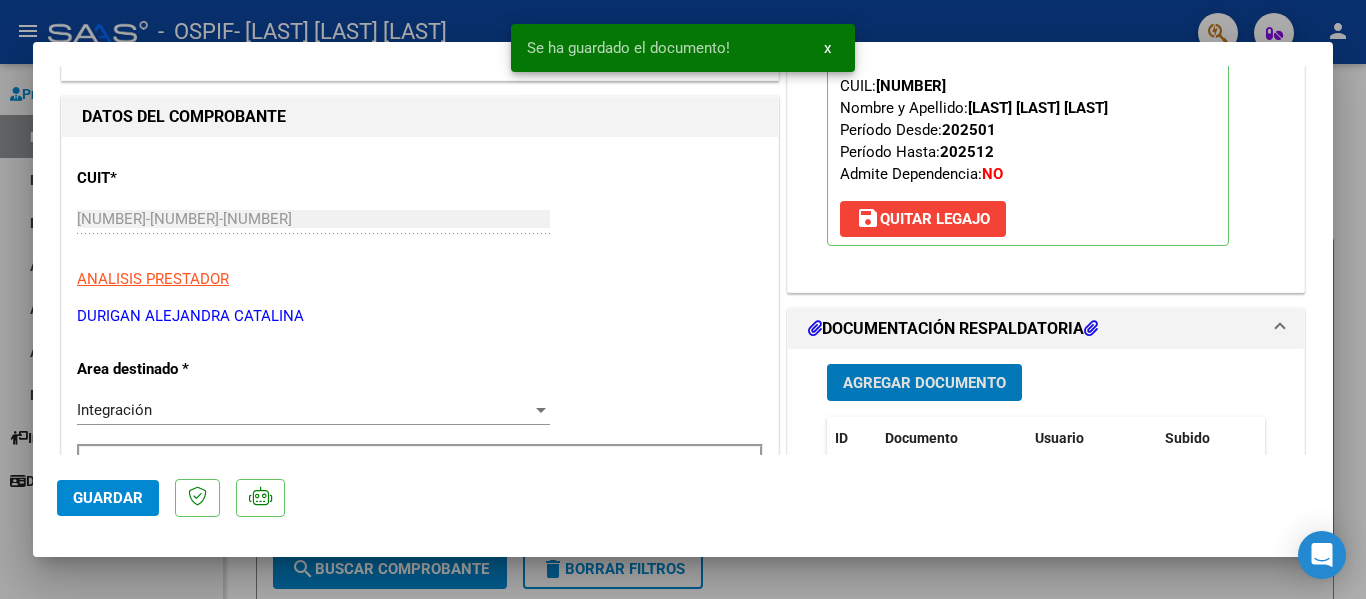 click at bounding box center (683, 299) 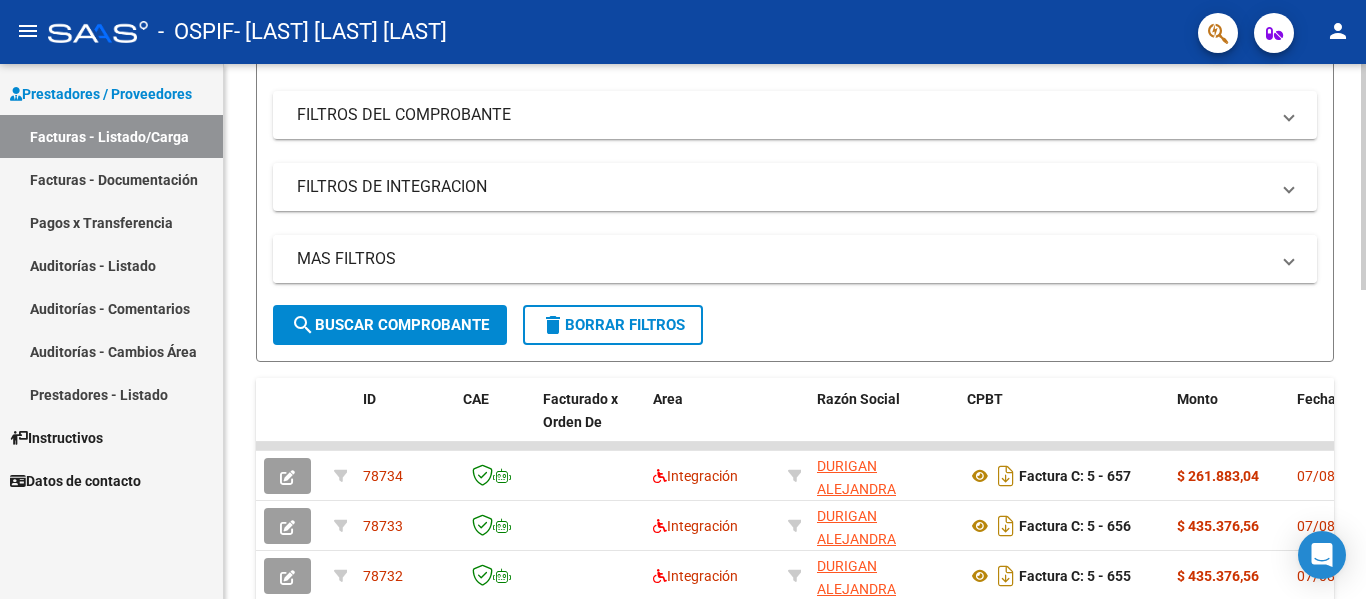 scroll, scrollTop: 0, scrollLeft: 0, axis: both 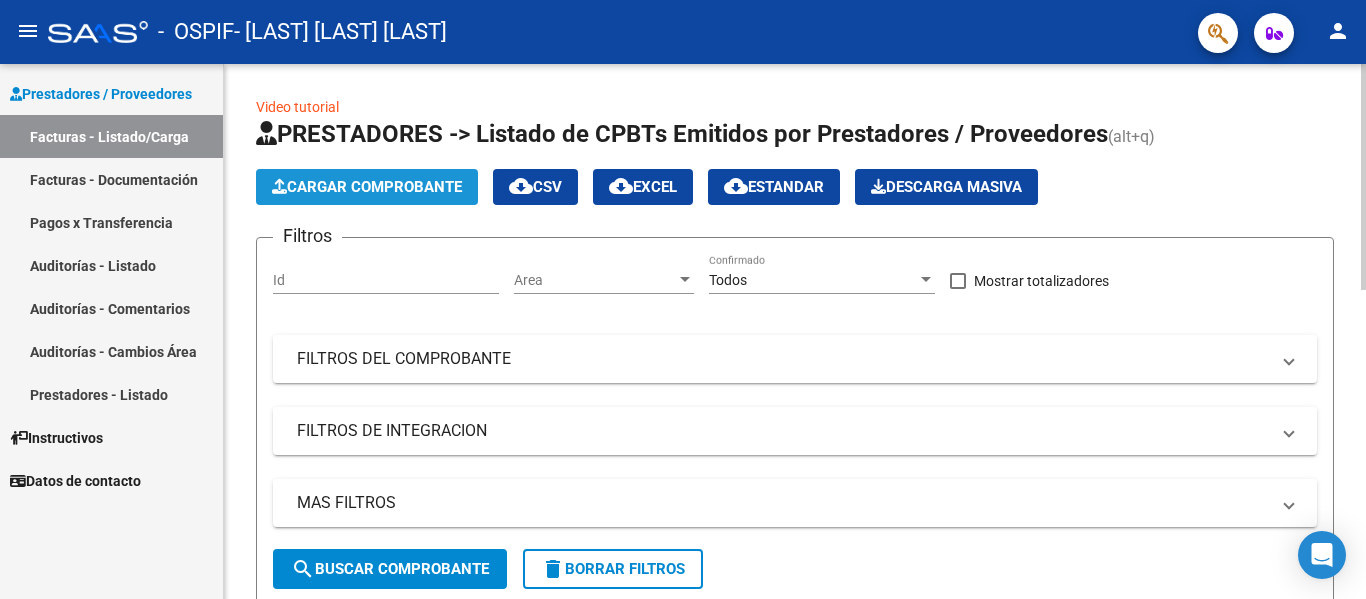 click on "Cargar Comprobante" 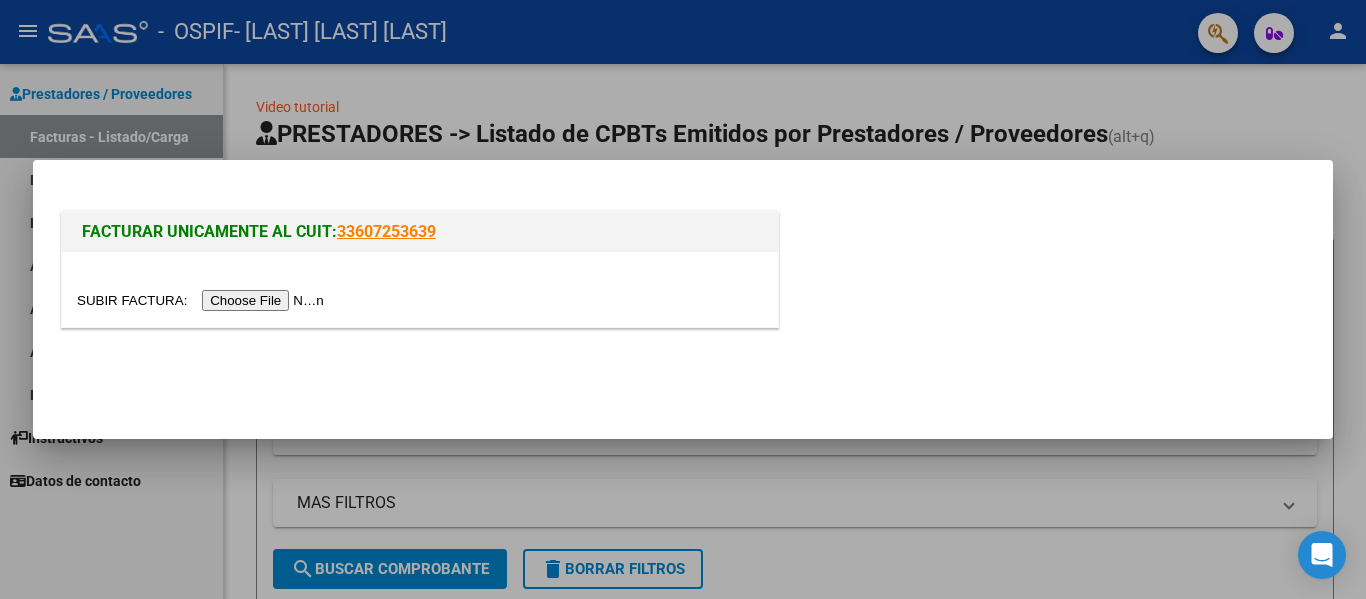 click at bounding box center (203, 300) 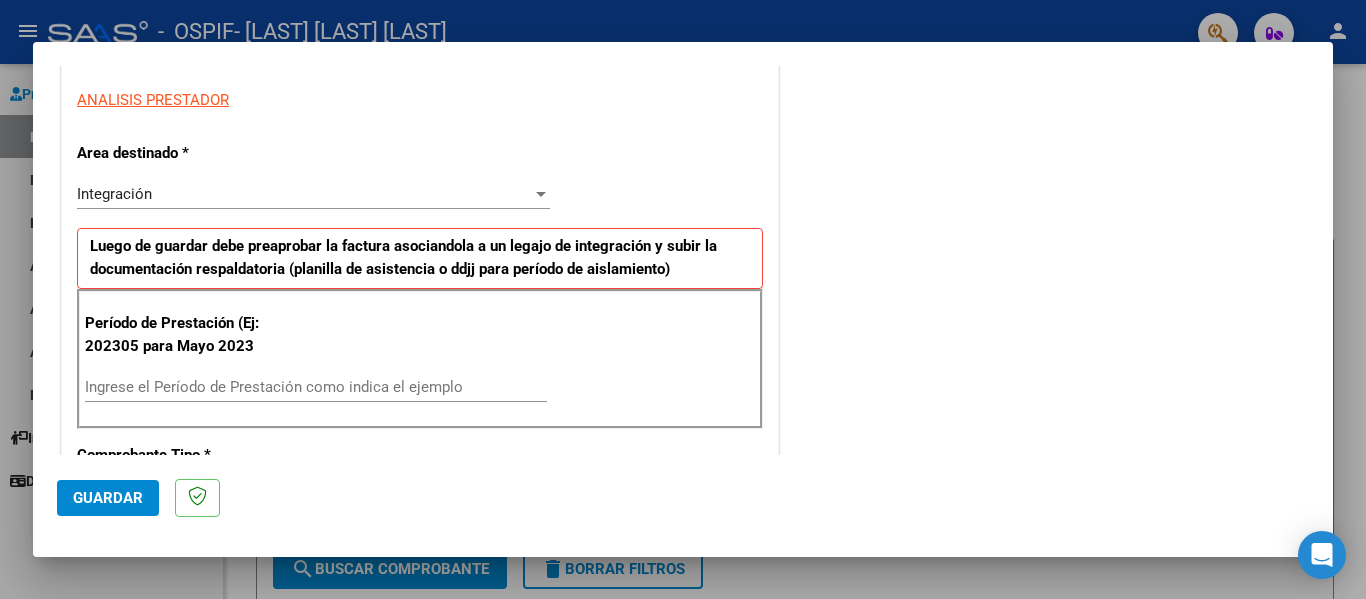 scroll, scrollTop: 359, scrollLeft: 0, axis: vertical 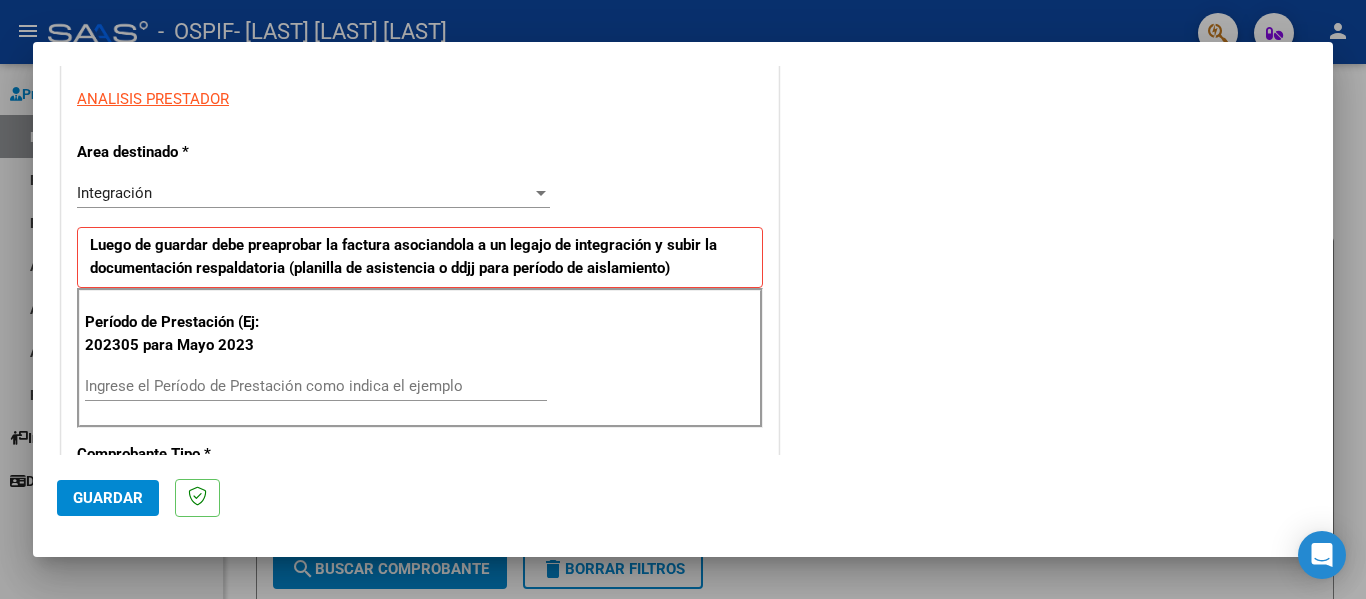 click on "Ingrese el Período de Prestación como indica el ejemplo" at bounding box center (316, 386) 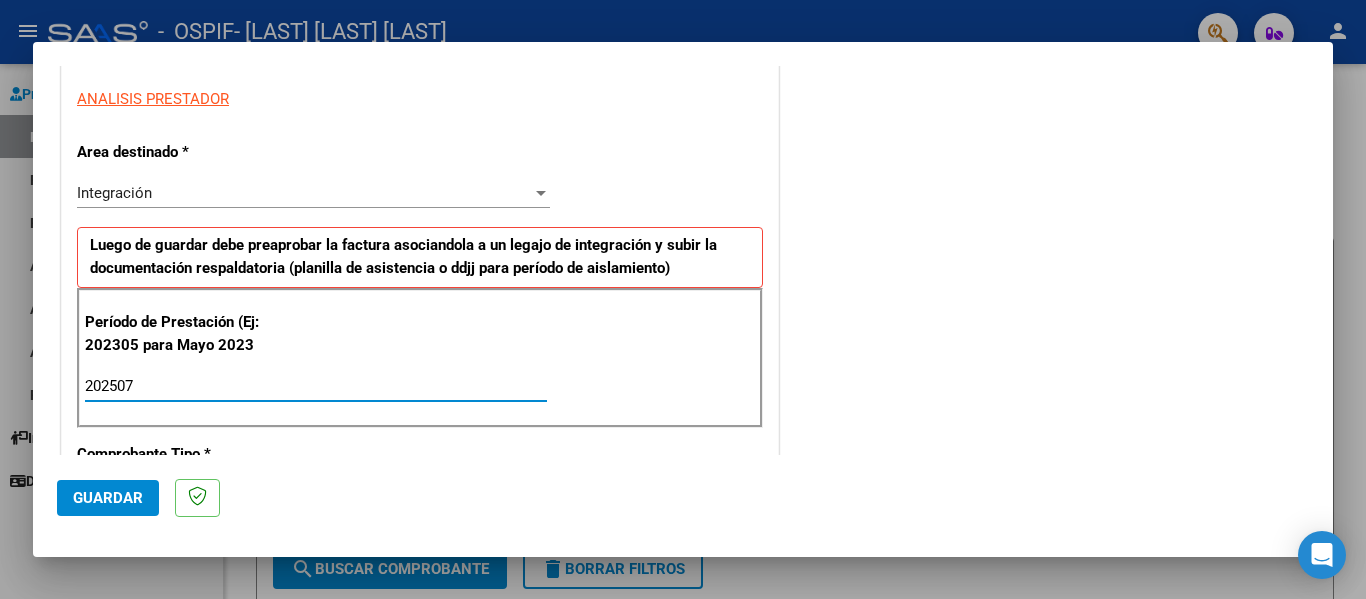 type on "202507" 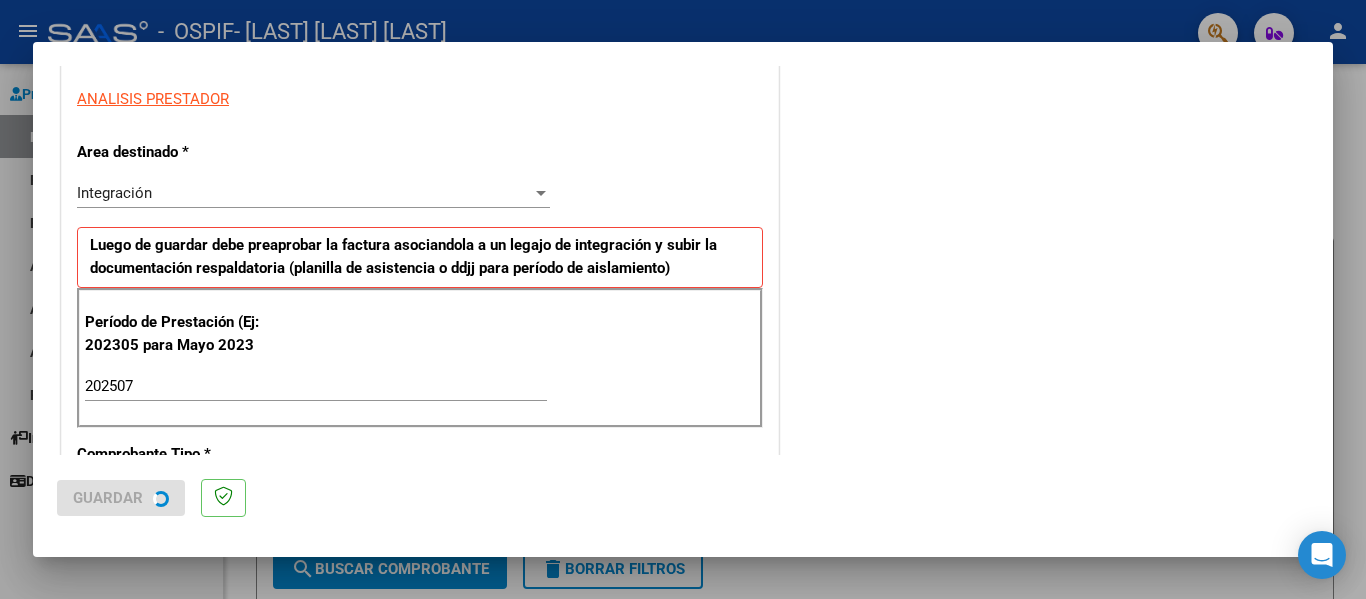 scroll, scrollTop: 0, scrollLeft: 0, axis: both 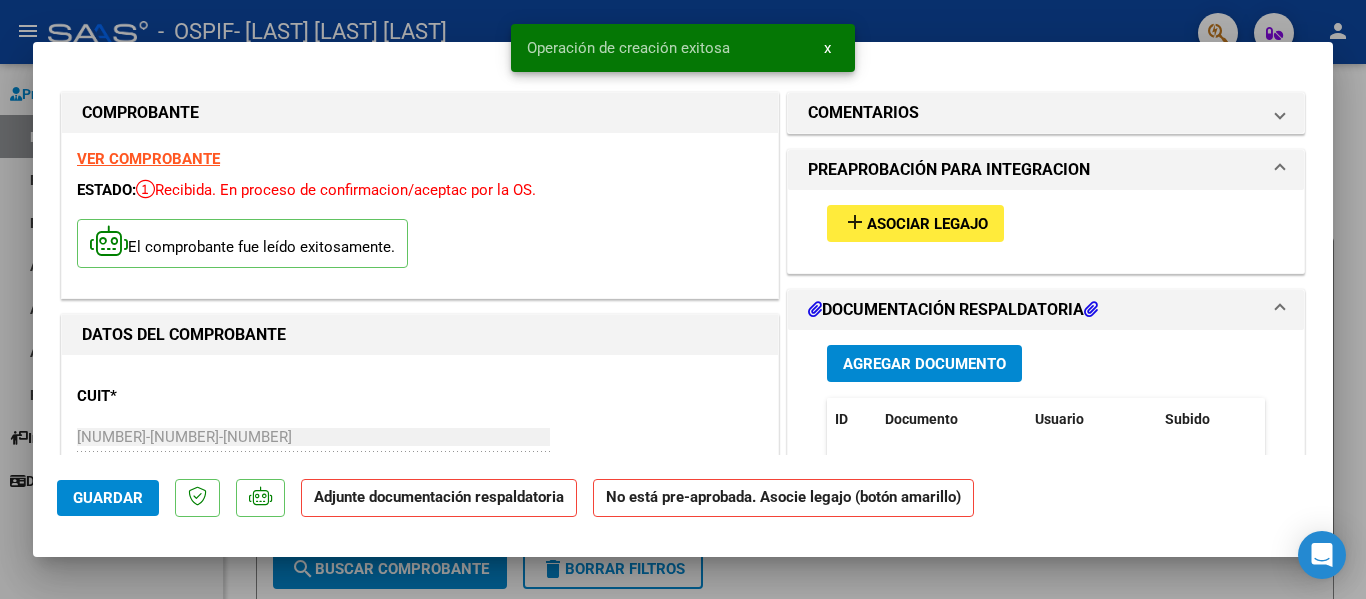 click on "add Asociar Legajo" at bounding box center (915, 223) 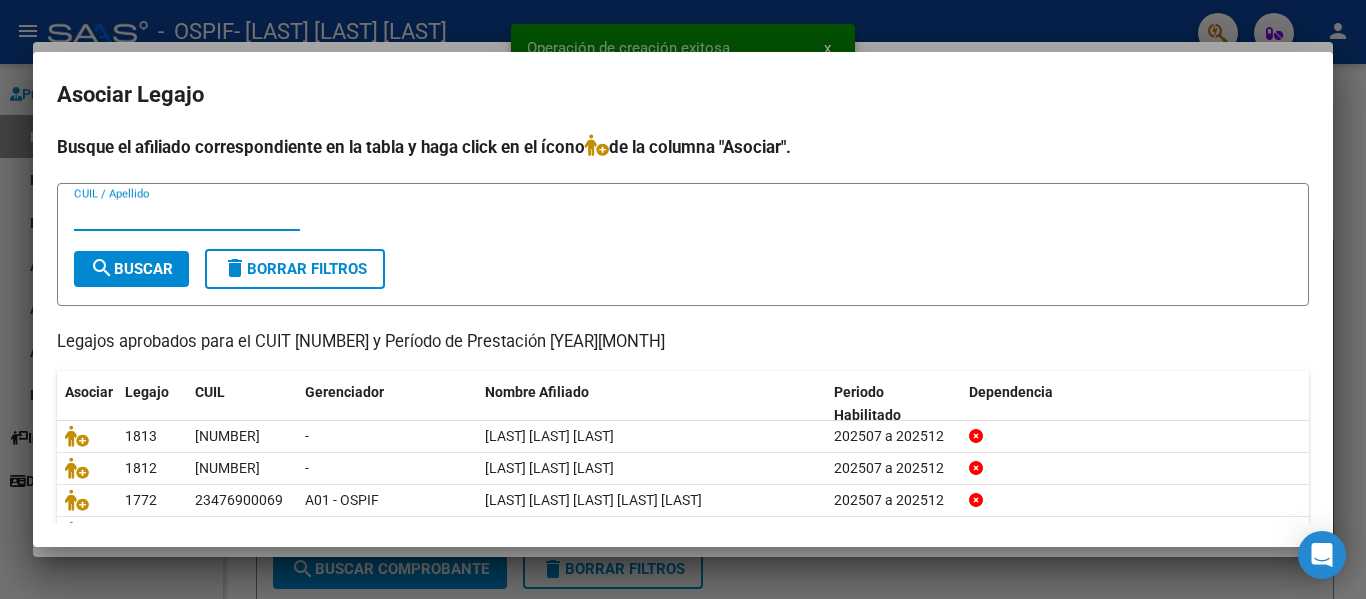 click on "CUIL / Apellido" at bounding box center [187, 215] 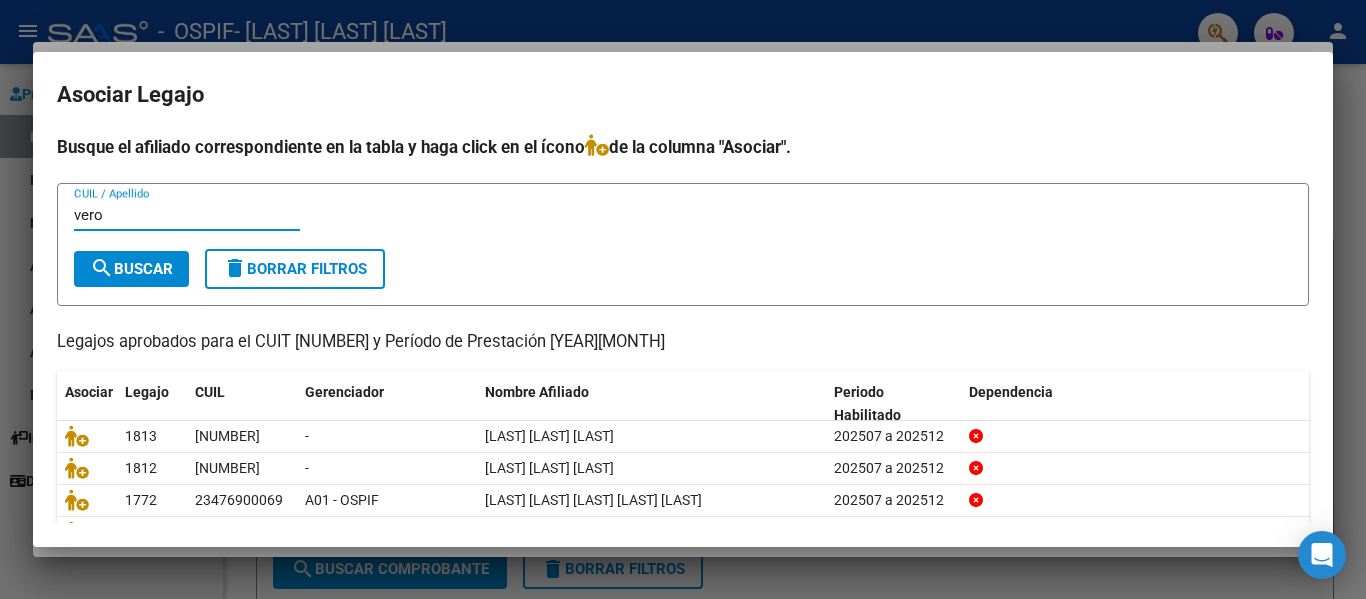 type on "vero" 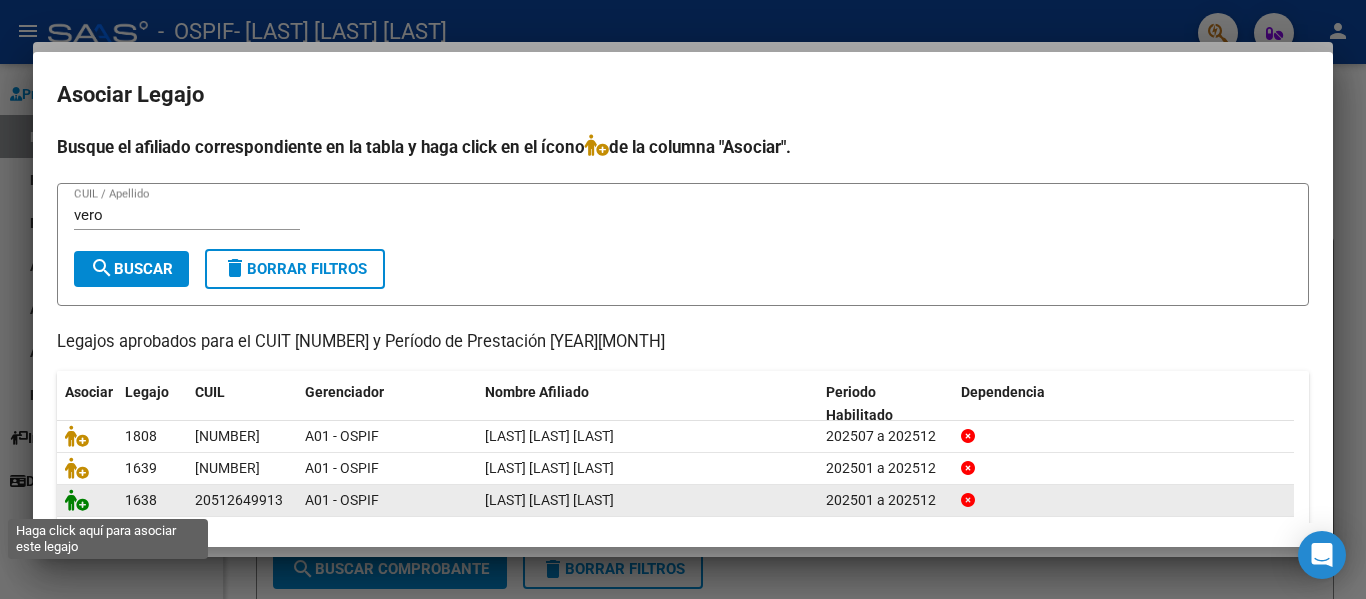 click 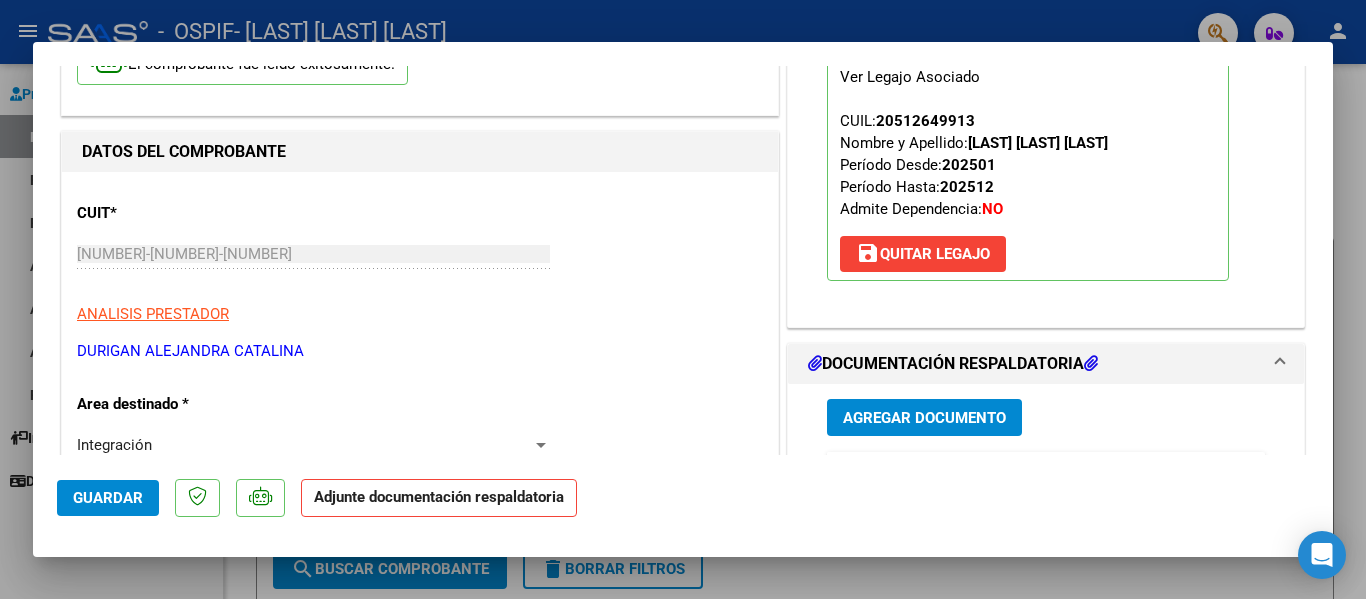 scroll, scrollTop: 184, scrollLeft: 0, axis: vertical 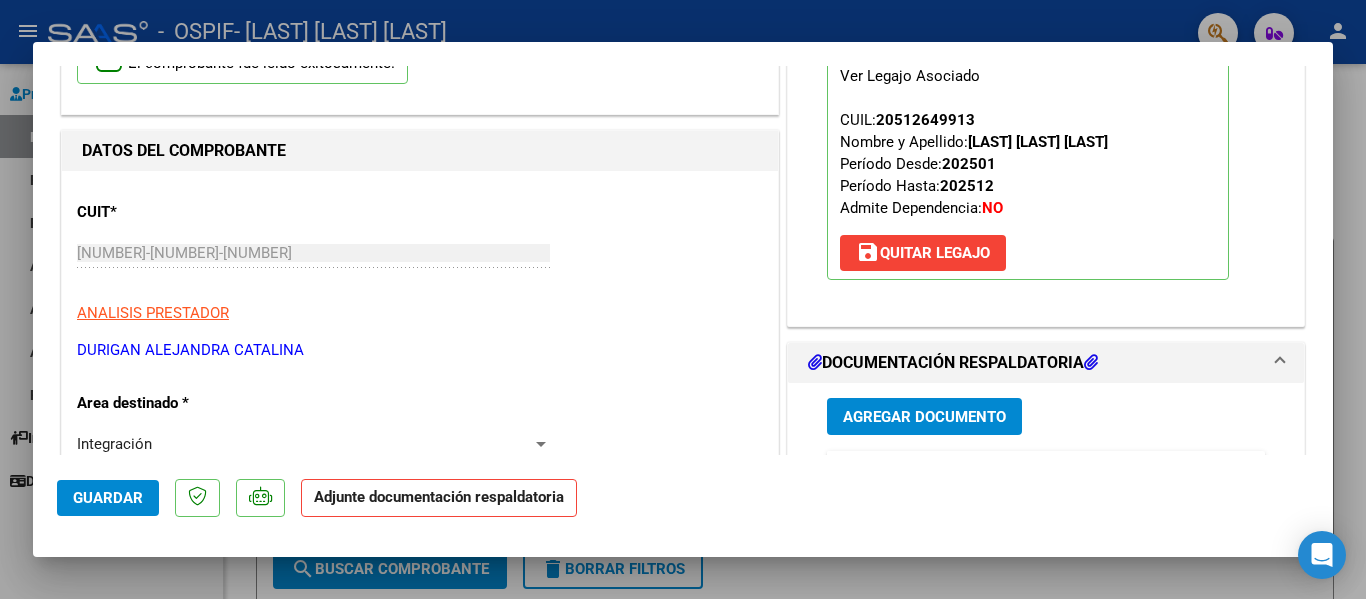 click at bounding box center [683, 299] 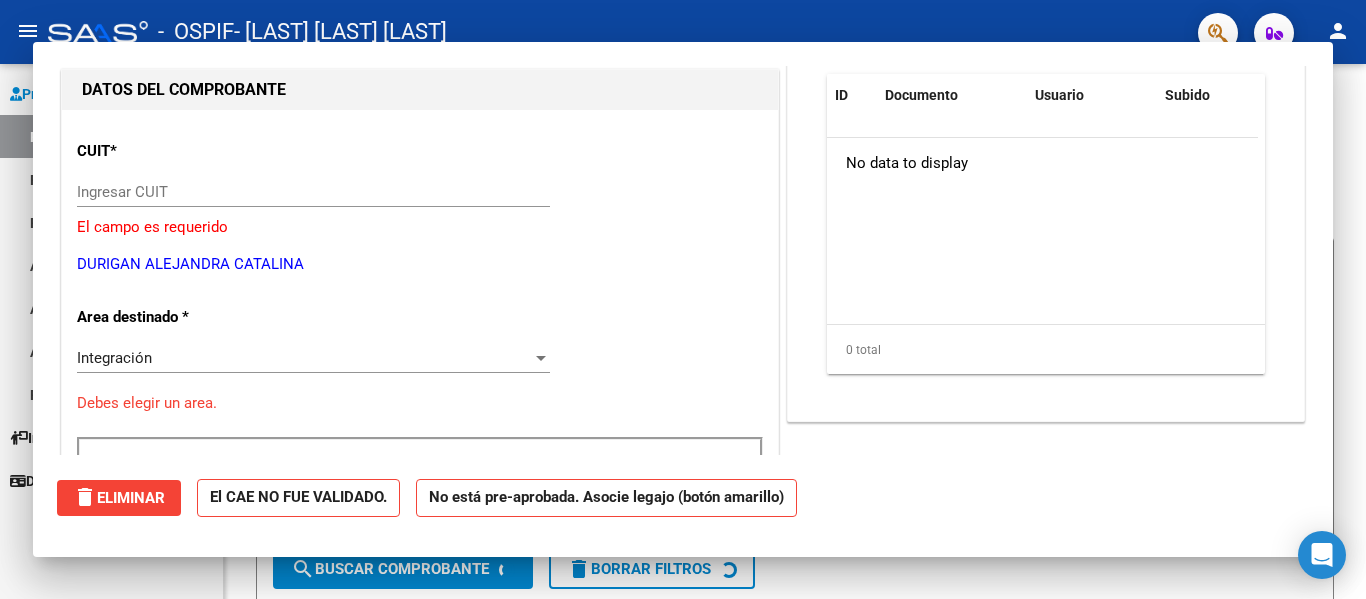 scroll, scrollTop: 196, scrollLeft: 0, axis: vertical 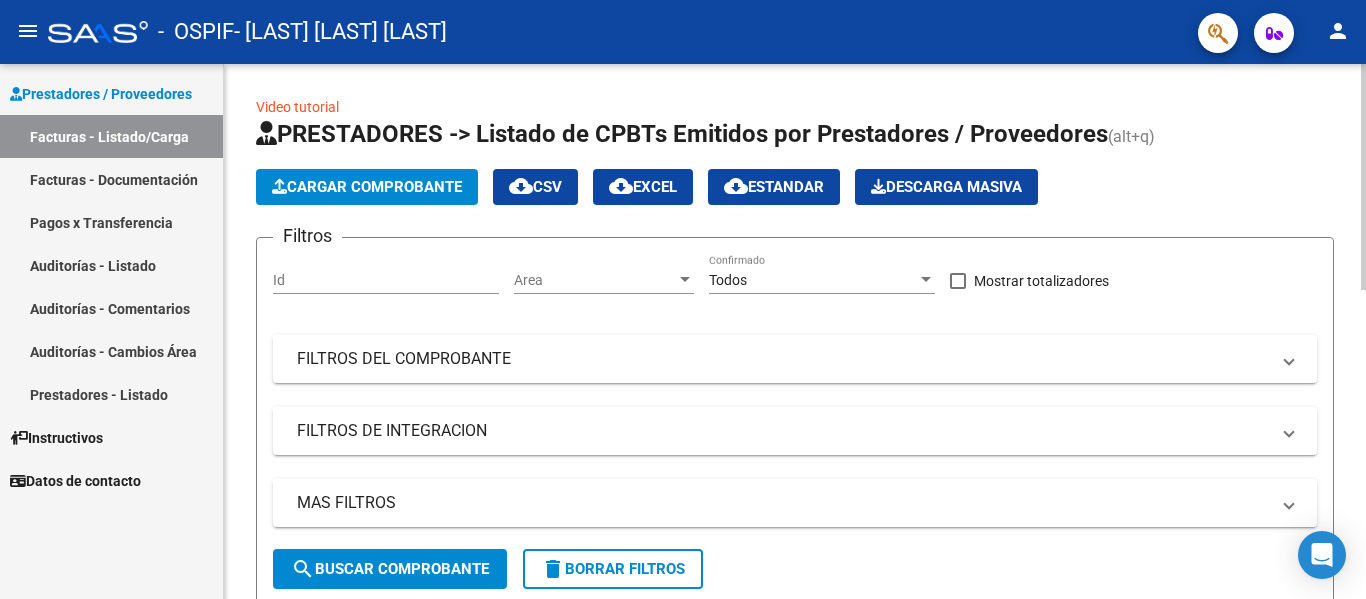 click on "Cargar Comprobante" 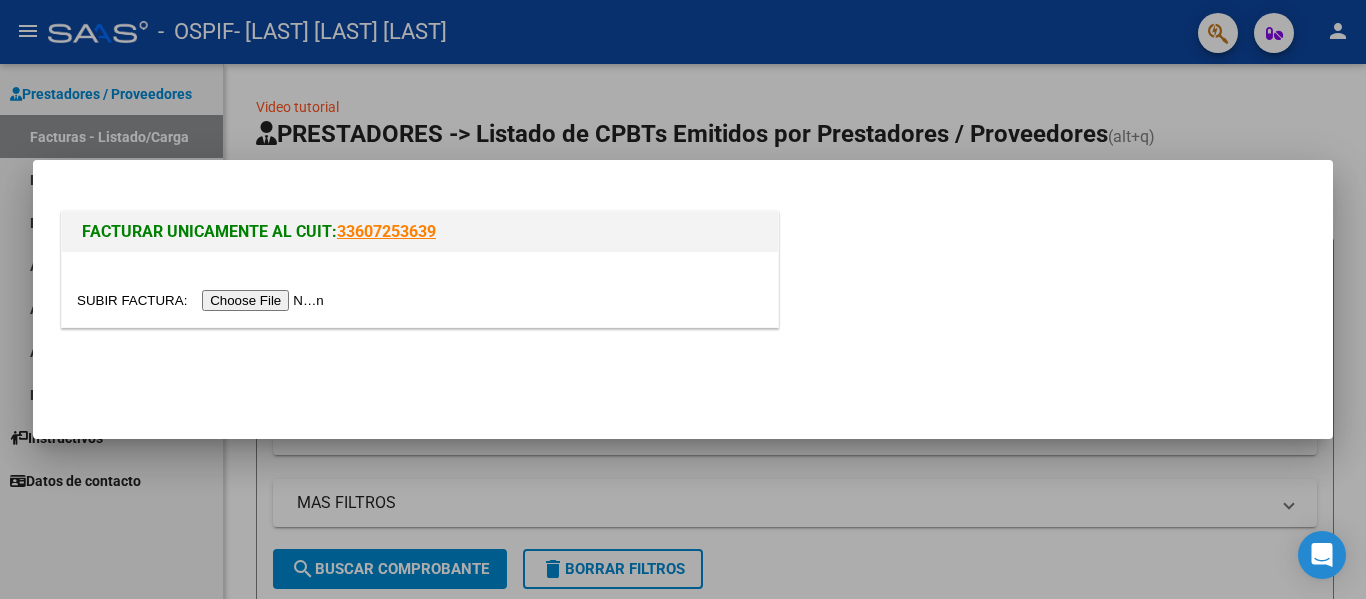 click at bounding box center [203, 300] 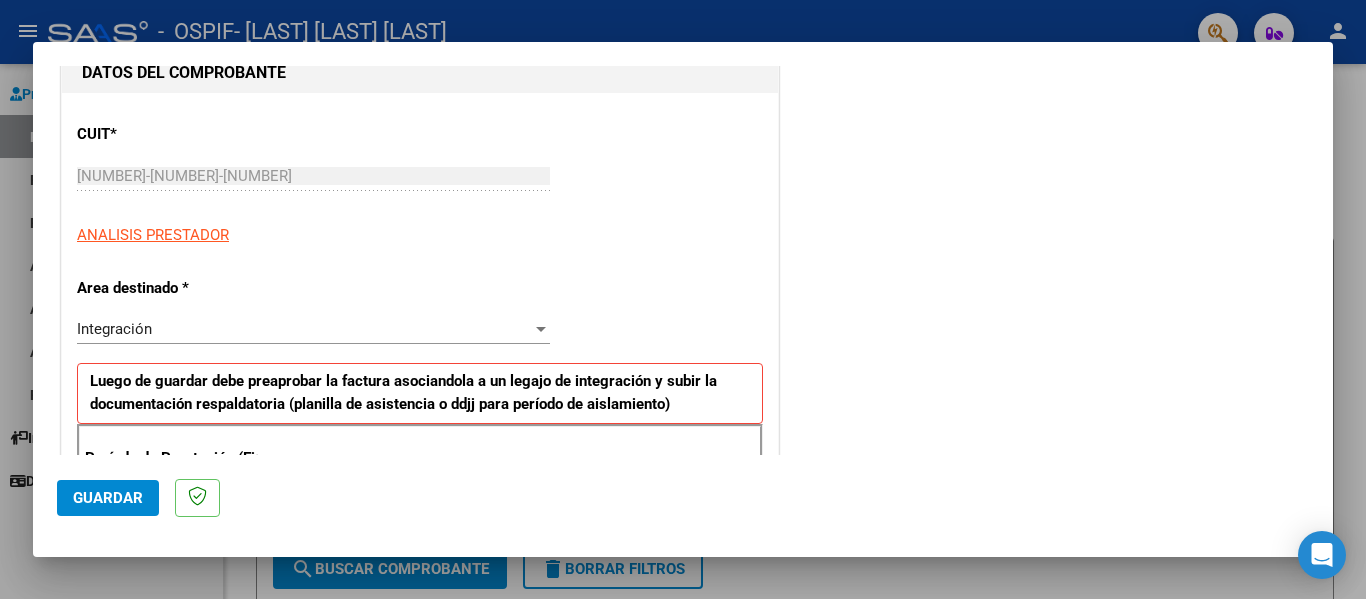 scroll, scrollTop: 320, scrollLeft: 0, axis: vertical 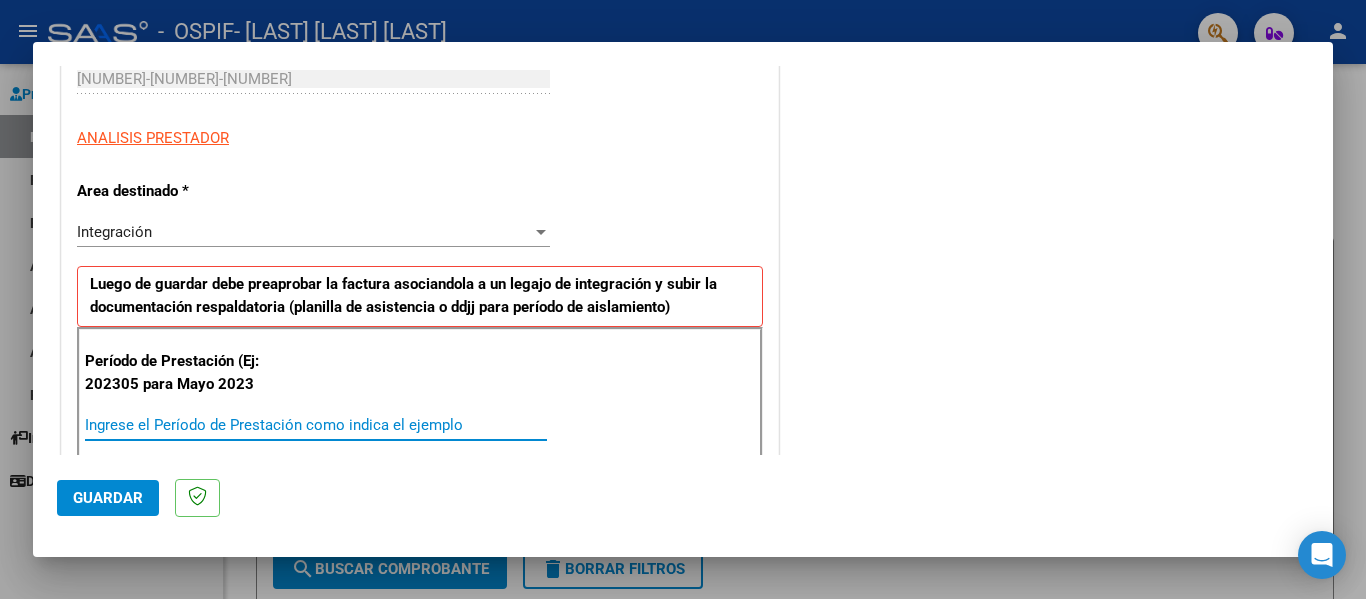 click on "Ingrese el Período de Prestación como indica el ejemplo" at bounding box center (316, 425) 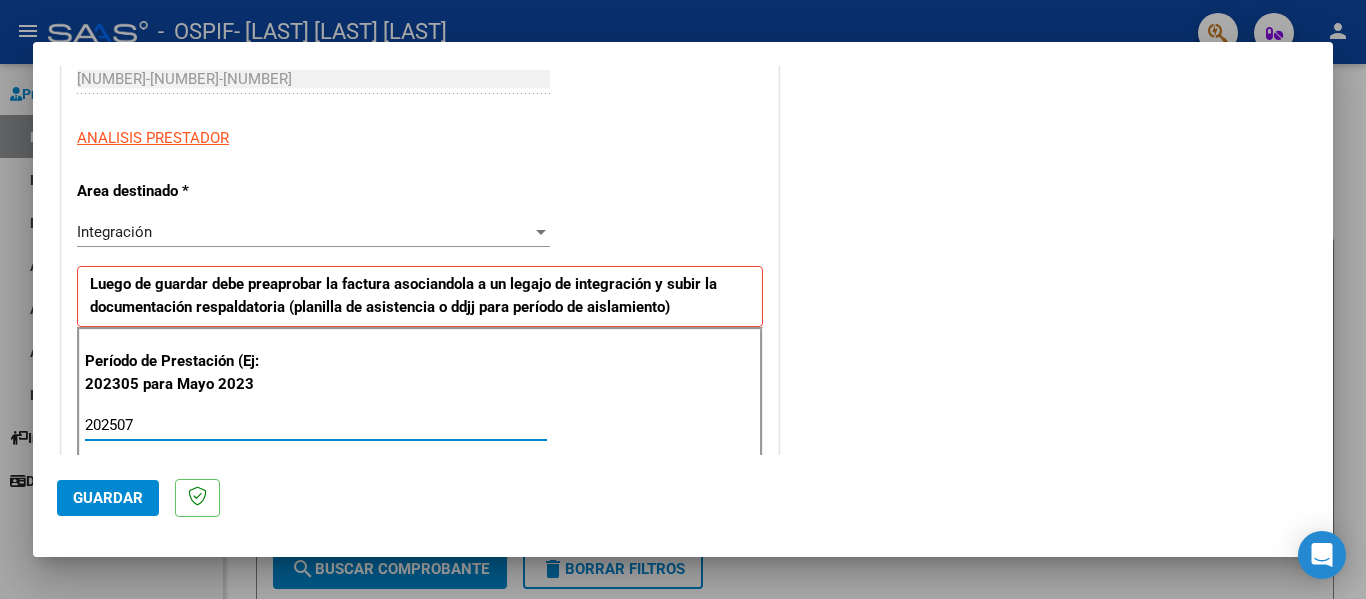 type on "202507" 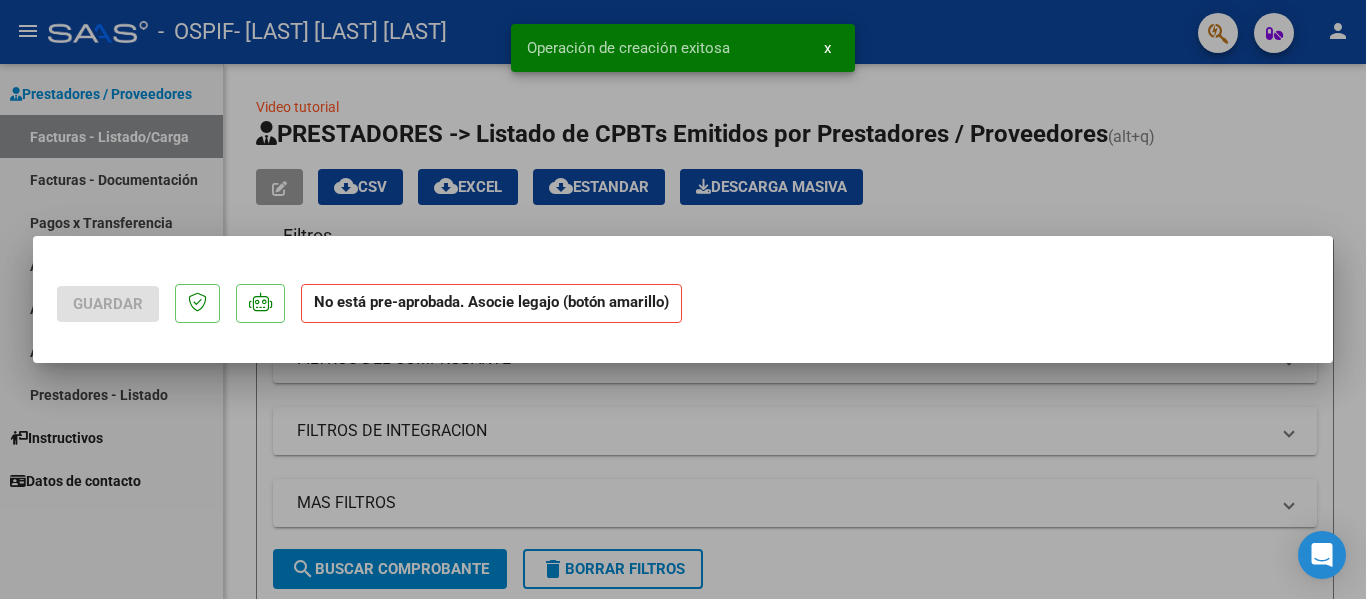 scroll, scrollTop: 0, scrollLeft: 0, axis: both 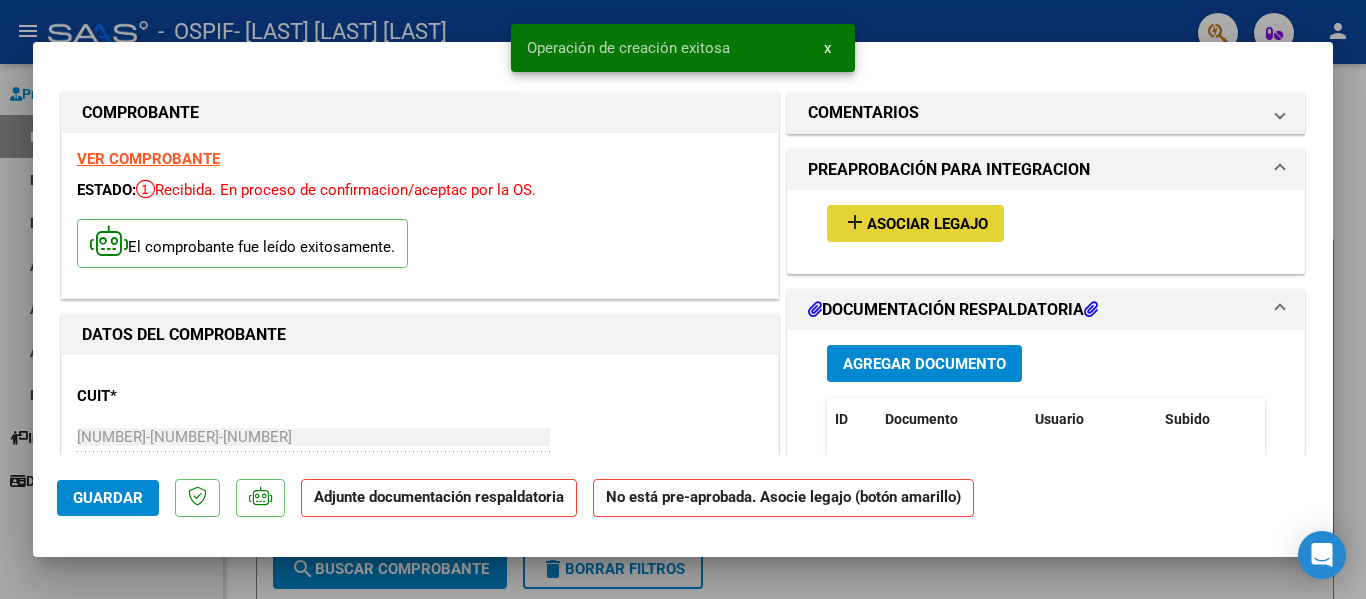 click on "Asociar Legajo" at bounding box center (927, 224) 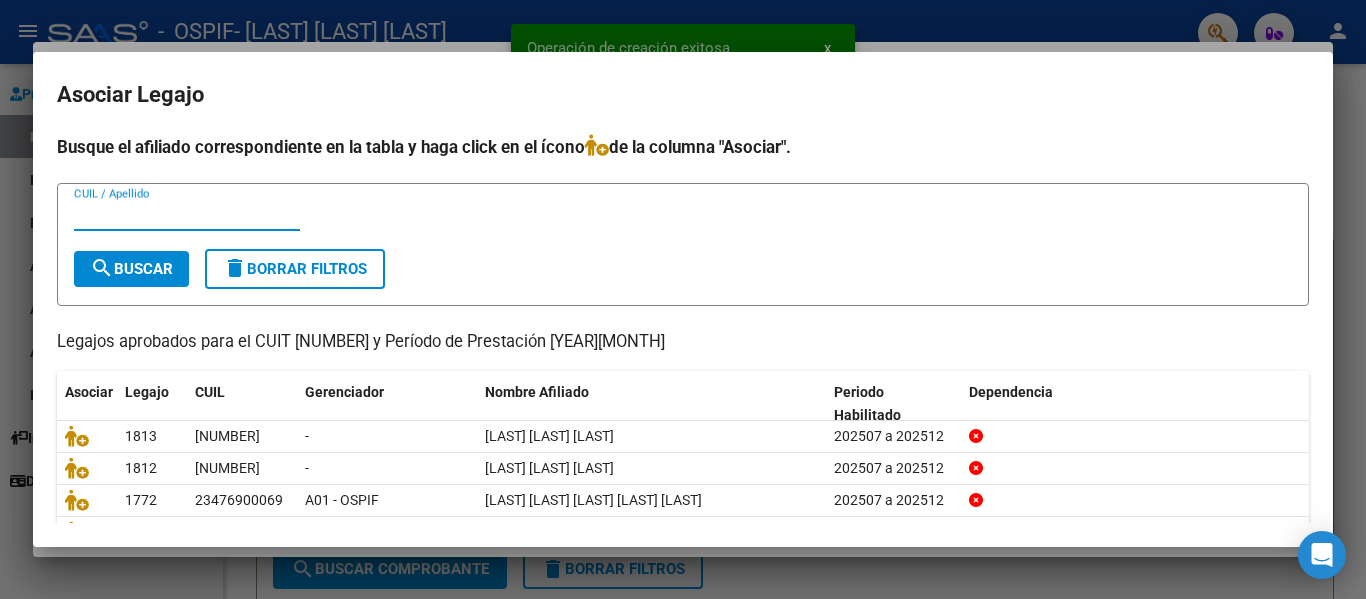click on "CUIL / Apellido" at bounding box center (187, 215) 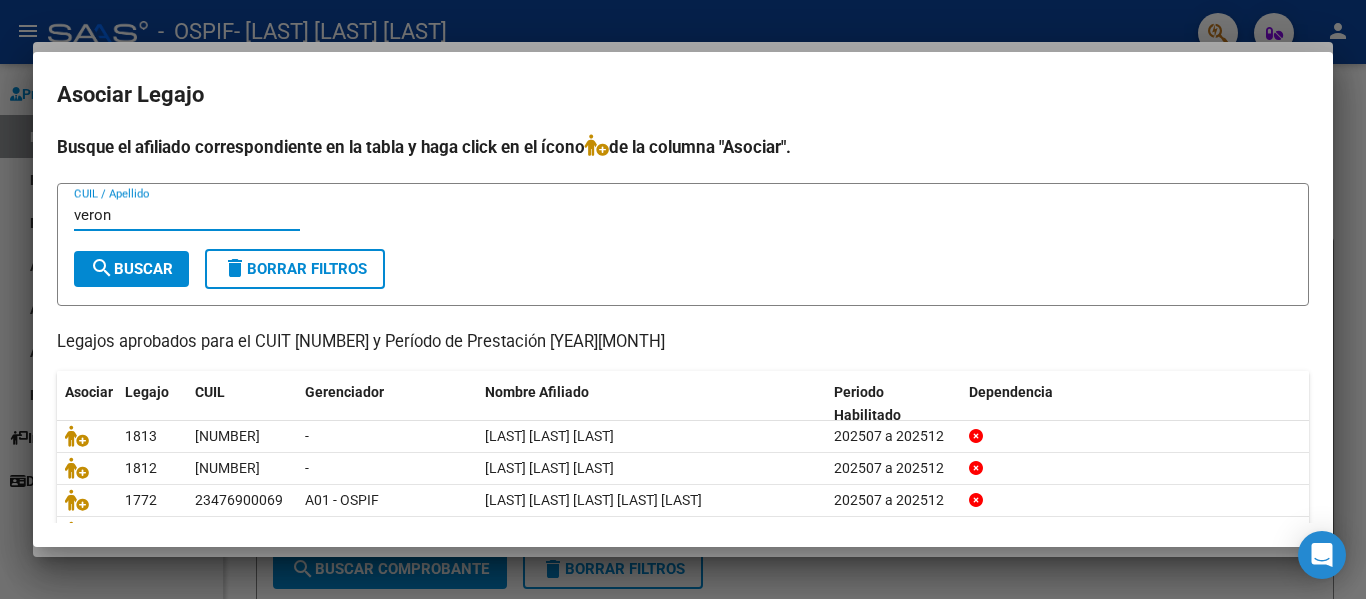 type on "veron" 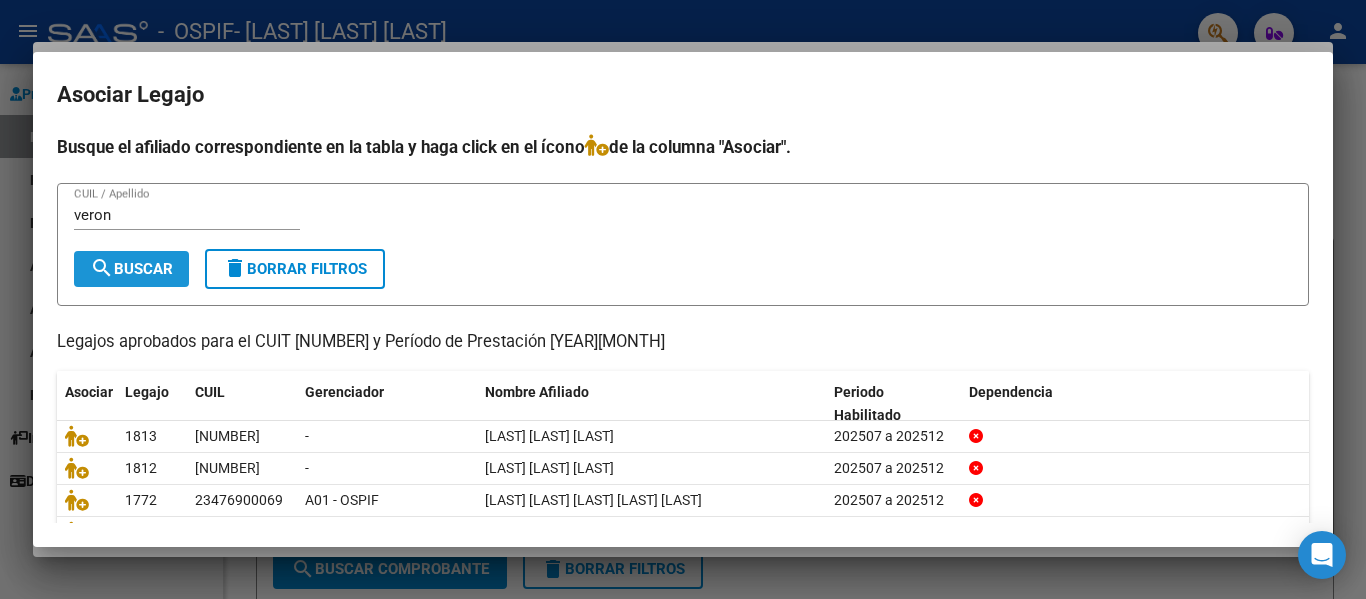 click on "search  Buscar" at bounding box center [131, 269] 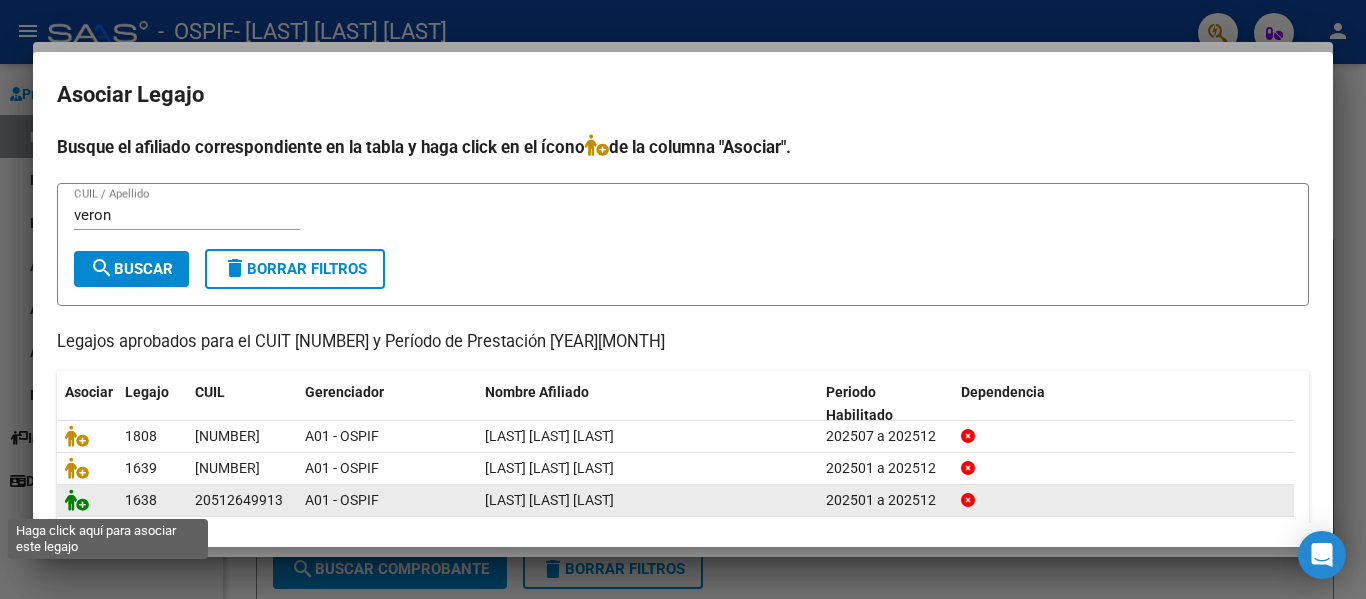 click 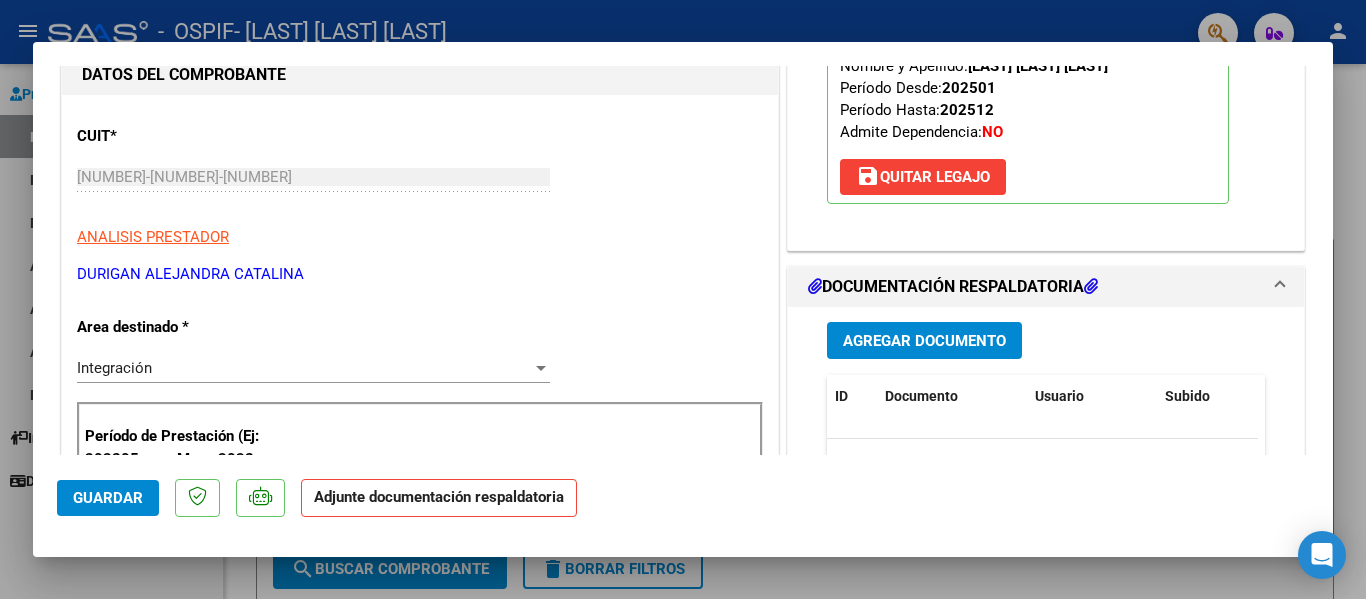 scroll, scrollTop: 261, scrollLeft: 0, axis: vertical 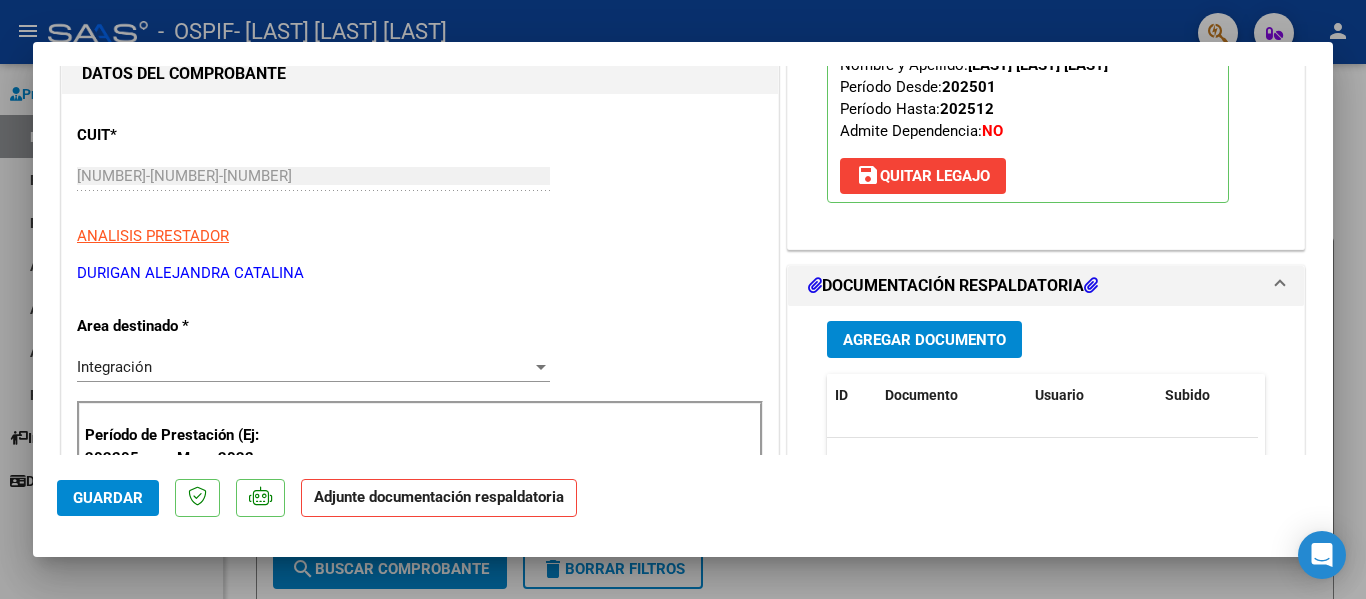 click on "Agregar Documento" at bounding box center (924, 340) 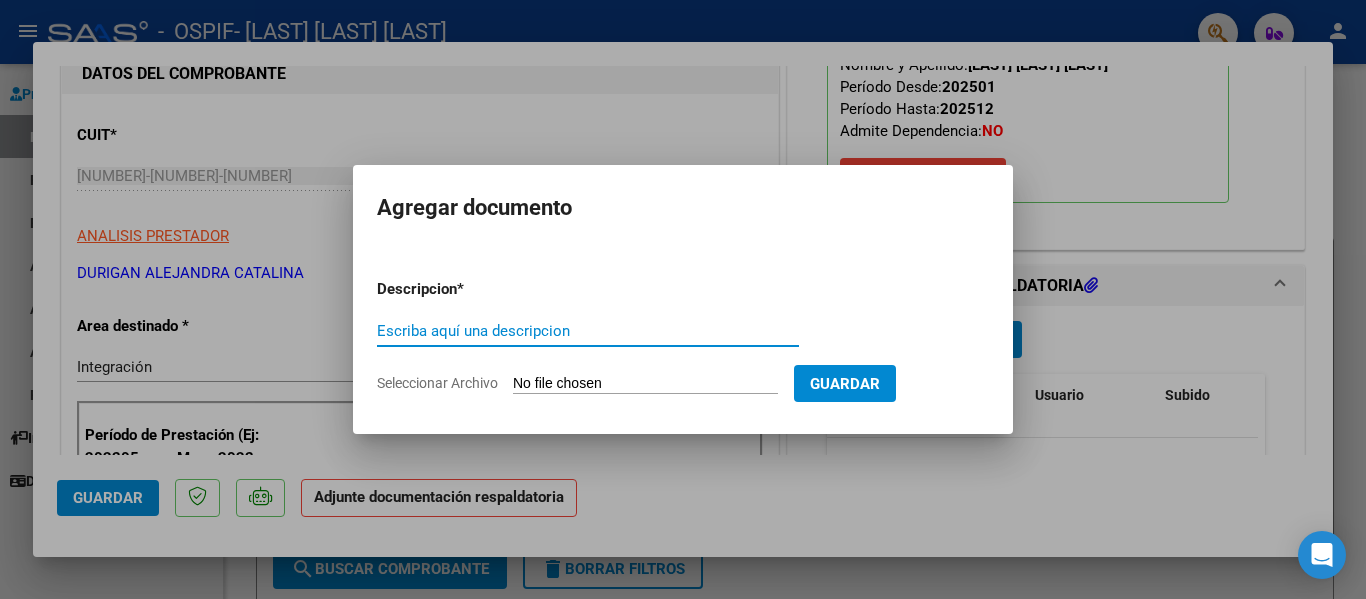 click on "Escriba aquí una descripcion" at bounding box center [588, 331] 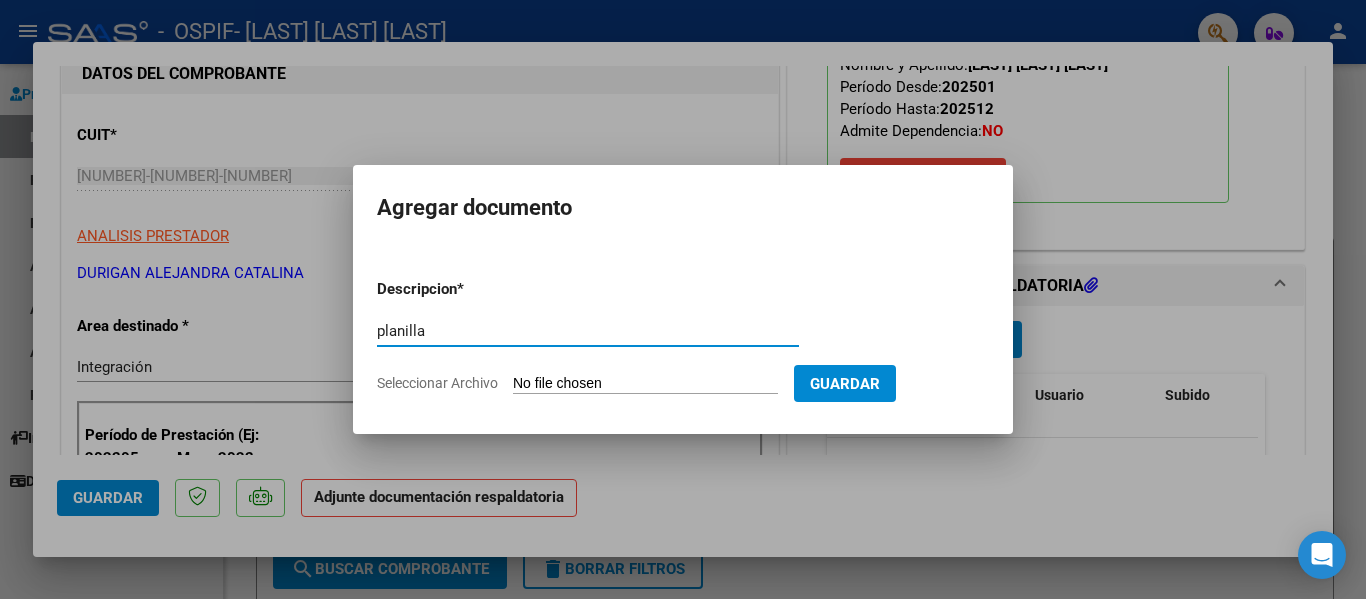 type on "planilla" 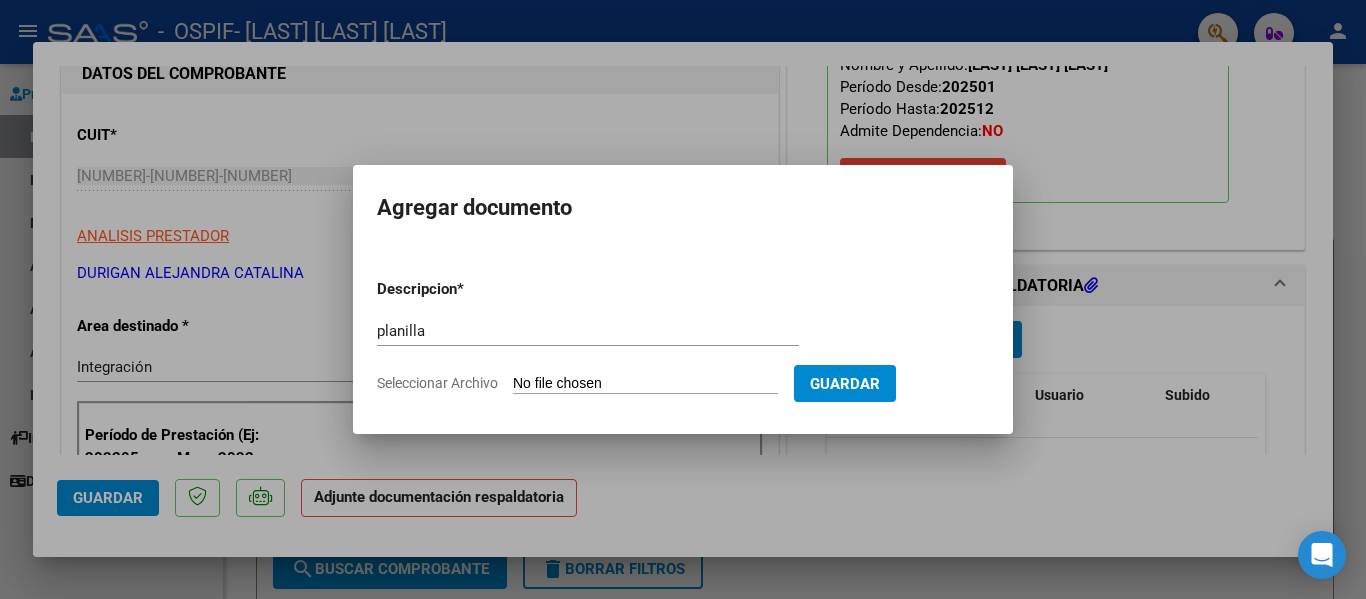 click on "Seleccionar Archivo" at bounding box center (645, 384) 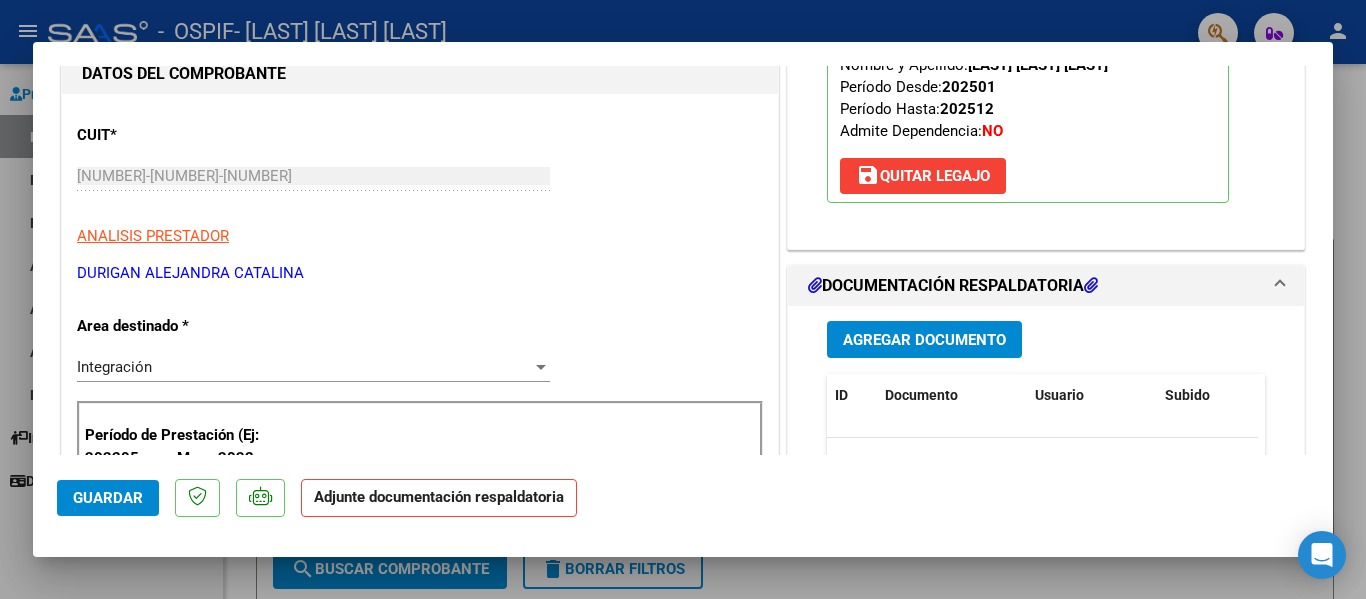 click on "save  Quitar Legajo" at bounding box center [923, 176] 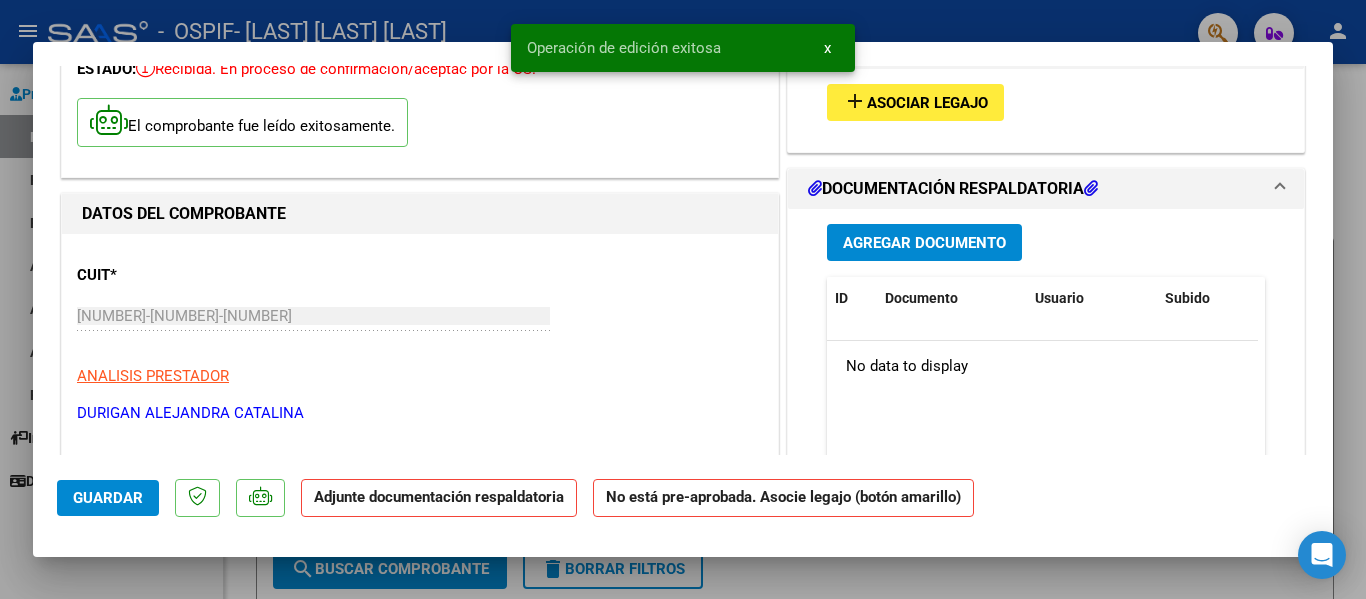 scroll, scrollTop: 120, scrollLeft: 0, axis: vertical 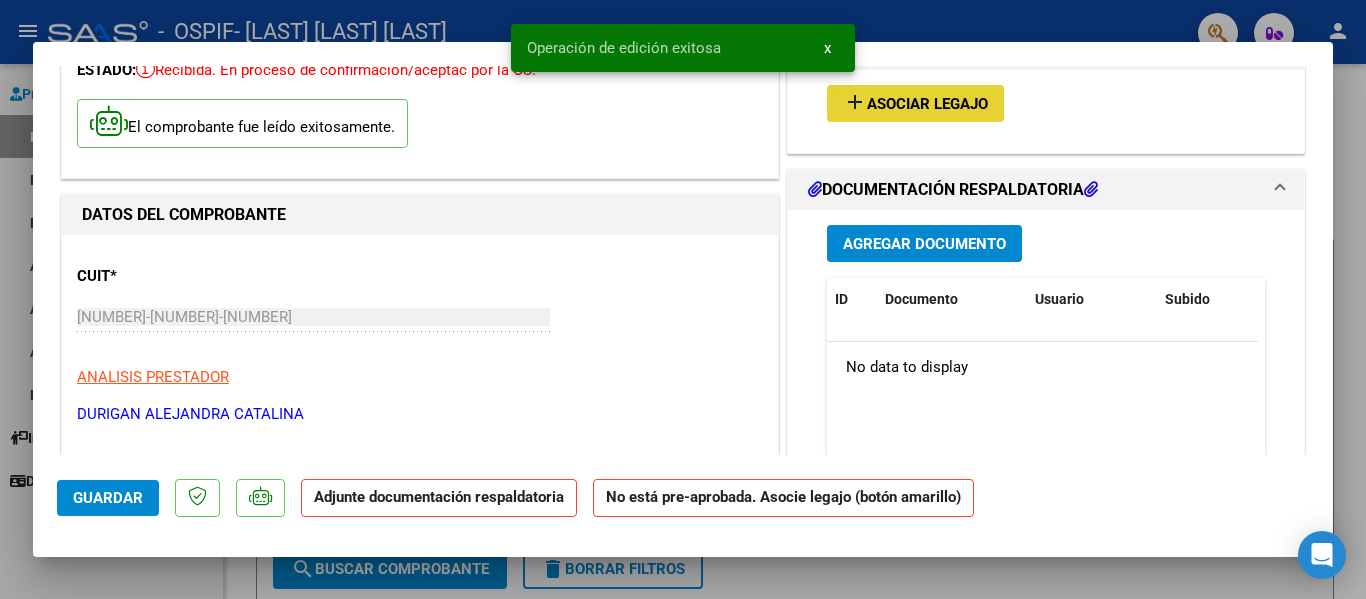 click on "Asociar Legajo" at bounding box center (927, 104) 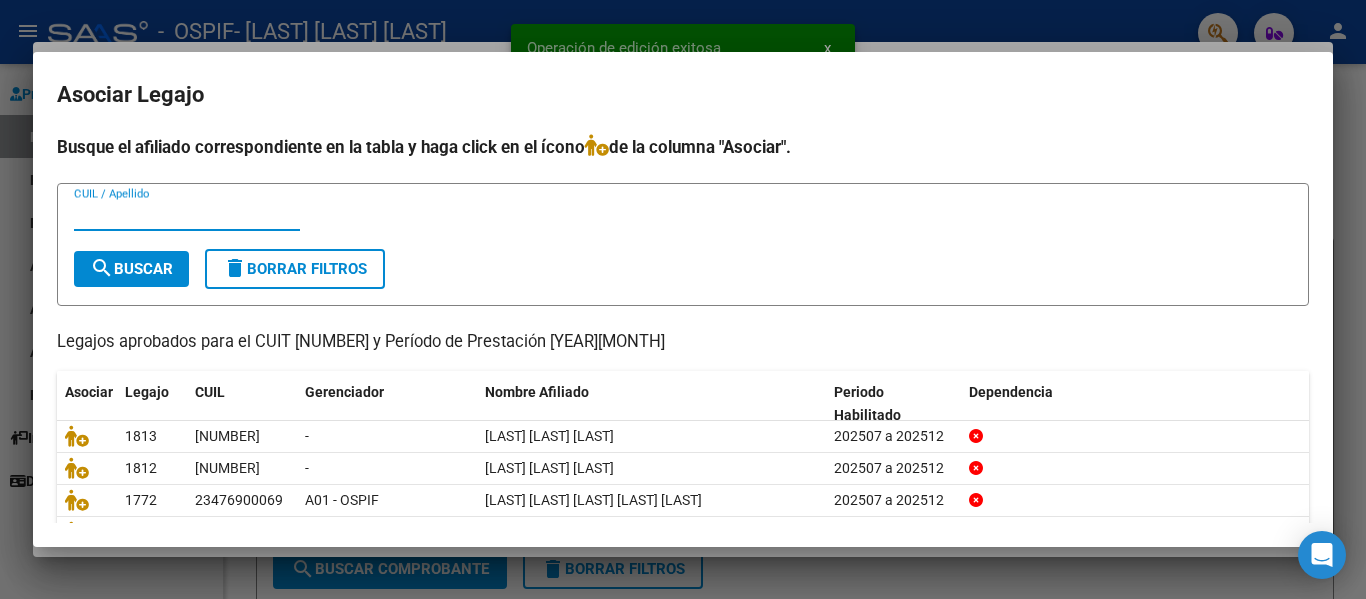 click on "CUIL / Apellido" at bounding box center (187, 215) 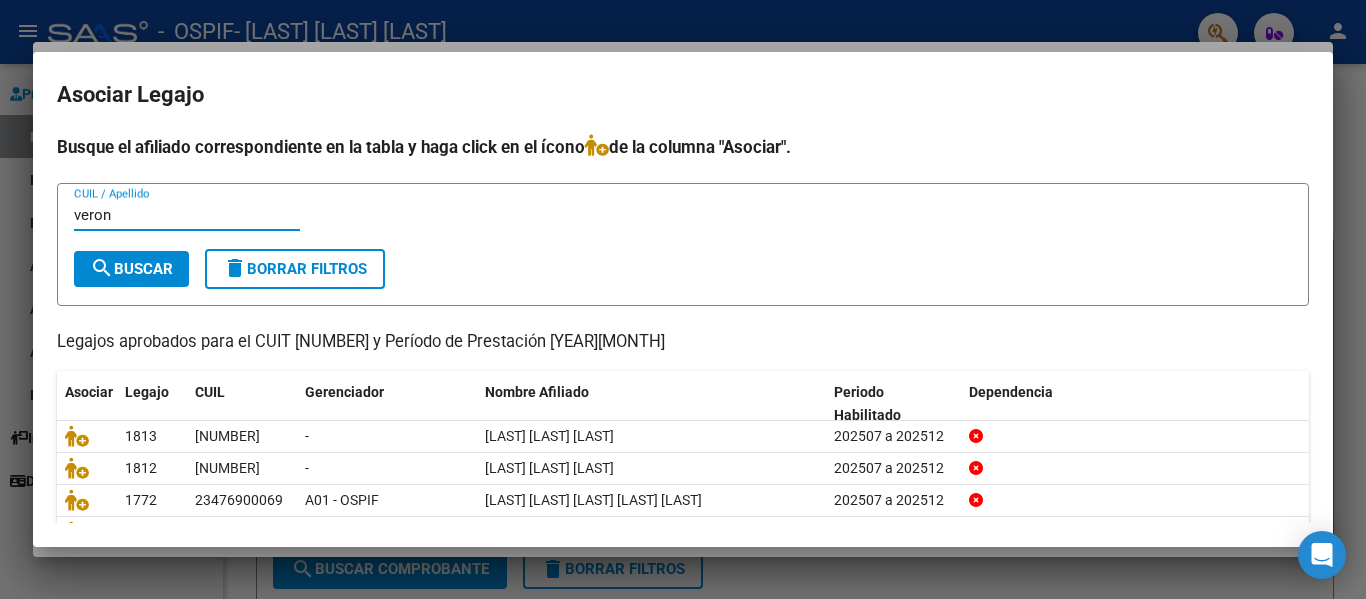 type on "veron" 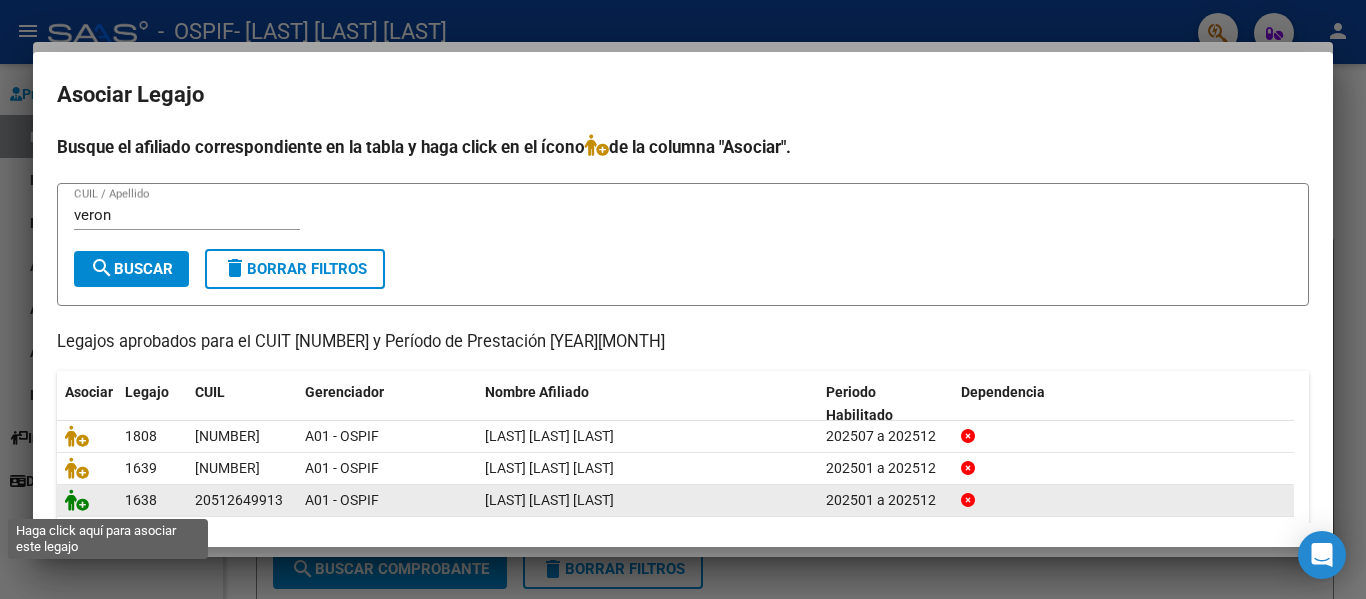 click 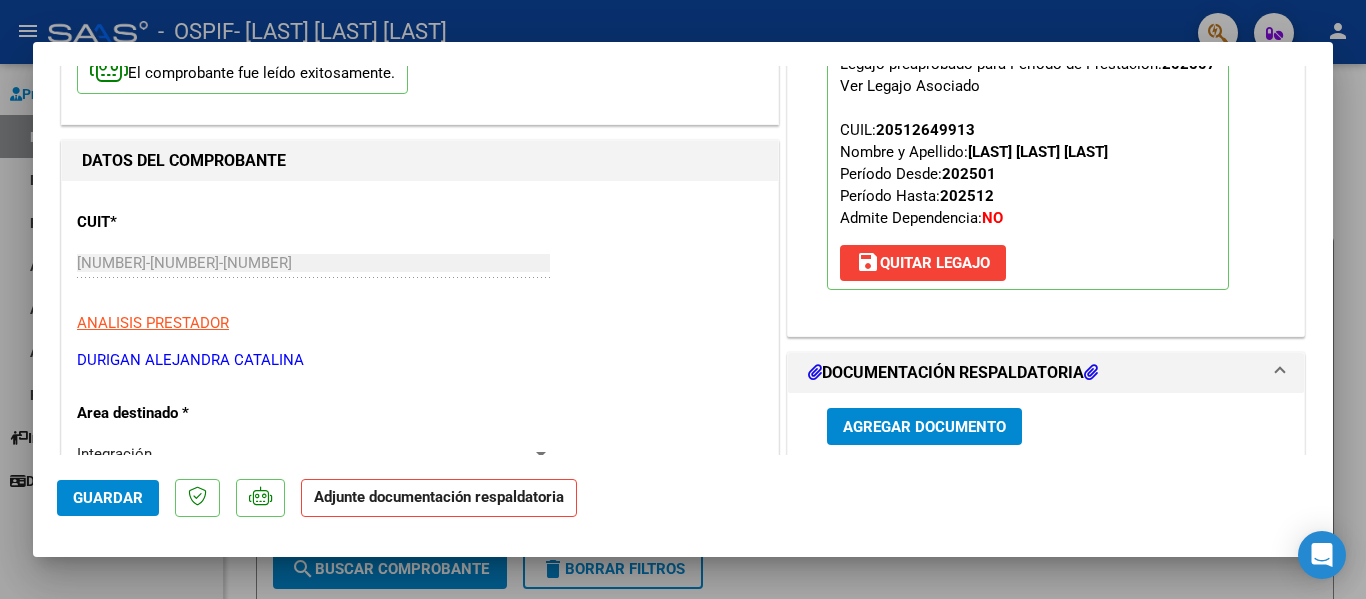 scroll, scrollTop: 179, scrollLeft: 0, axis: vertical 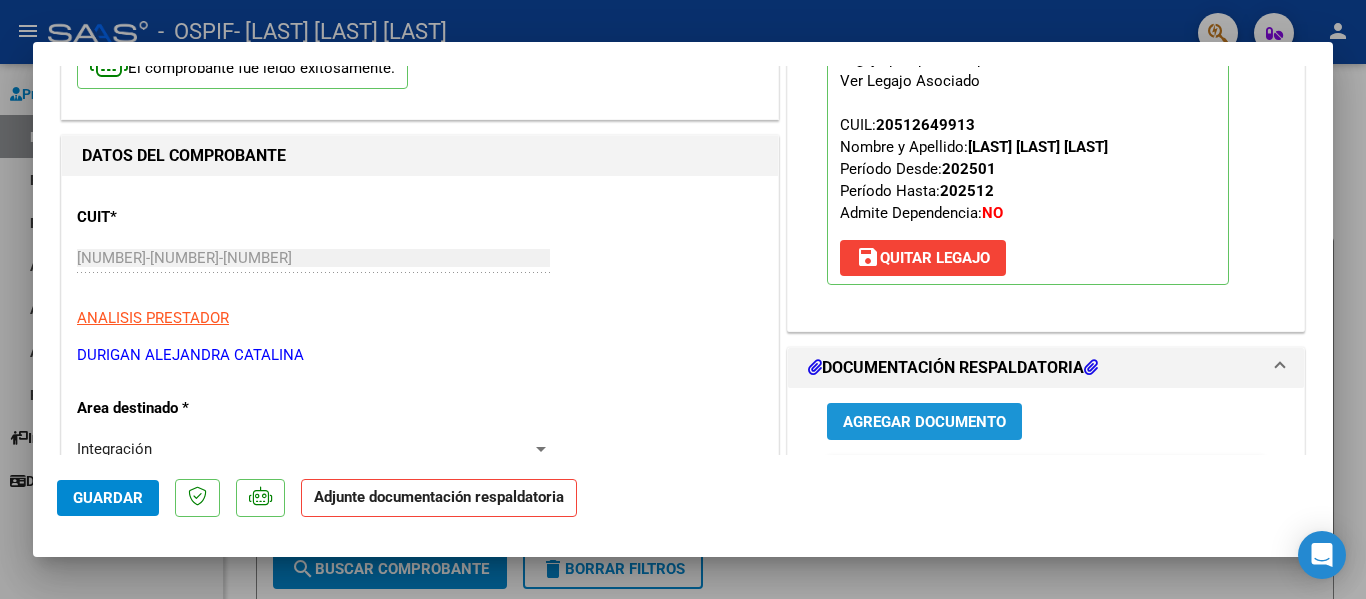 click on "Agregar Documento" at bounding box center (924, 421) 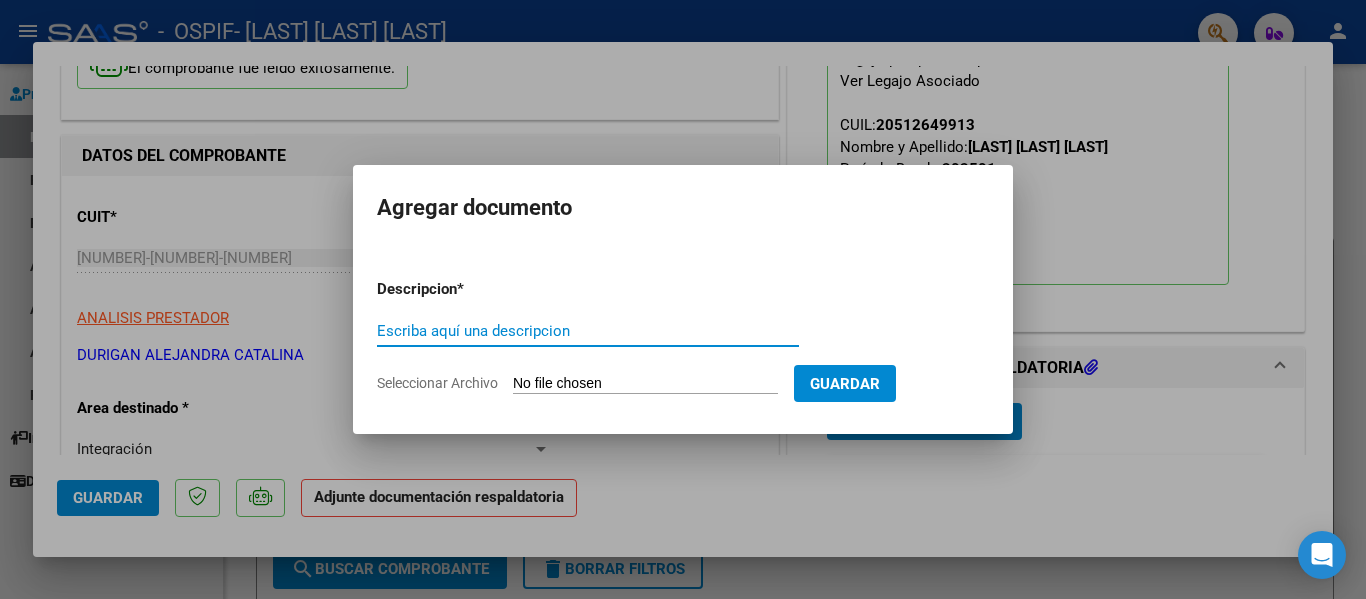 click on "Escriba aquí una descripcion" at bounding box center (588, 331) 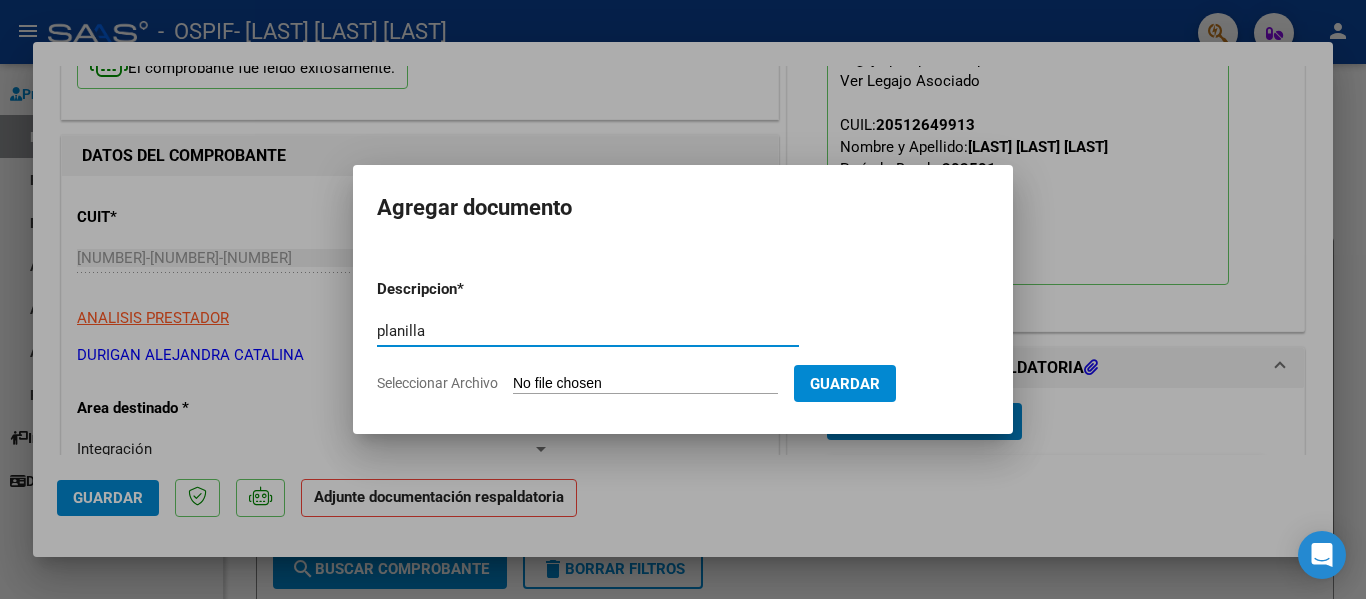 type on "planilla" 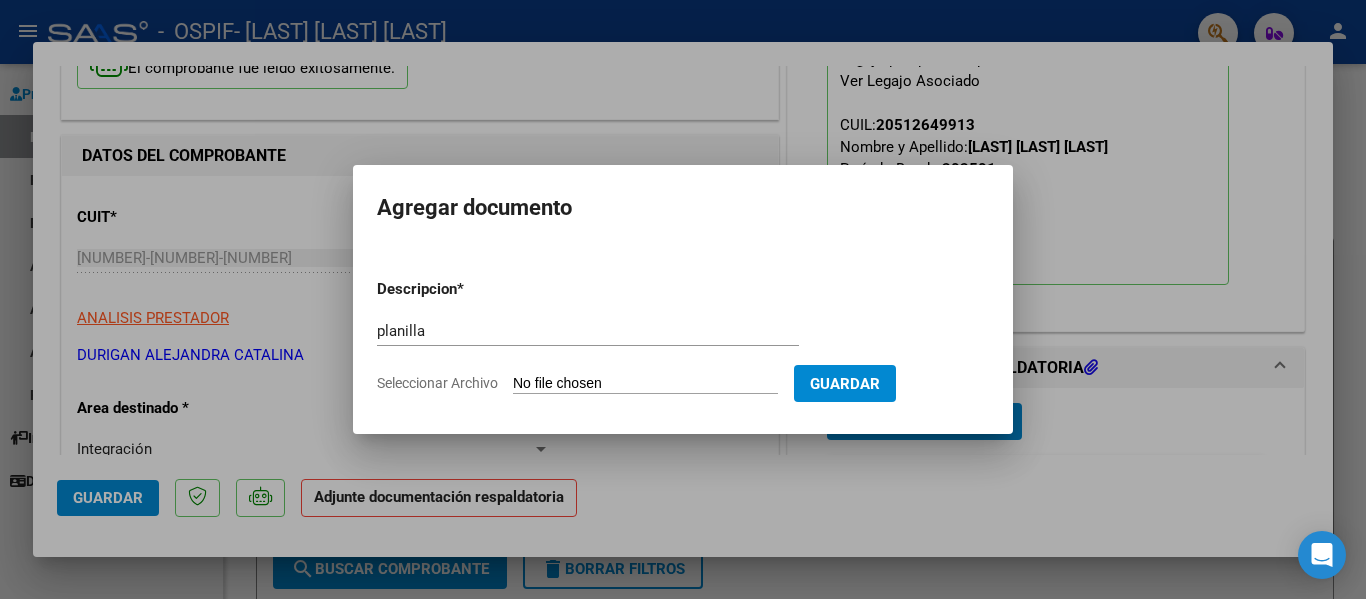 click at bounding box center [683, 299] 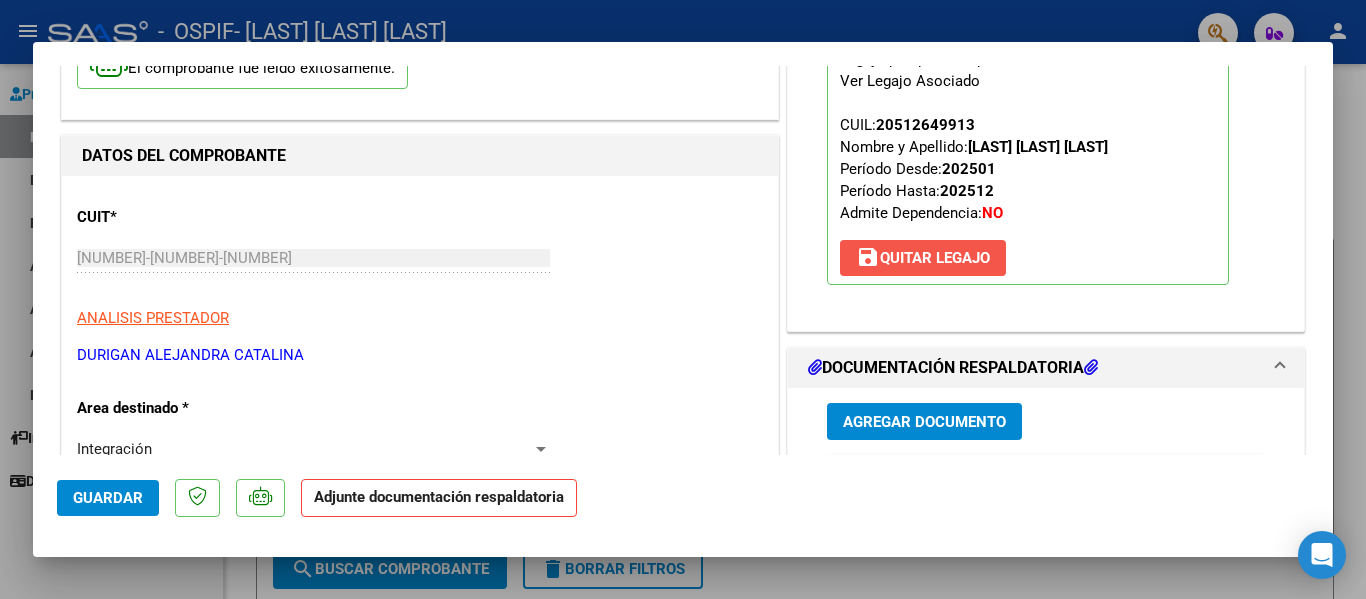 click on "save  Quitar Legajo" at bounding box center [923, 258] 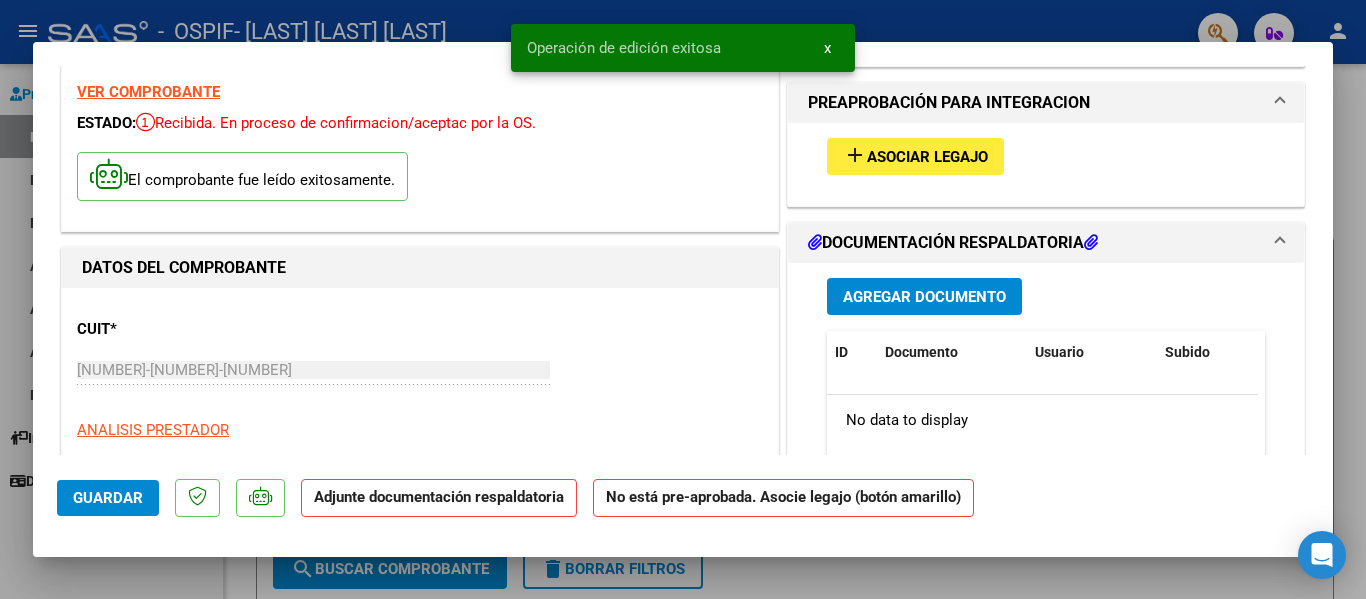 scroll, scrollTop: 65, scrollLeft: 0, axis: vertical 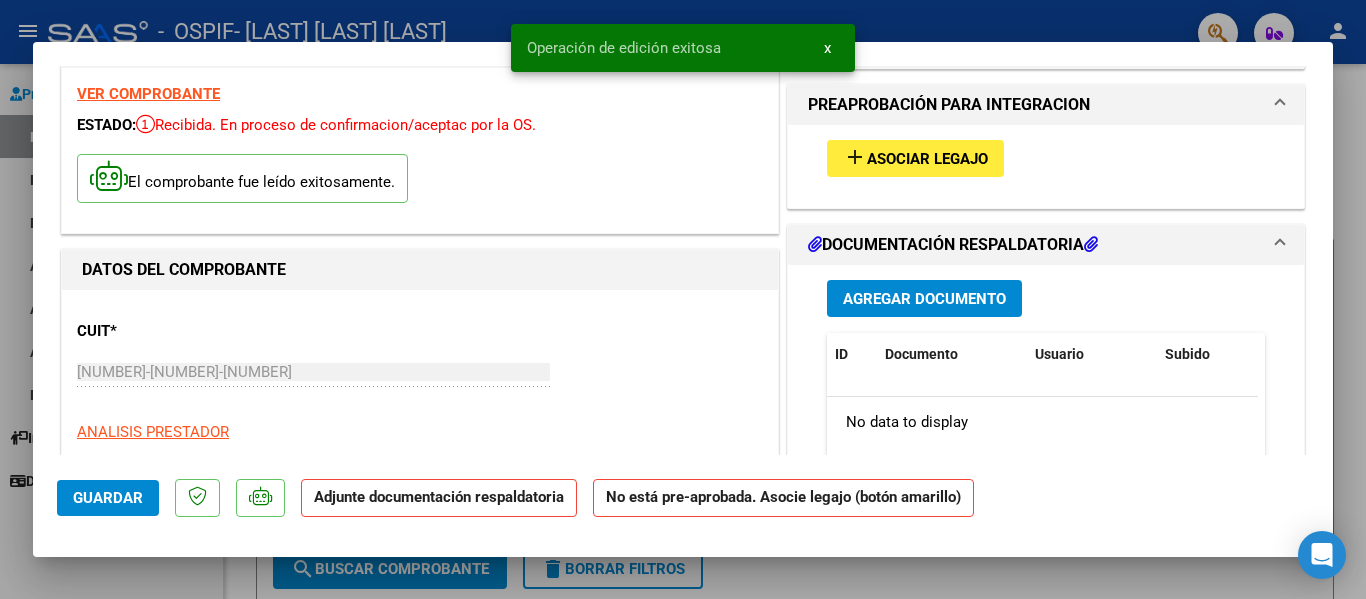 click on "Asociar Legajo" at bounding box center [927, 159] 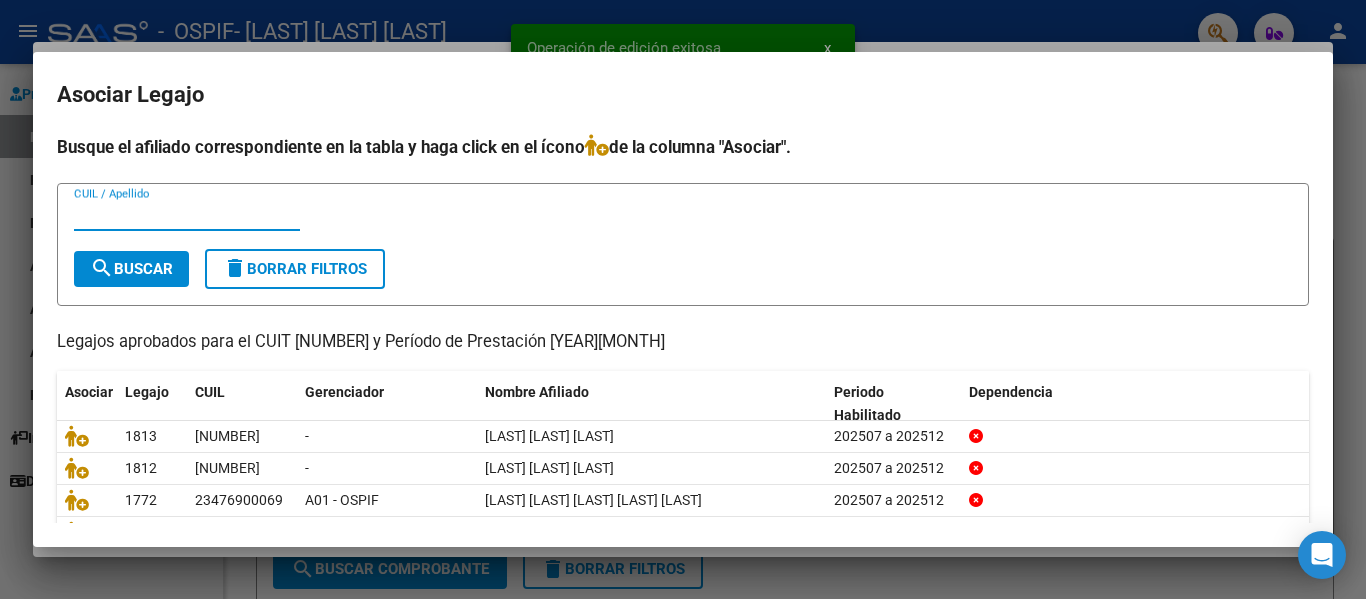 click on "CUIL / Apellido" at bounding box center [187, 215] 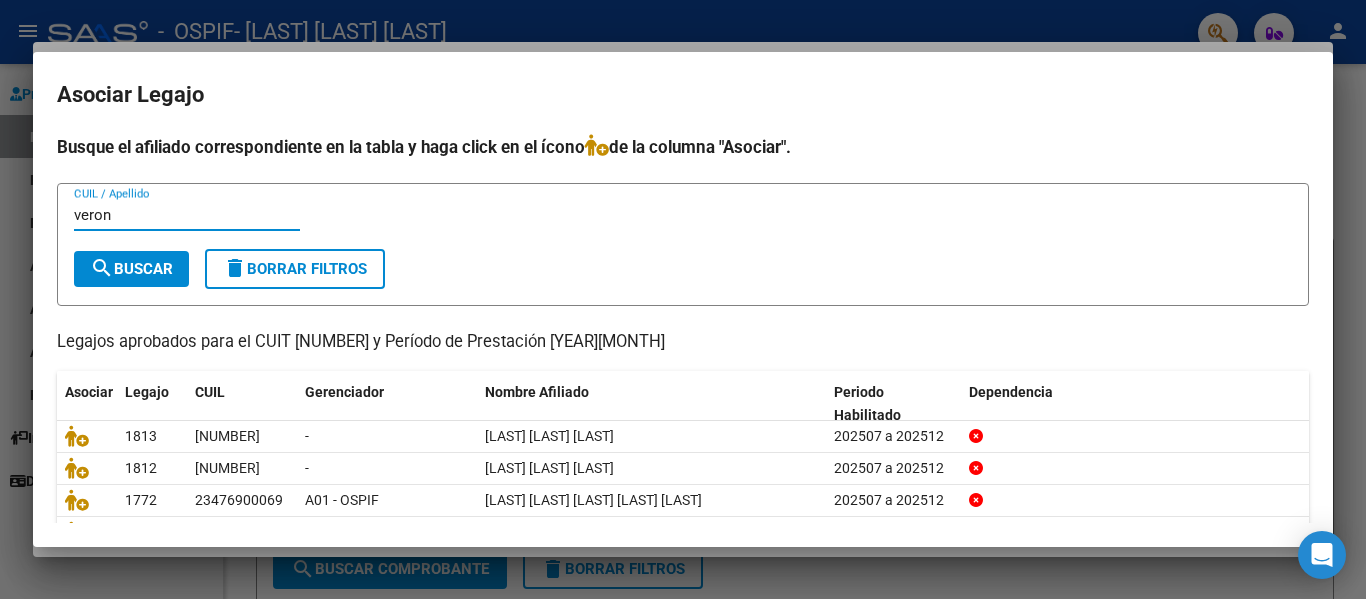 type on "veron" 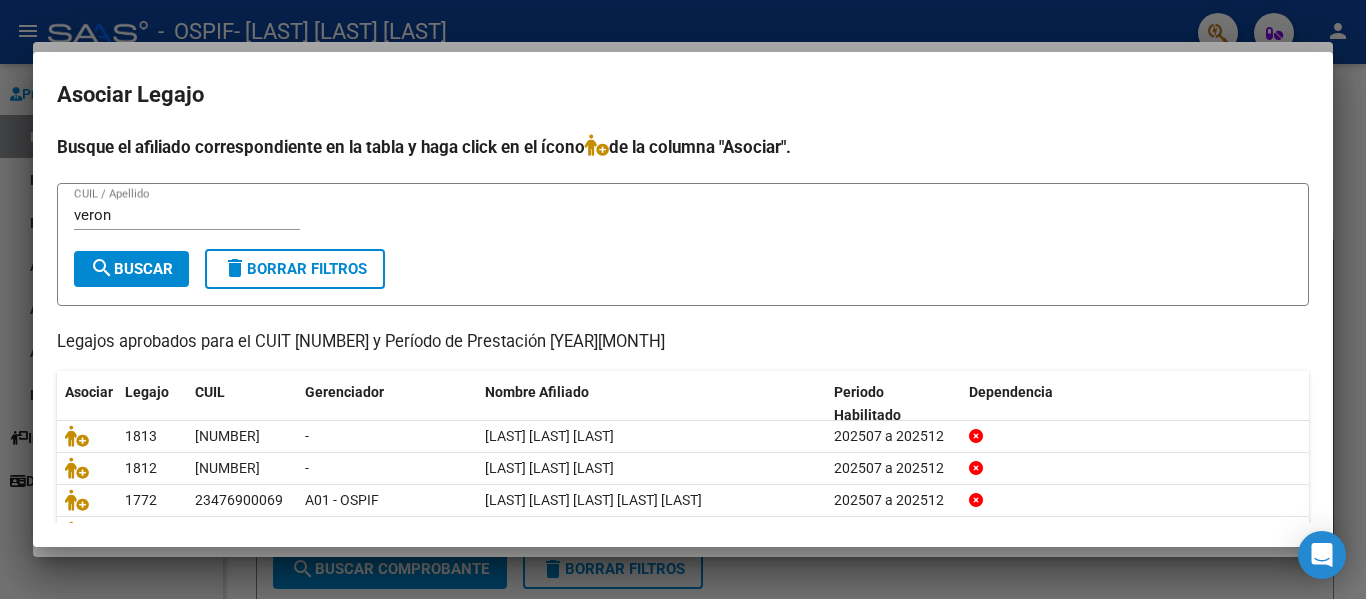 click on "[LAST] CUIL / Apellido" at bounding box center [187, 224] 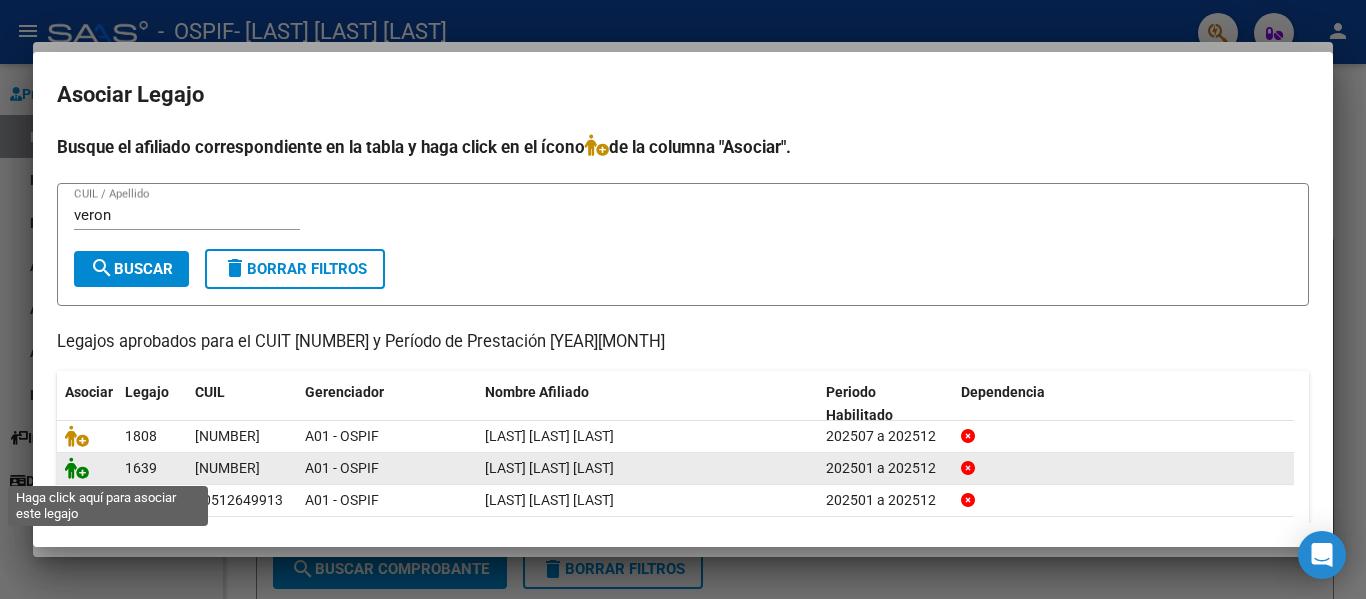 click 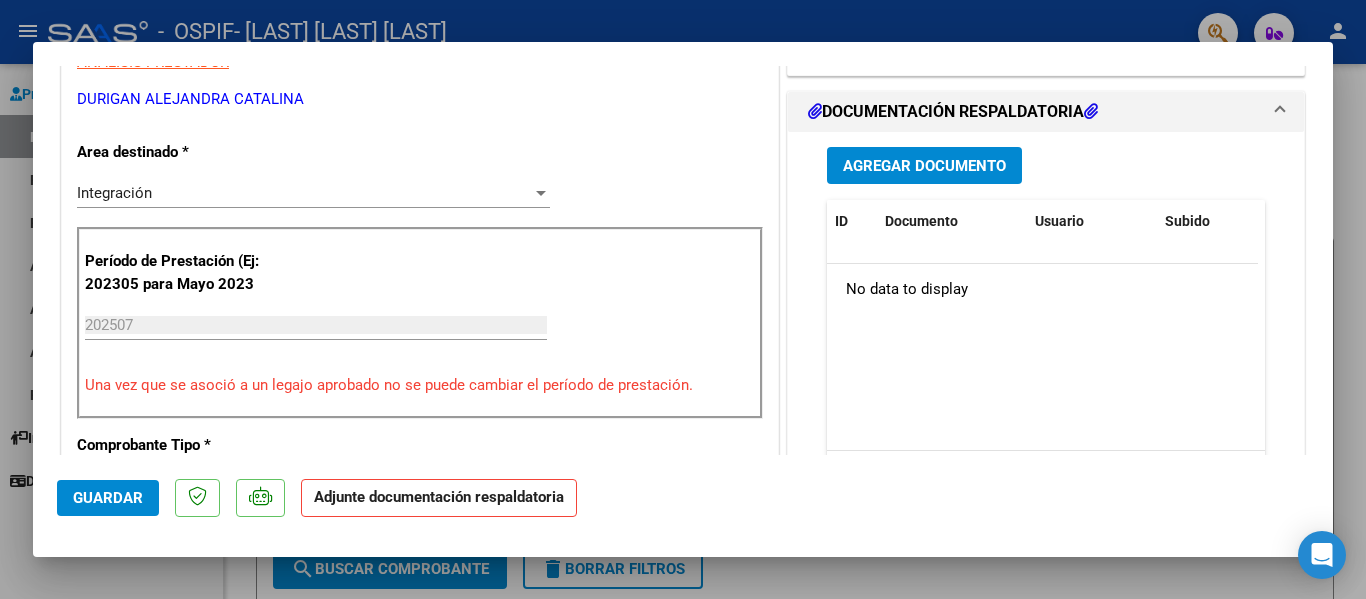 scroll, scrollTop: 436, scrollLeft: 0, axis: vertical 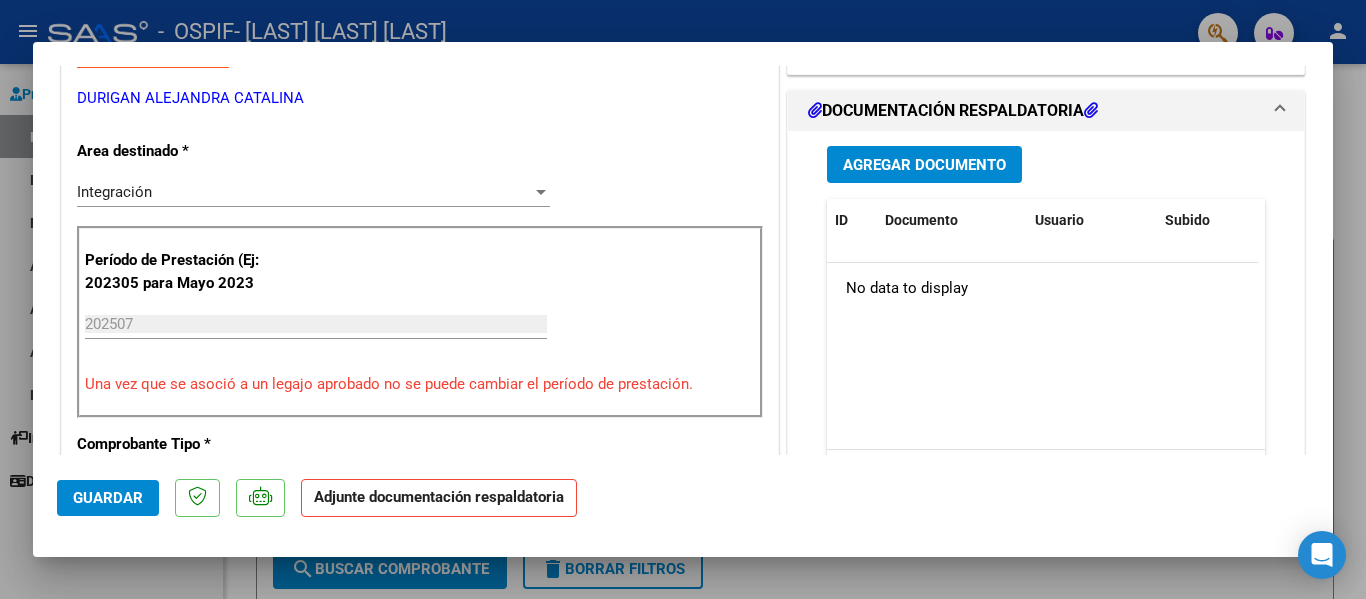 click on "Agregar Documento" at bounding box center (924, 165) 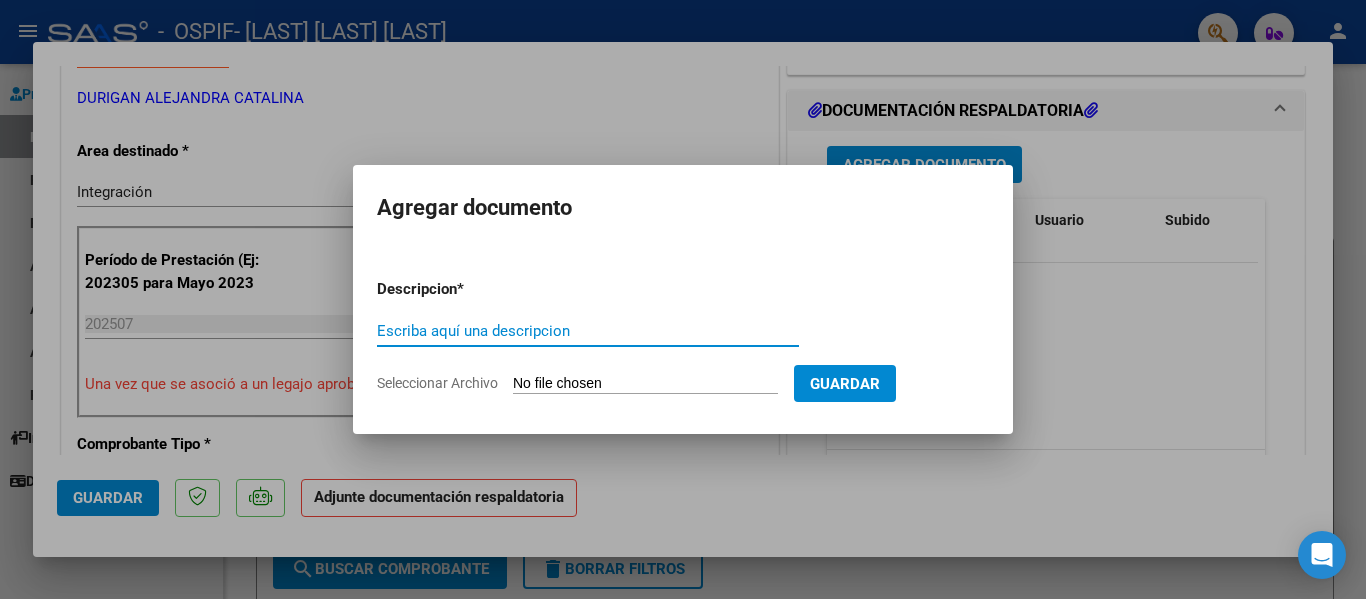 click on "Escriba aquí una descripcion" at bounding box center (588, 331) 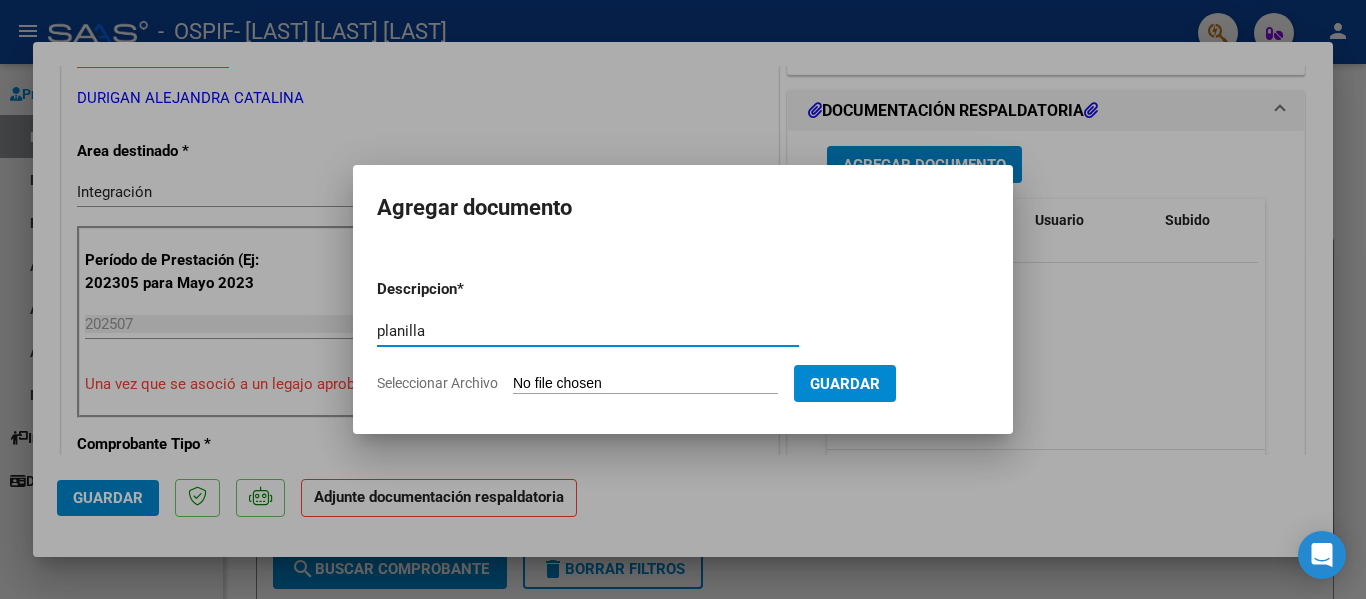type on "planilla" 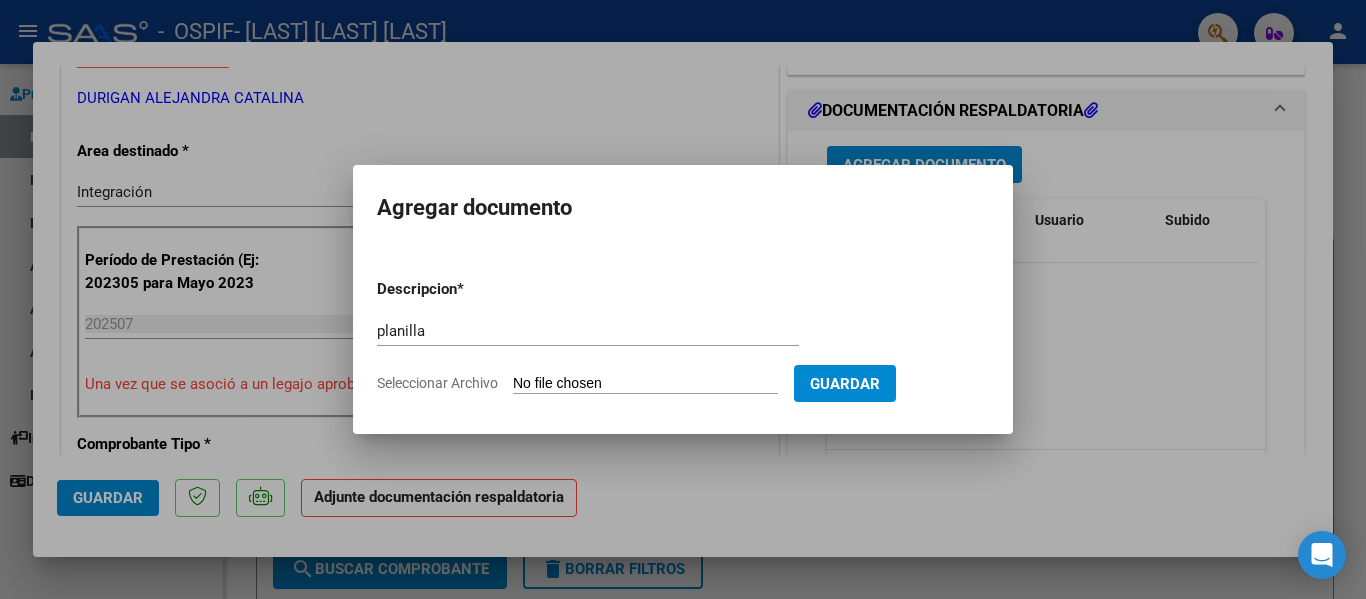 click on "Seleccionar Archivo" at bounding box center [645, 384] 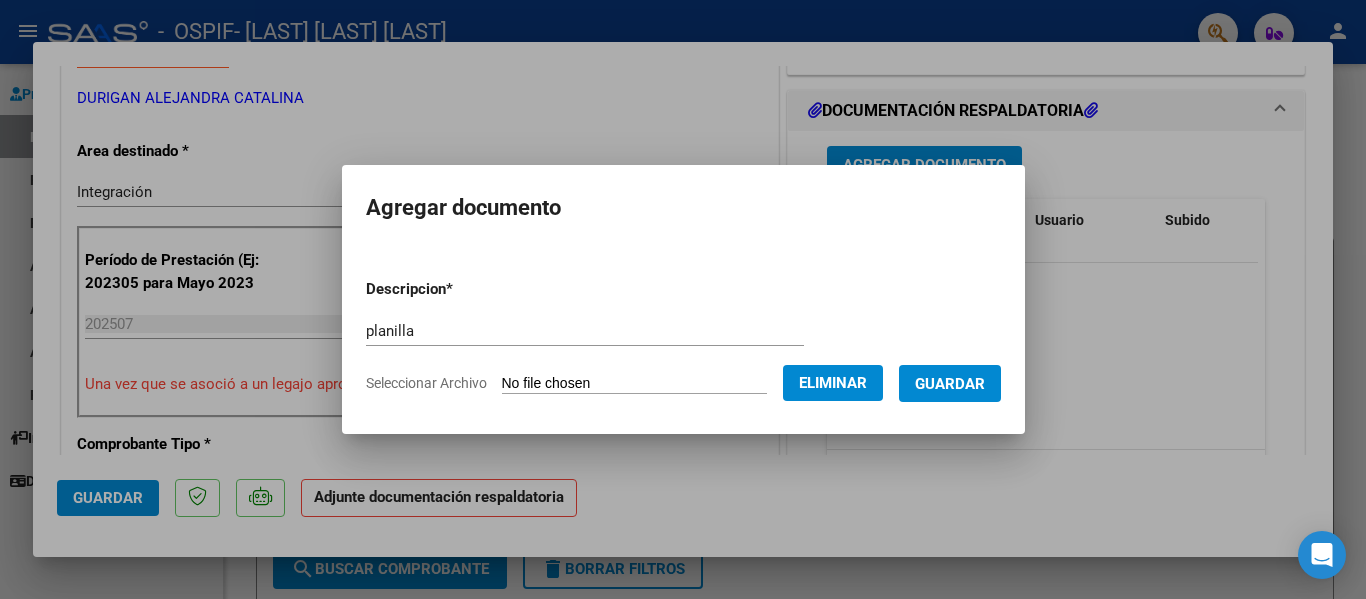 click on "Guardar" at bounding box center (950, 384) 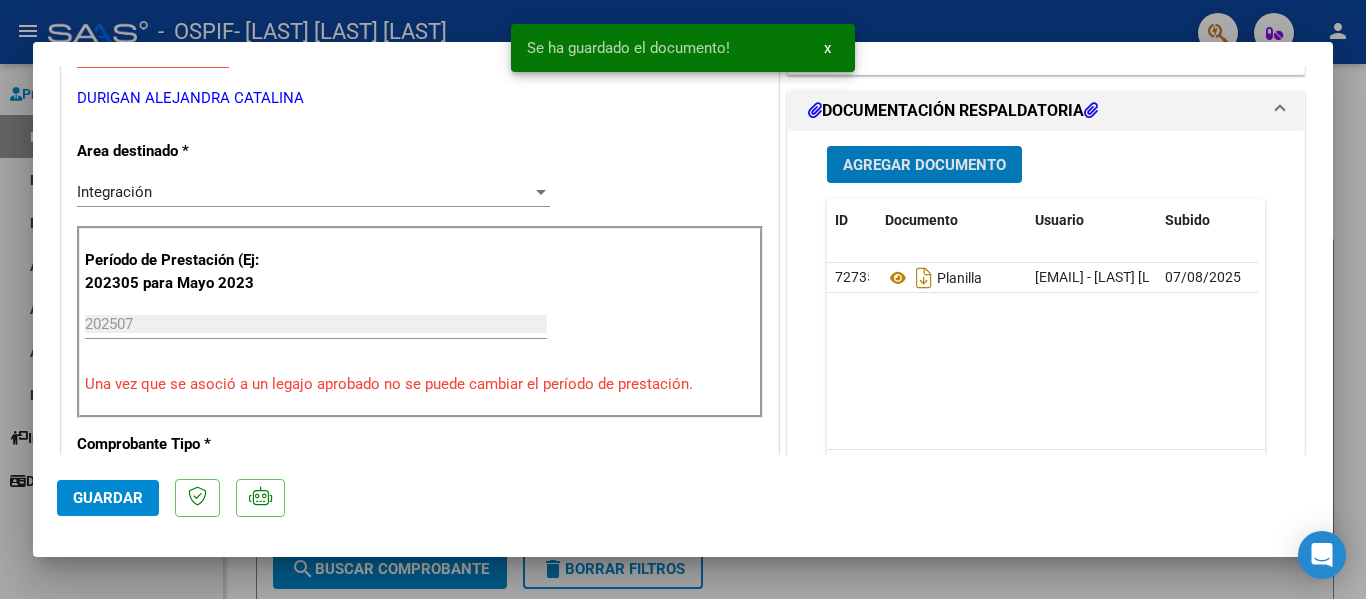 click at bounding box center [683, 299] 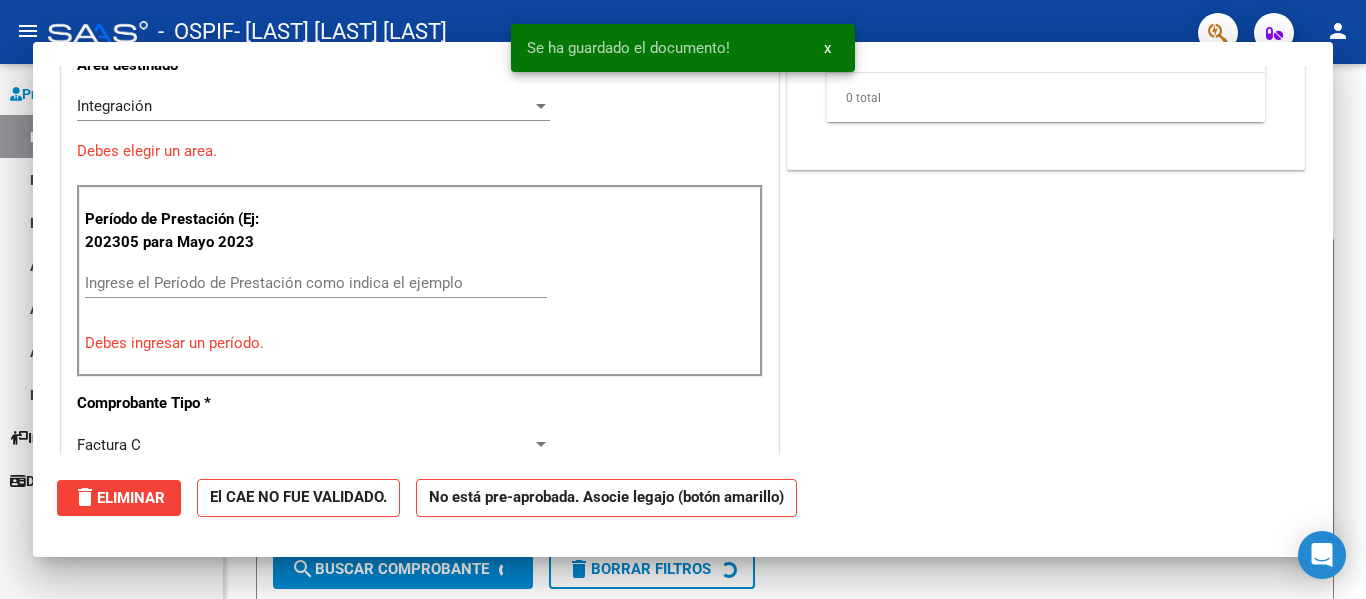 scroll, scrollTop: 350, scrollLeft: 0, axis: vertical 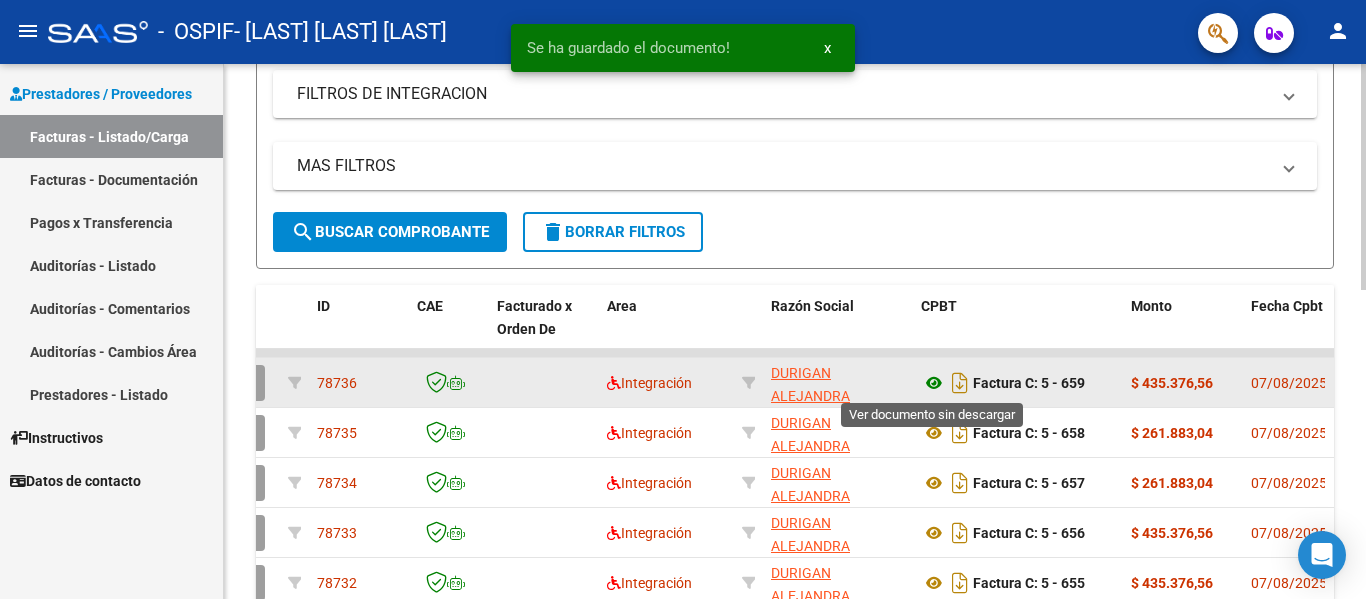 click 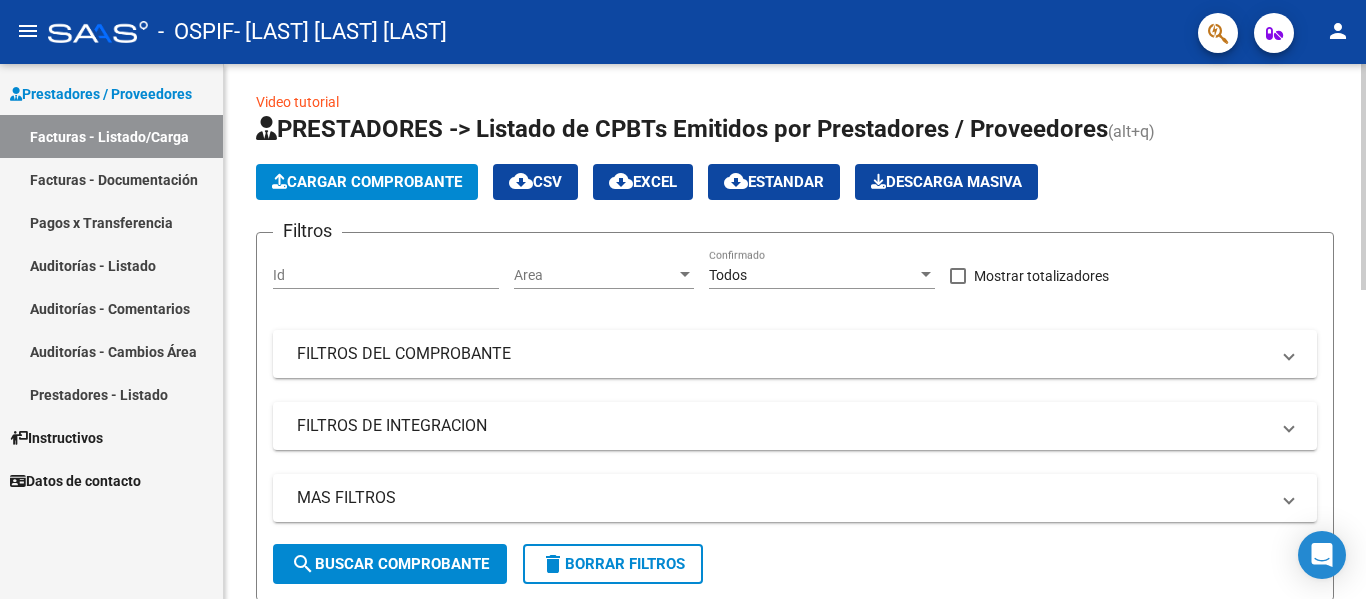 scroll, scrollTop: 0, scrollLeft: 0, axis: both 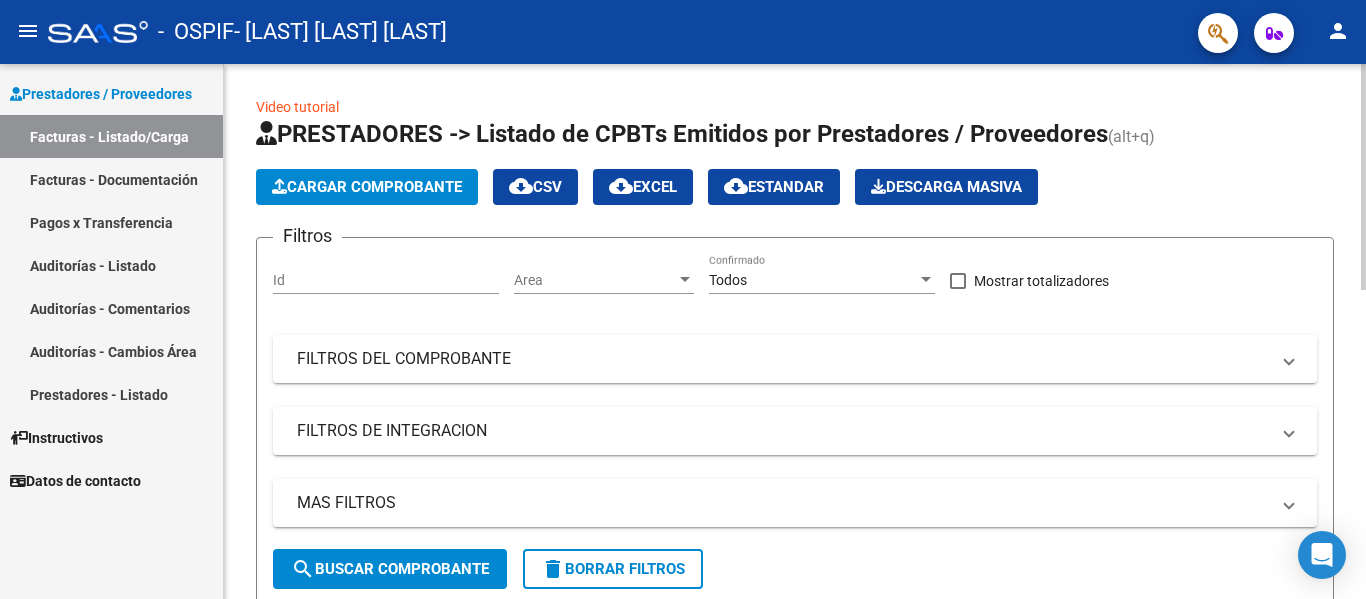click on "Cargar Comprobante" 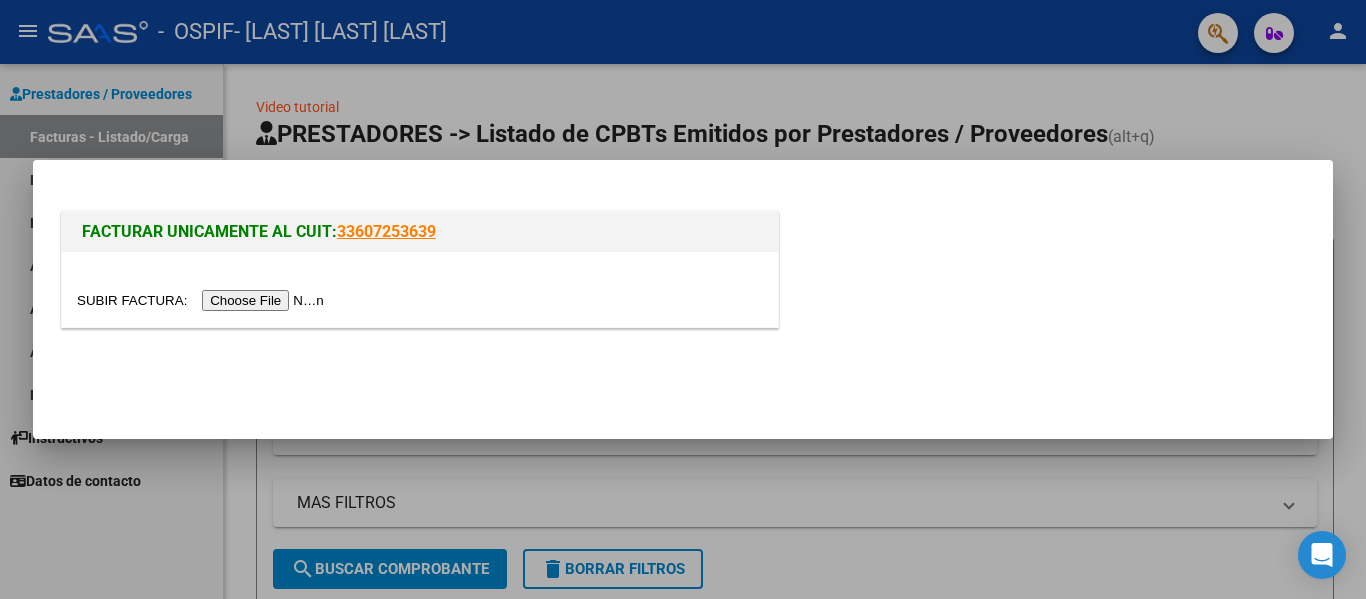 click at bounding box center (203, 300) 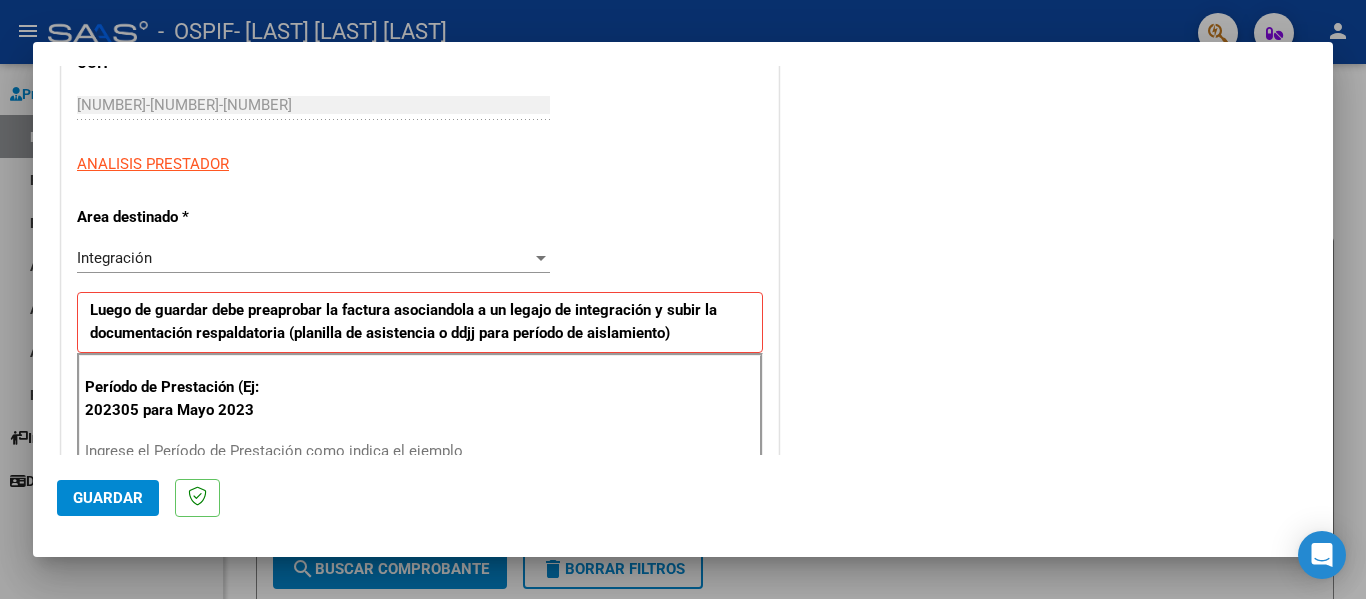 scroll, scrollTop: 406, scrollLeft: 0, axis: vertical 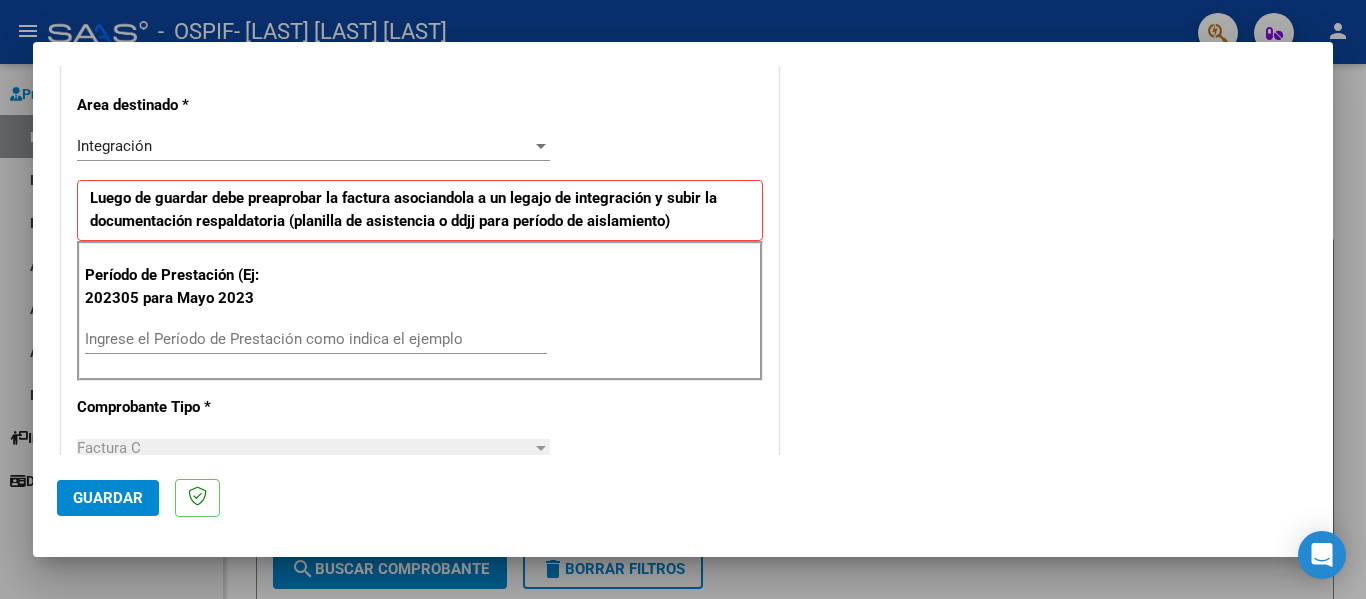 click on "Ingrese el Período de Prestación como indica el ejemplo" at bounding box center [316, 339] 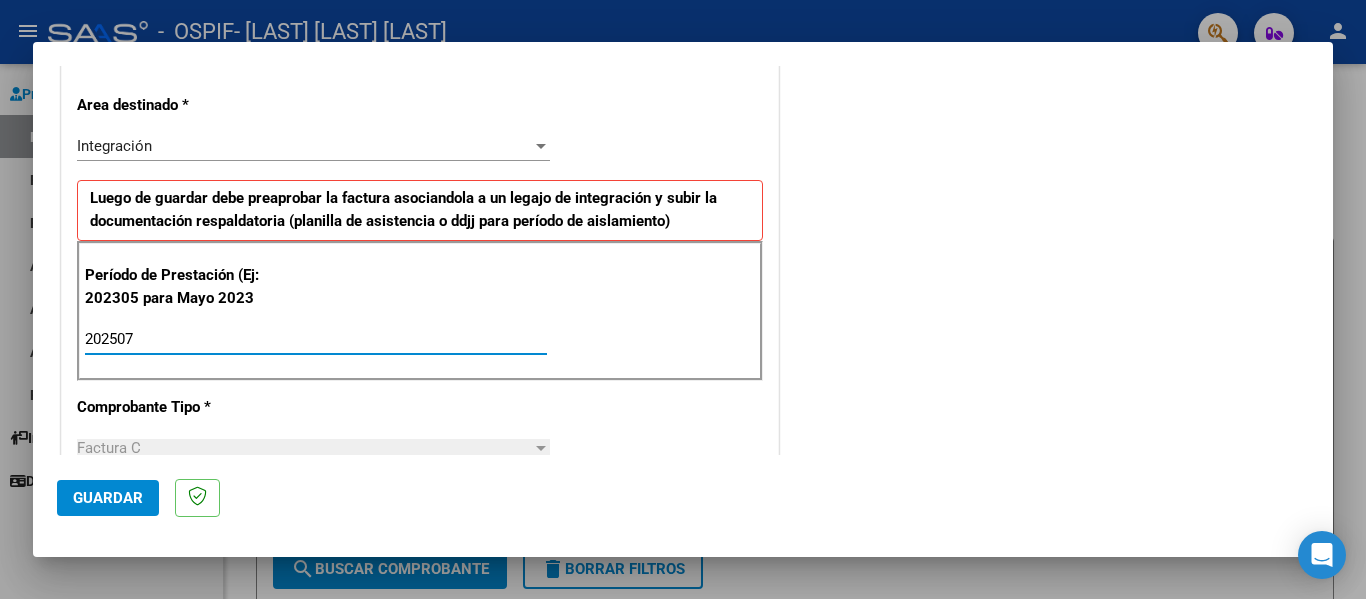 type on "202507" 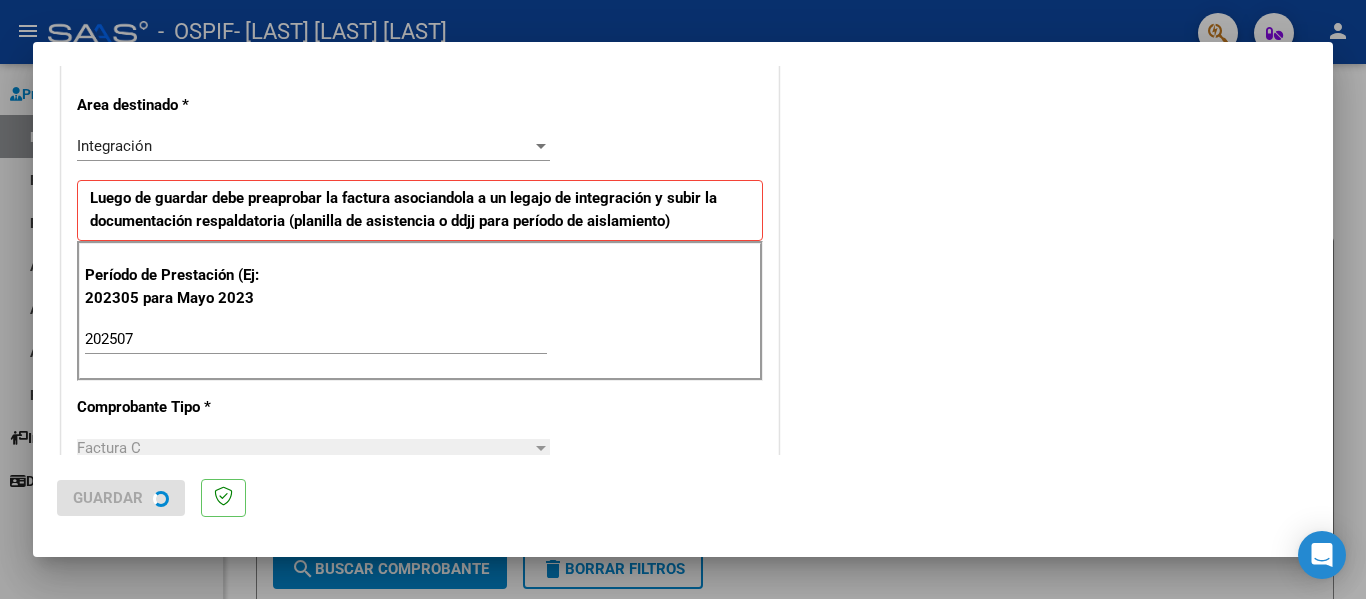 scroll, scrollTop: 0, scrollLeft: 0, axis: both 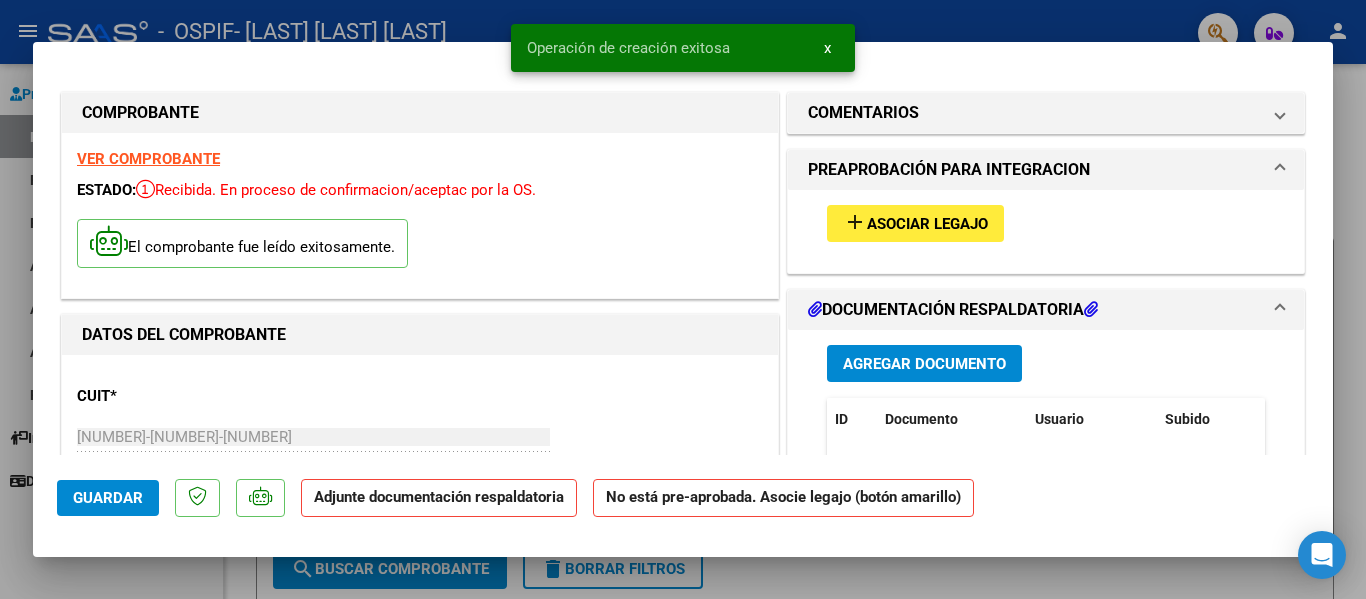 click on "add Asociar Legajo" at bounding box center (1046, 223) 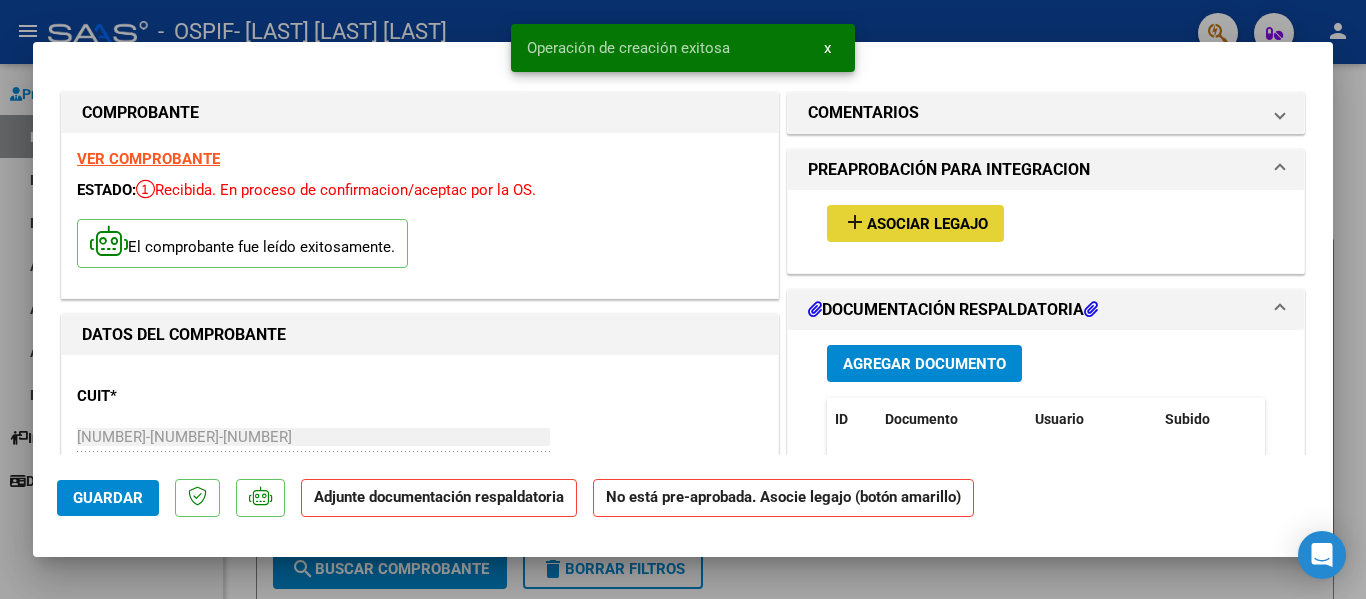 click on "Asociar Legajo" at bounding box center [927, 224] 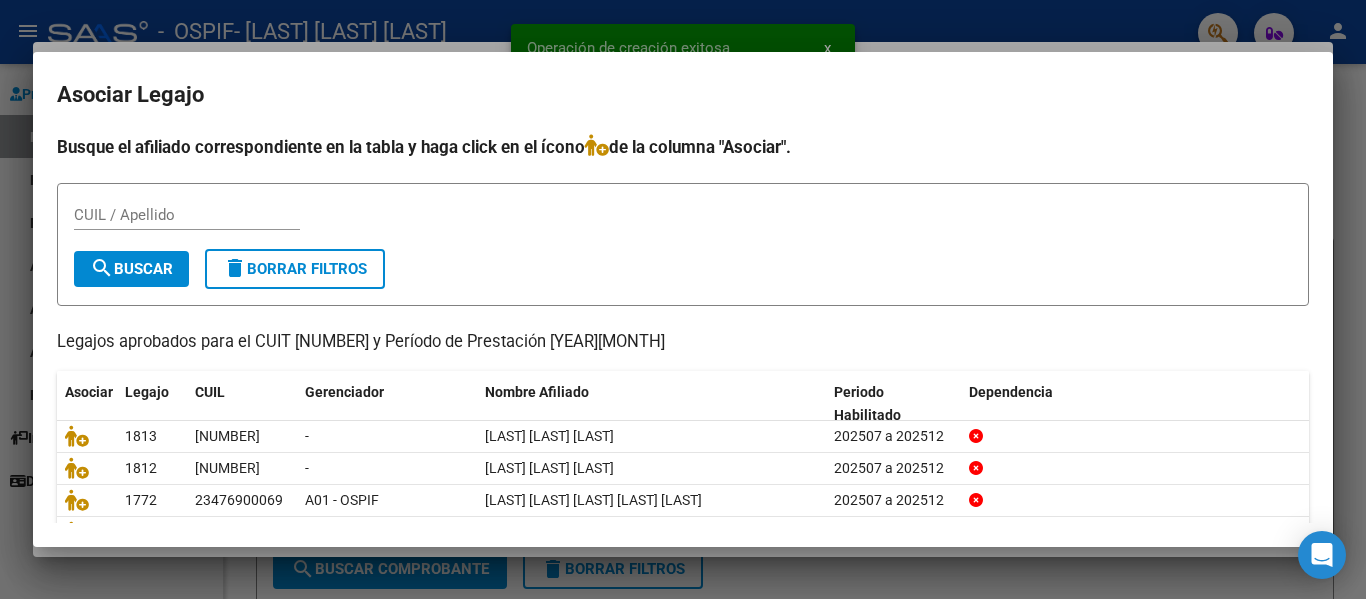 click on "CUIL / Apellido" at bounding box center [187, 215] 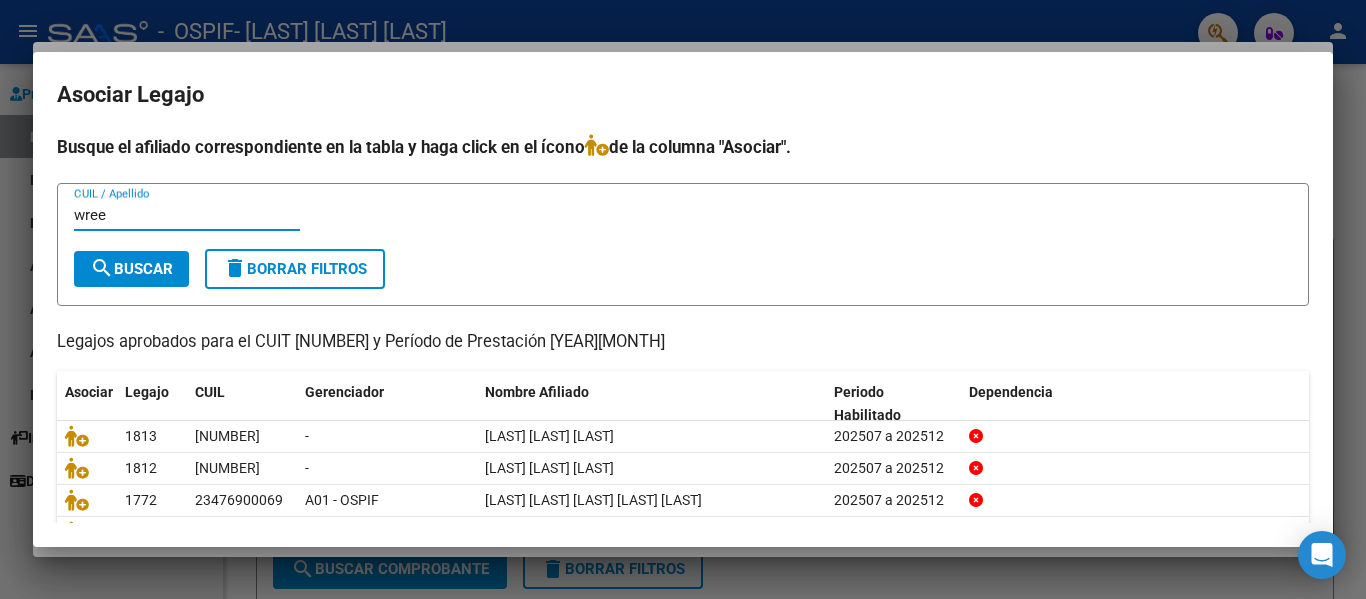 type on "wree" 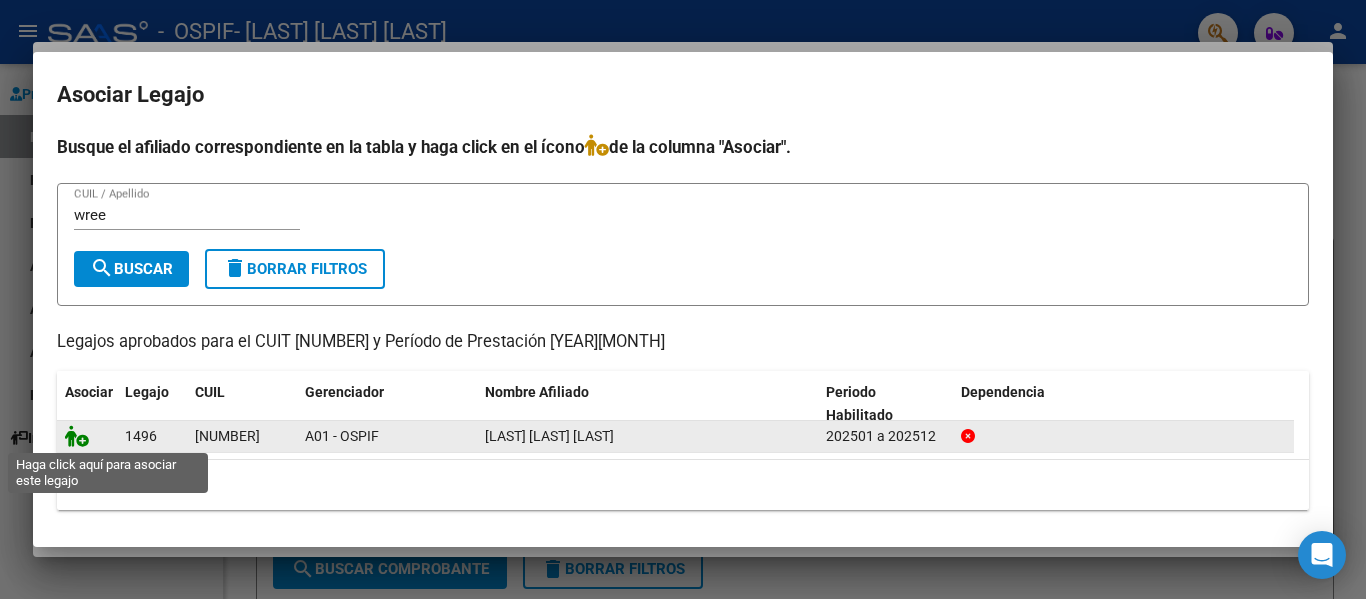 click 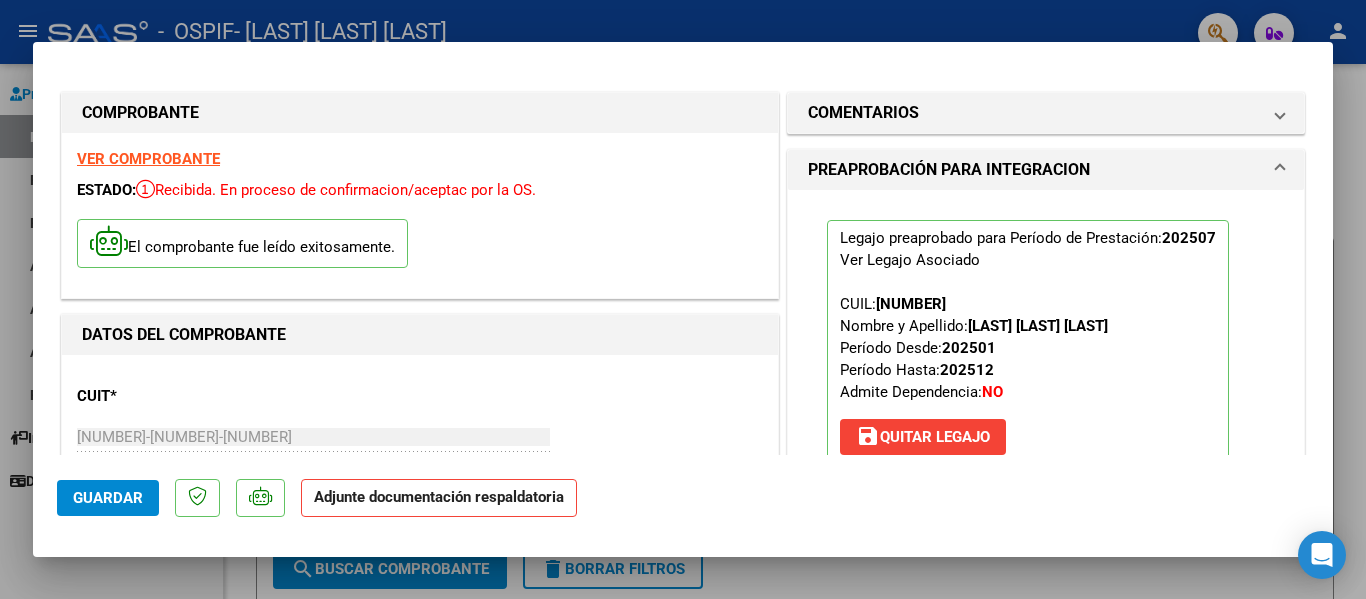 click at bounding box center (683, 299) 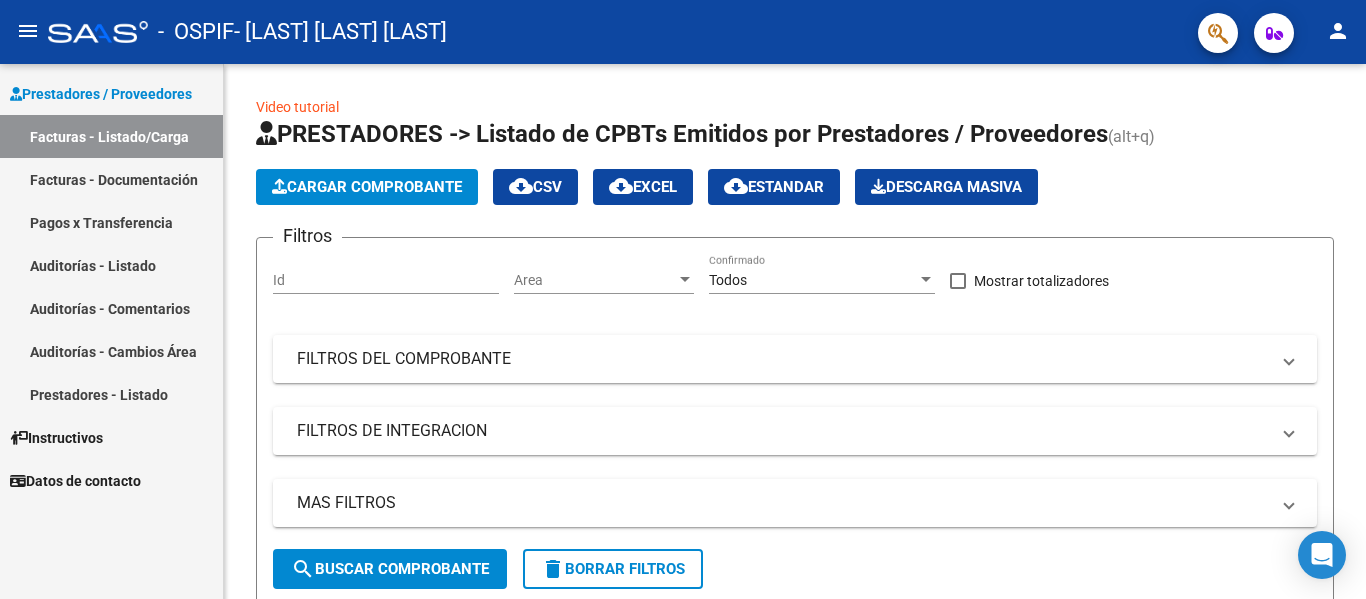 click on "- [LAST] [LAST] [LAST]" 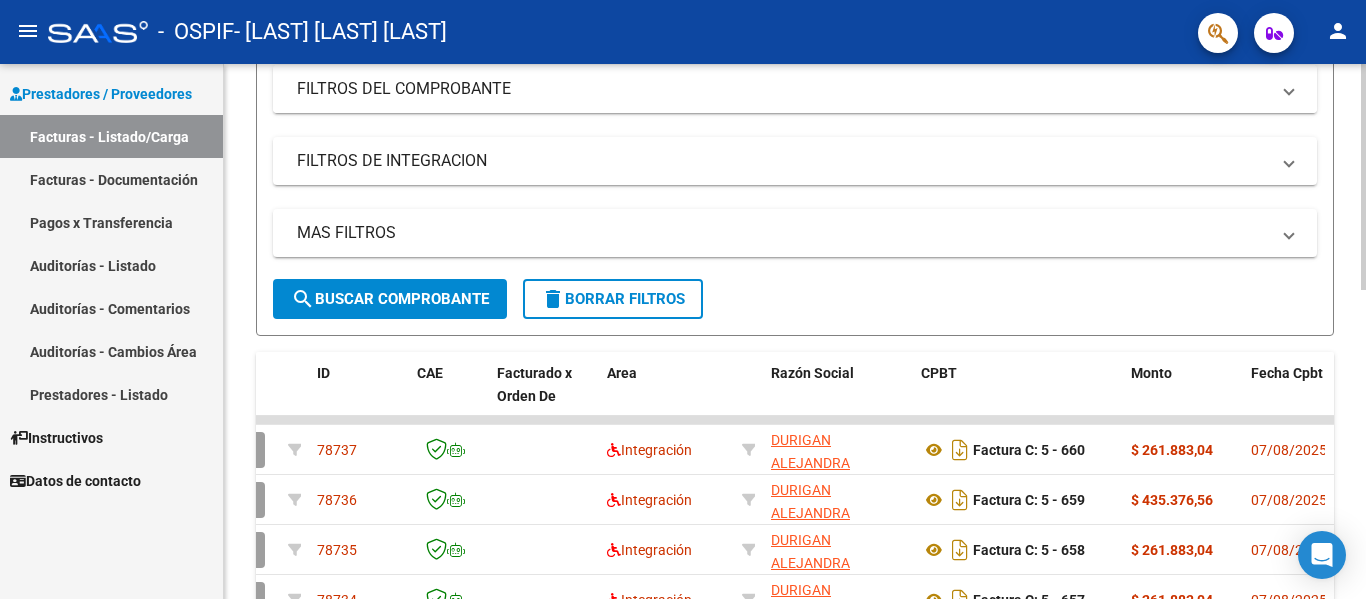 scroll, scrollTop: 271, scrollLeft: 0, axis: vertical 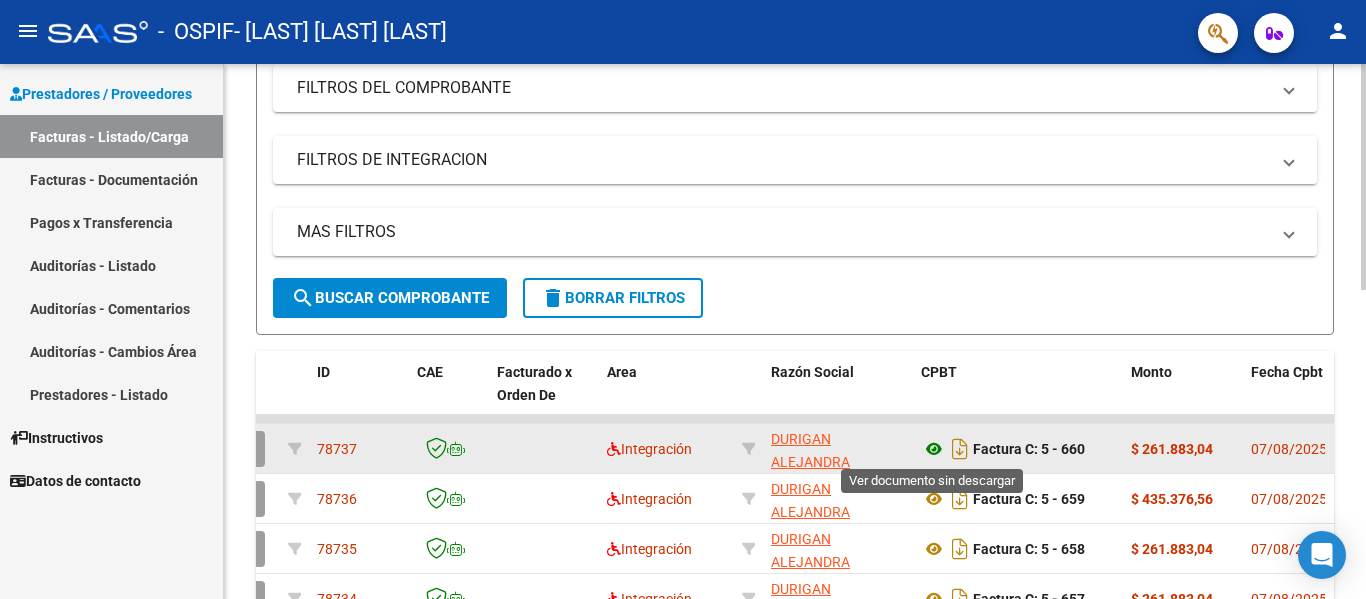 click 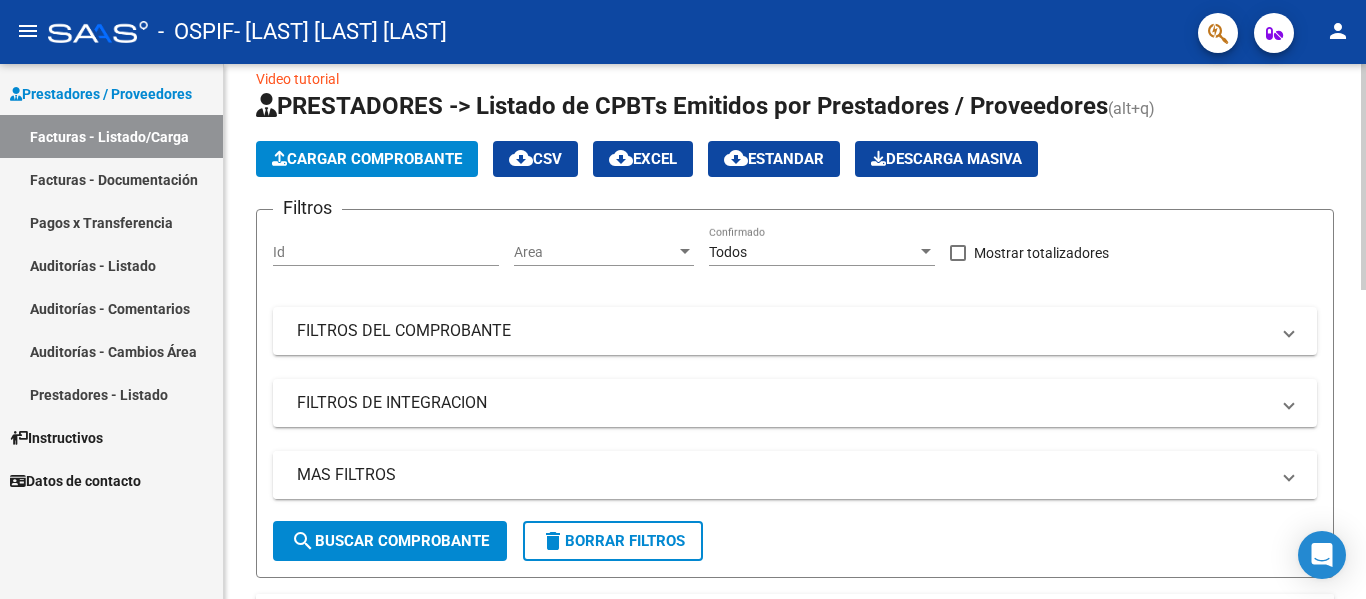 scroll, scrollTop: 0, scrollLeft: 0, axis: both 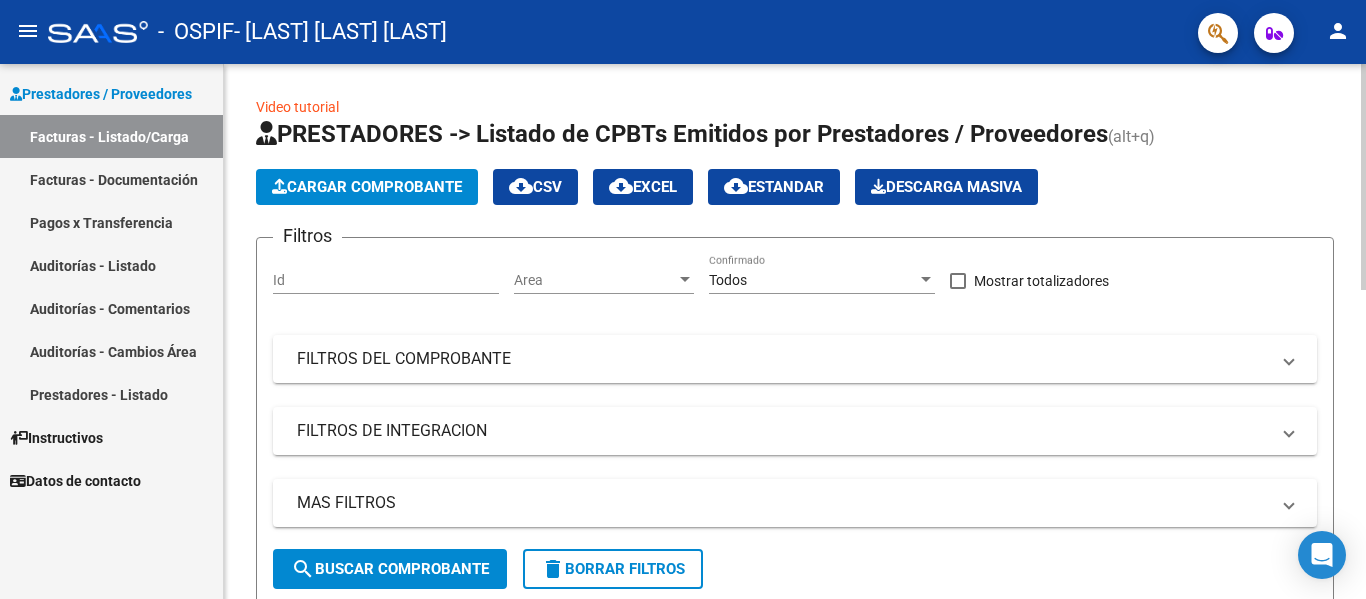 click on "Cargar Comprobante" 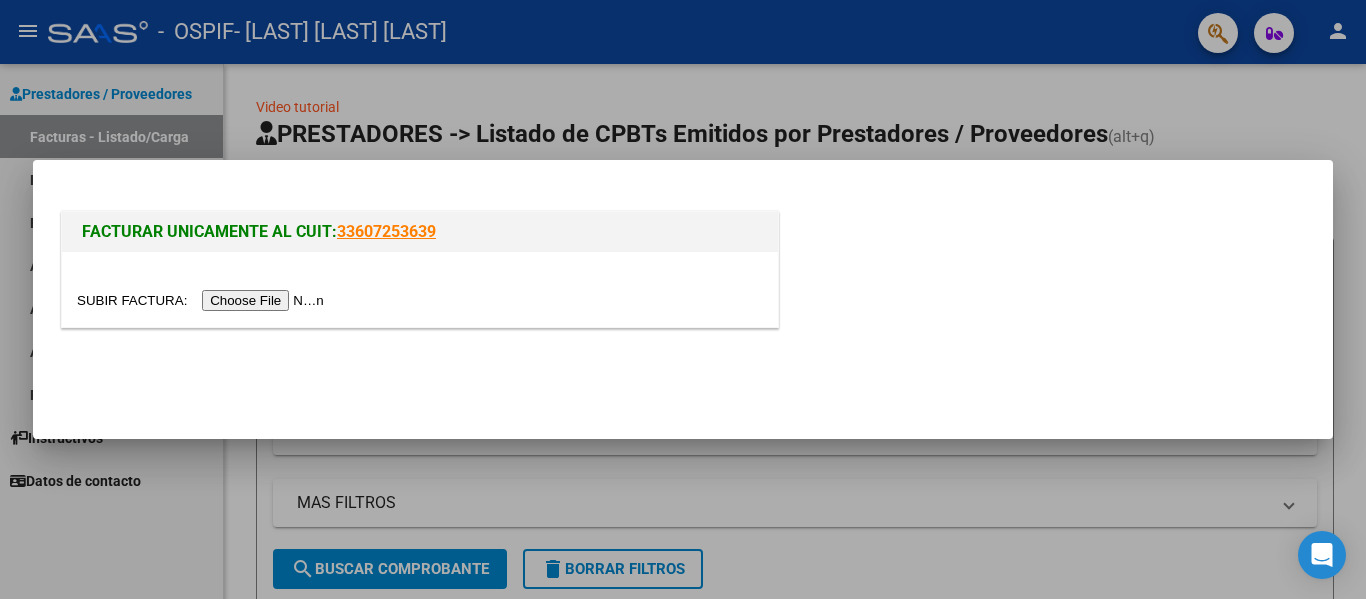 click at bounding box center (203, 300) 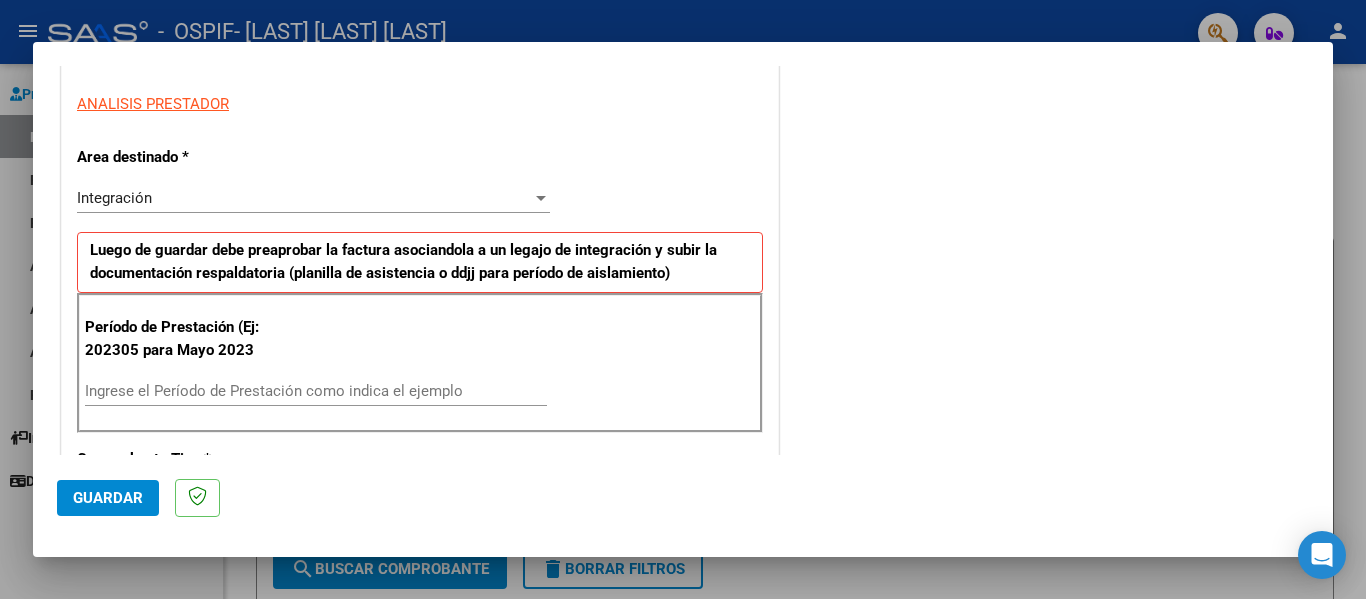 scroll, scrollTop: 358, scrollLeft: 0, axis: vertical 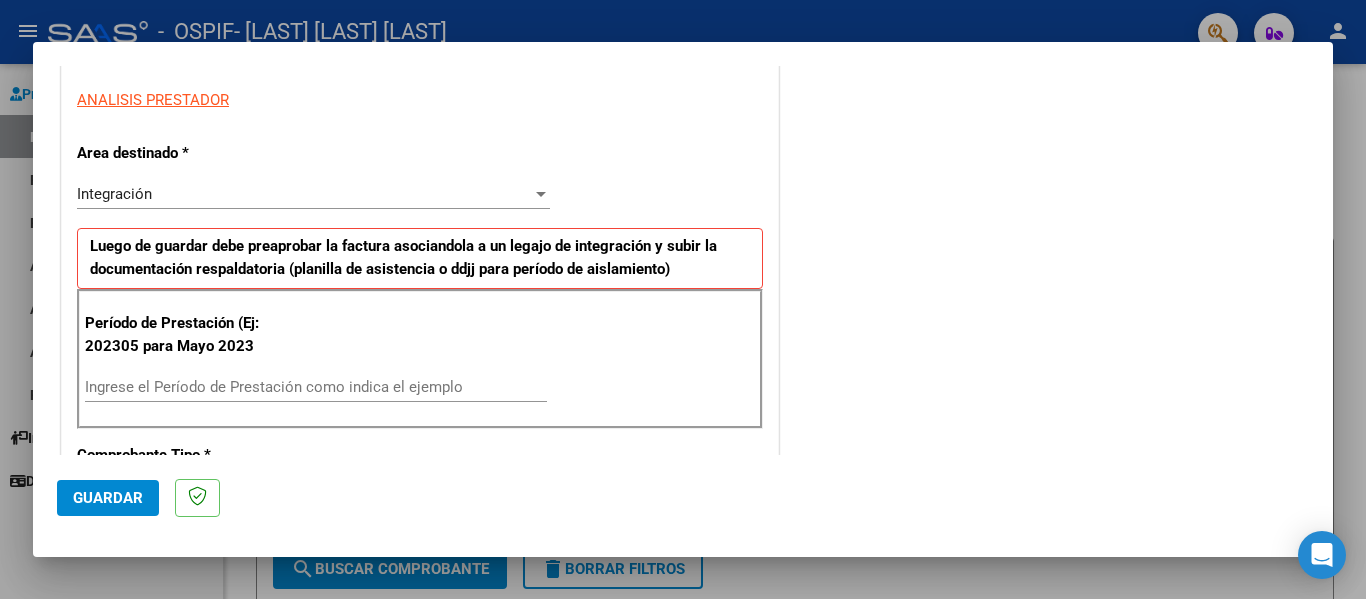 click on "Ingrese el Período de Prestación como indica el ejemplo" at bounding box center (316, 387) 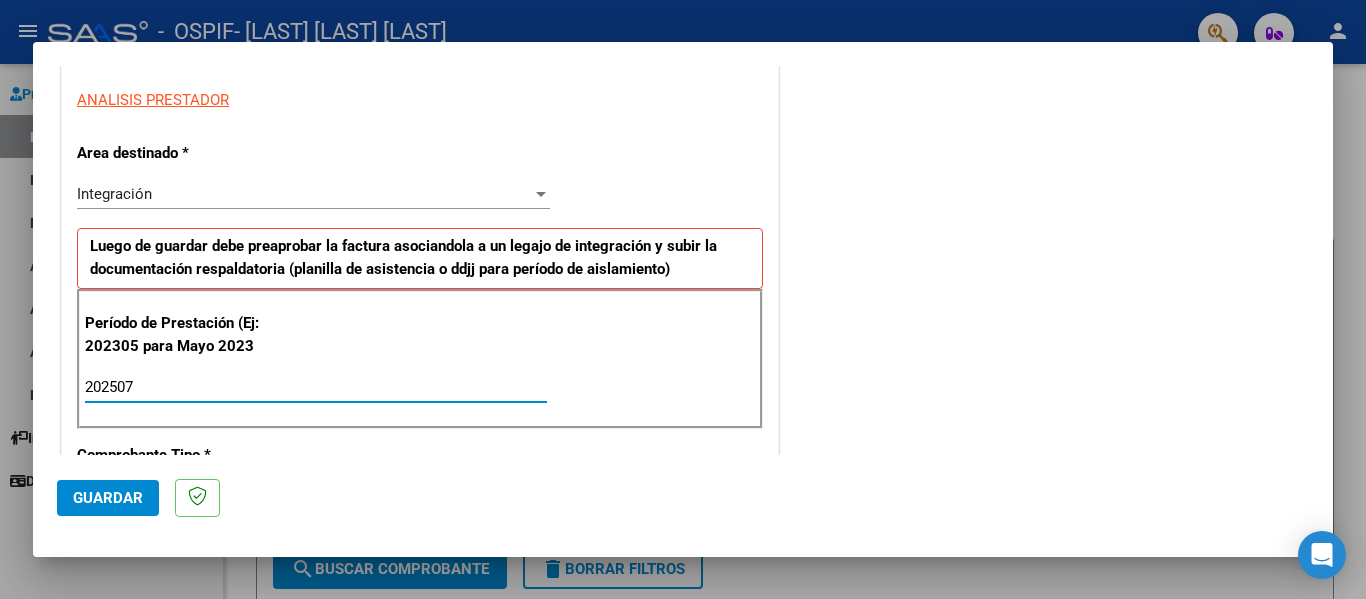 type on "202507" 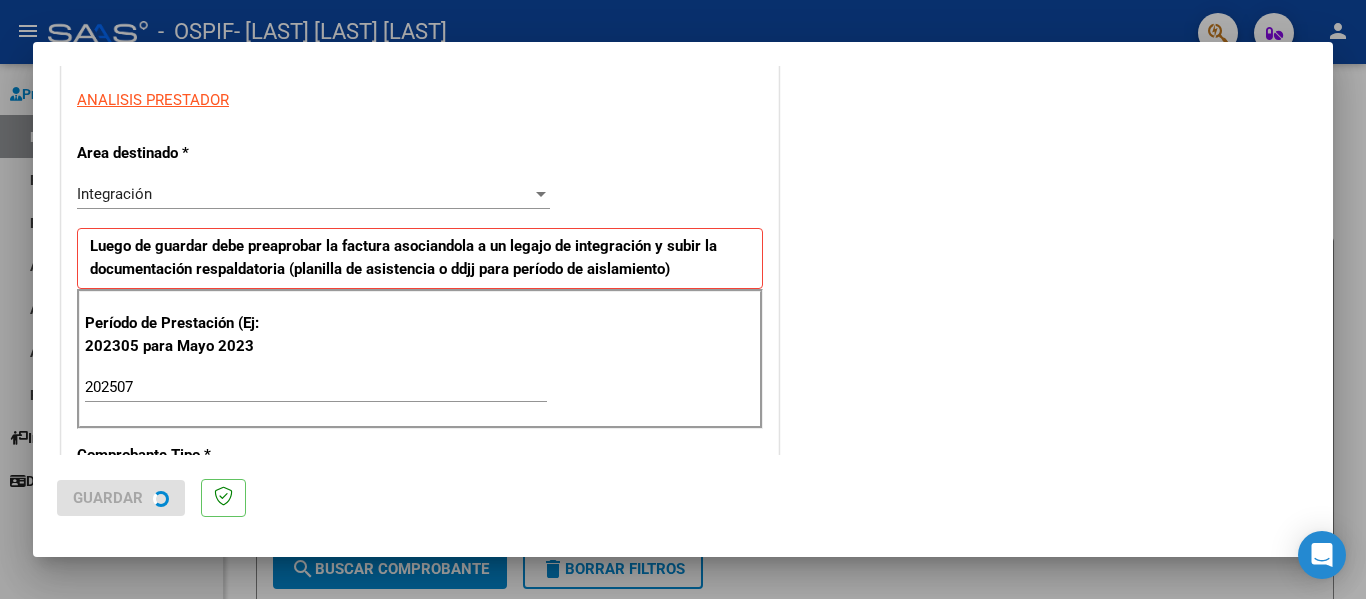 scroll, scrollTop: 0, scrollLeft: 0, axis: both 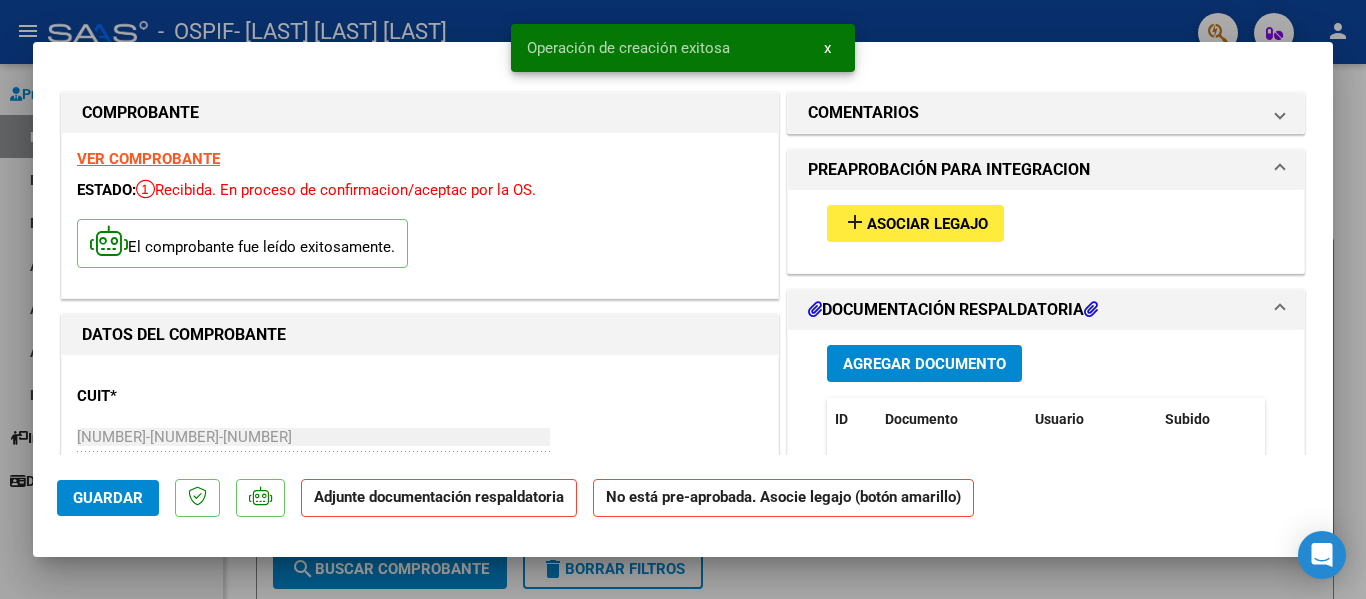 click on "Asociar Legajo" at bounding box center [927, 224] 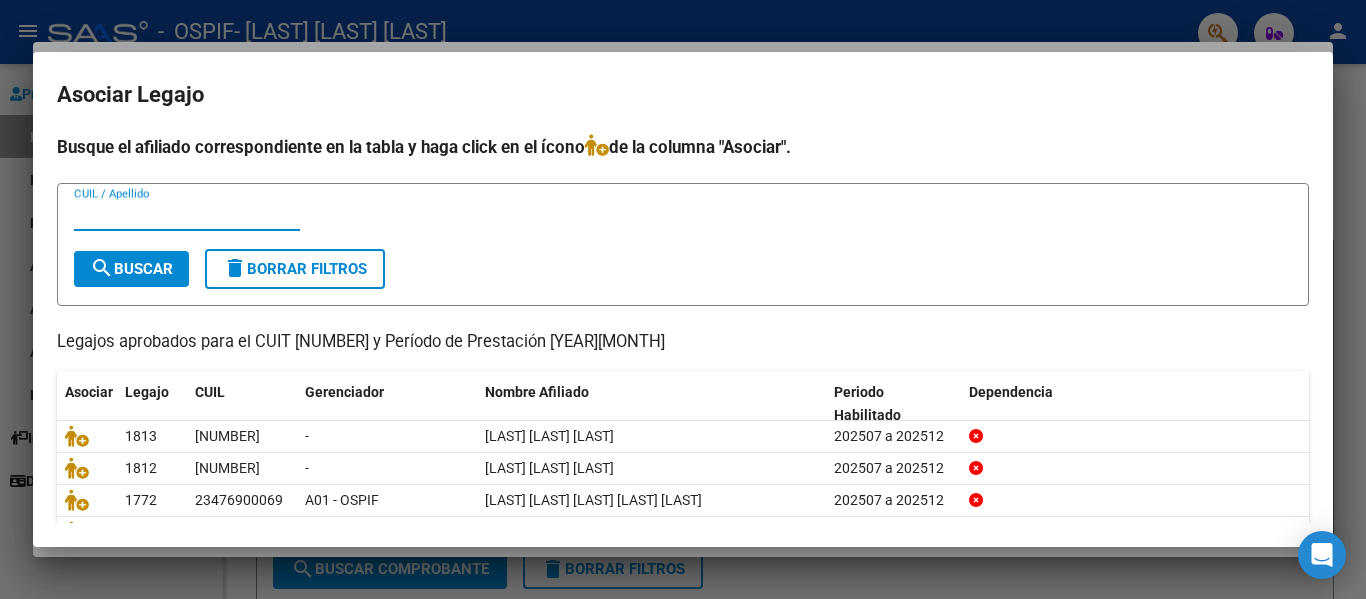 click on "CUIL / Apellido" at bounding box center (187, 215) 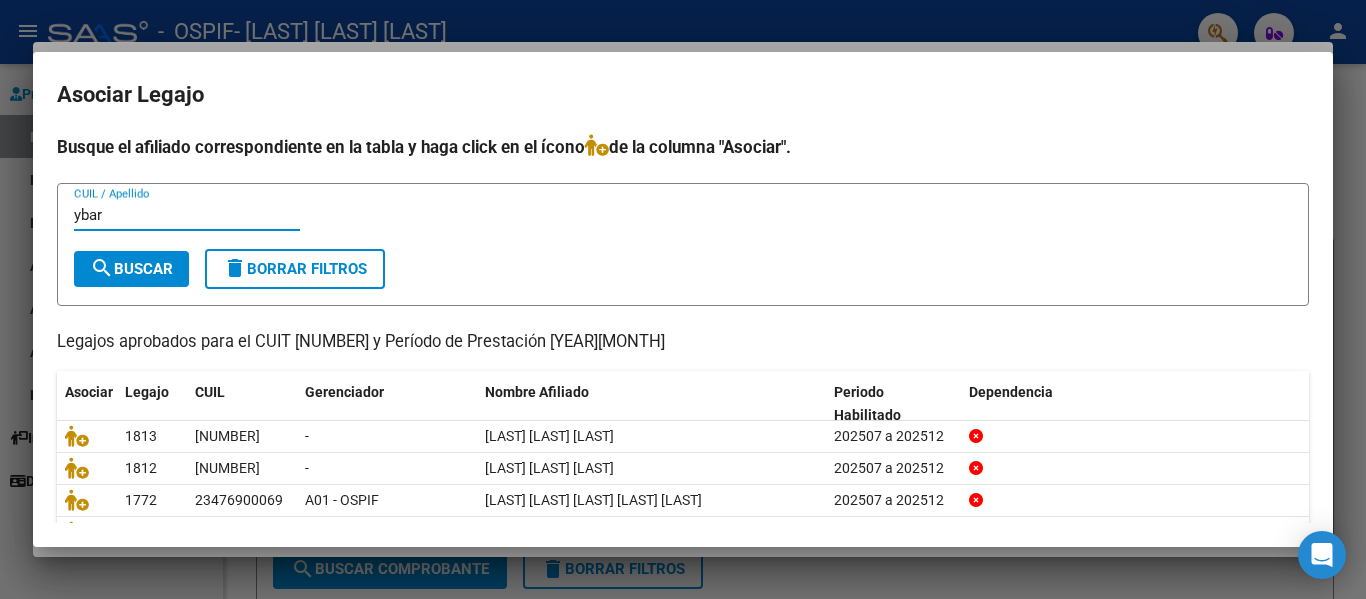 type on "ybar" 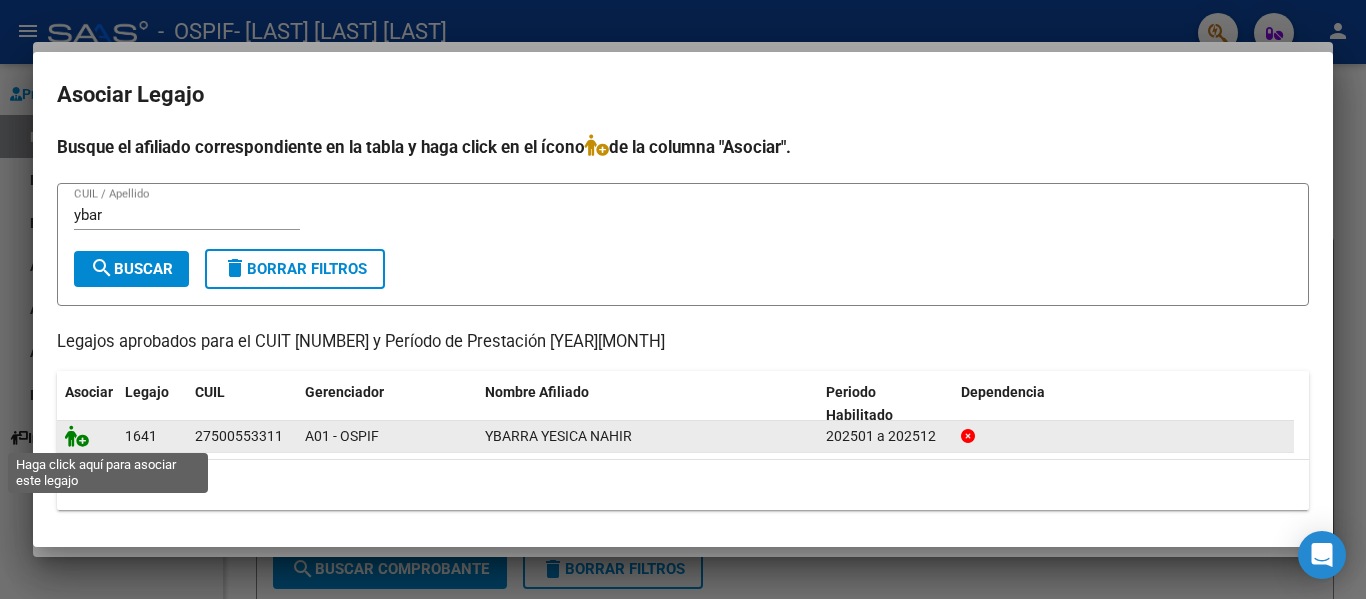 click 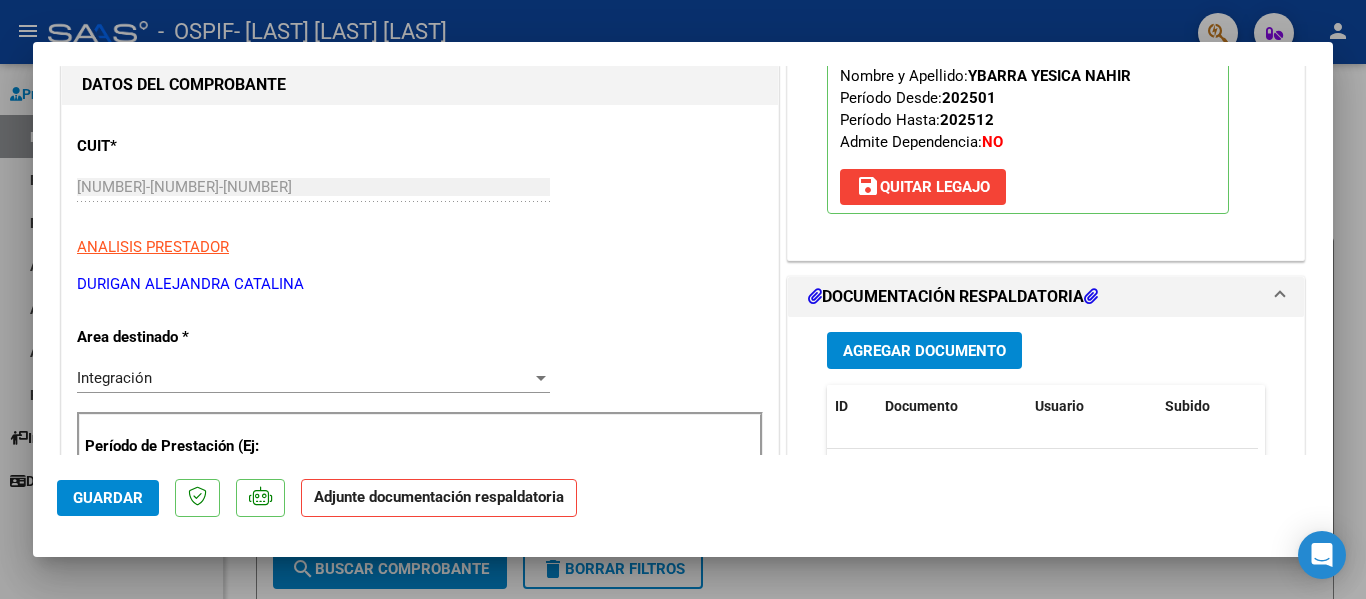 scroll, scrollTop: 251, scrollLeft: 0, axis: vertical 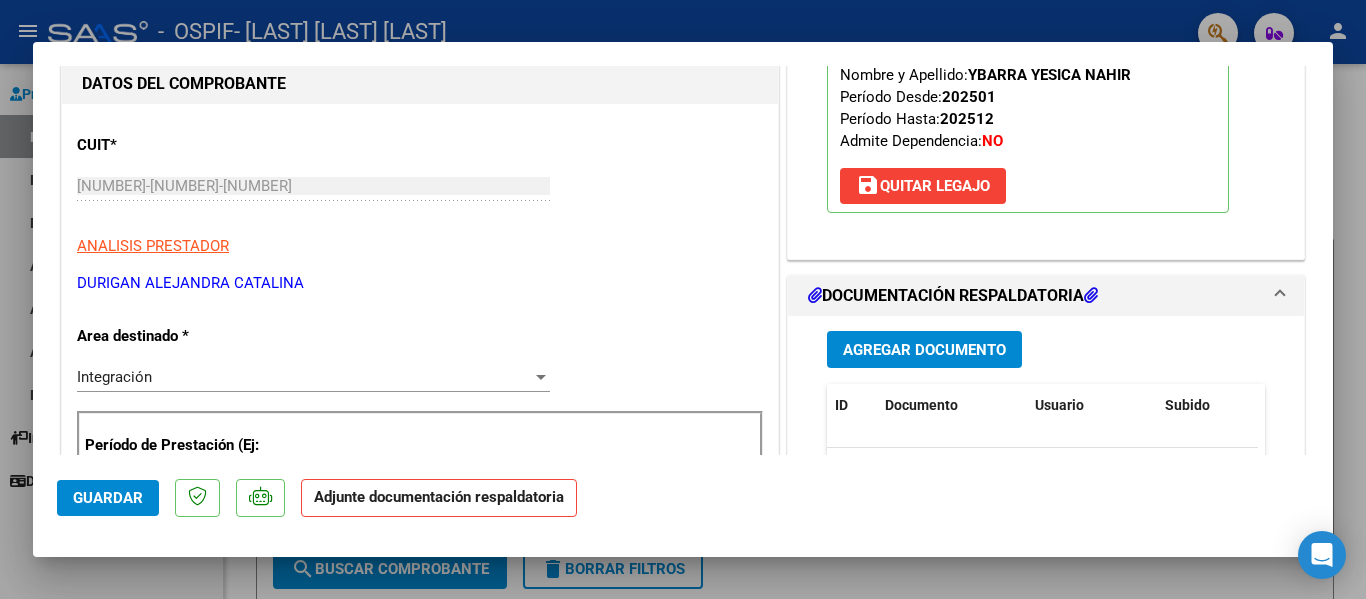 click at bounding box center (683, 299) 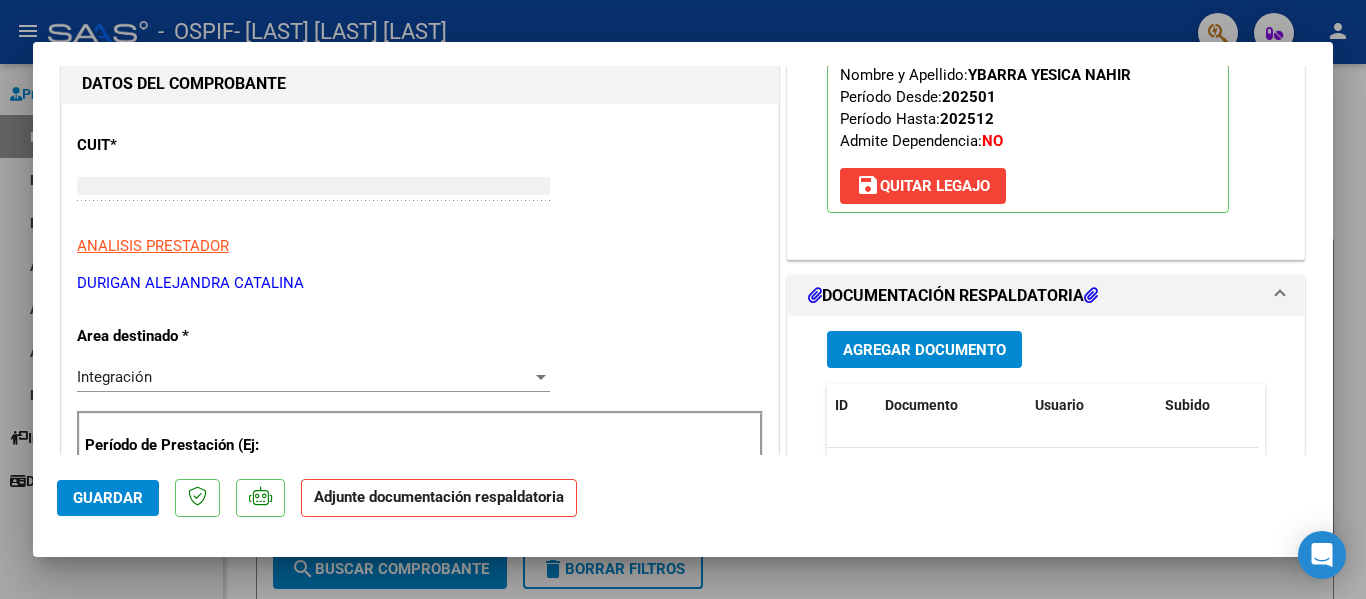 scroll, scrollTop: 190, scrollLeft: 0, axis: vertical 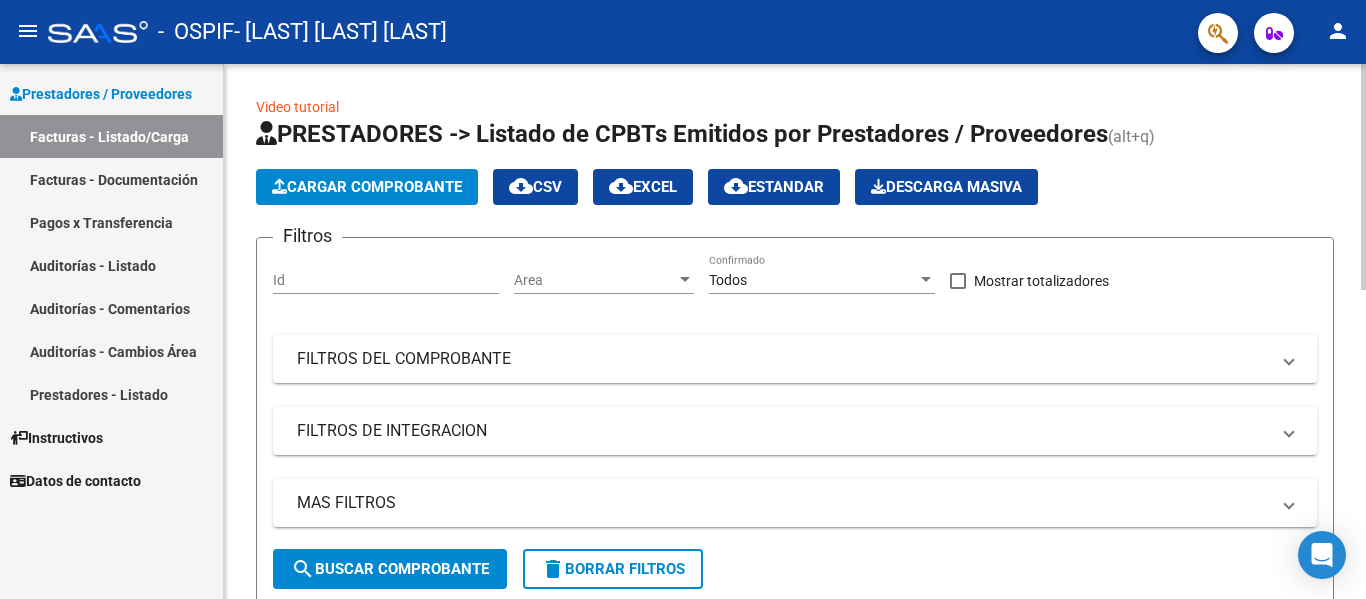 click on "Cargar Comprobante" 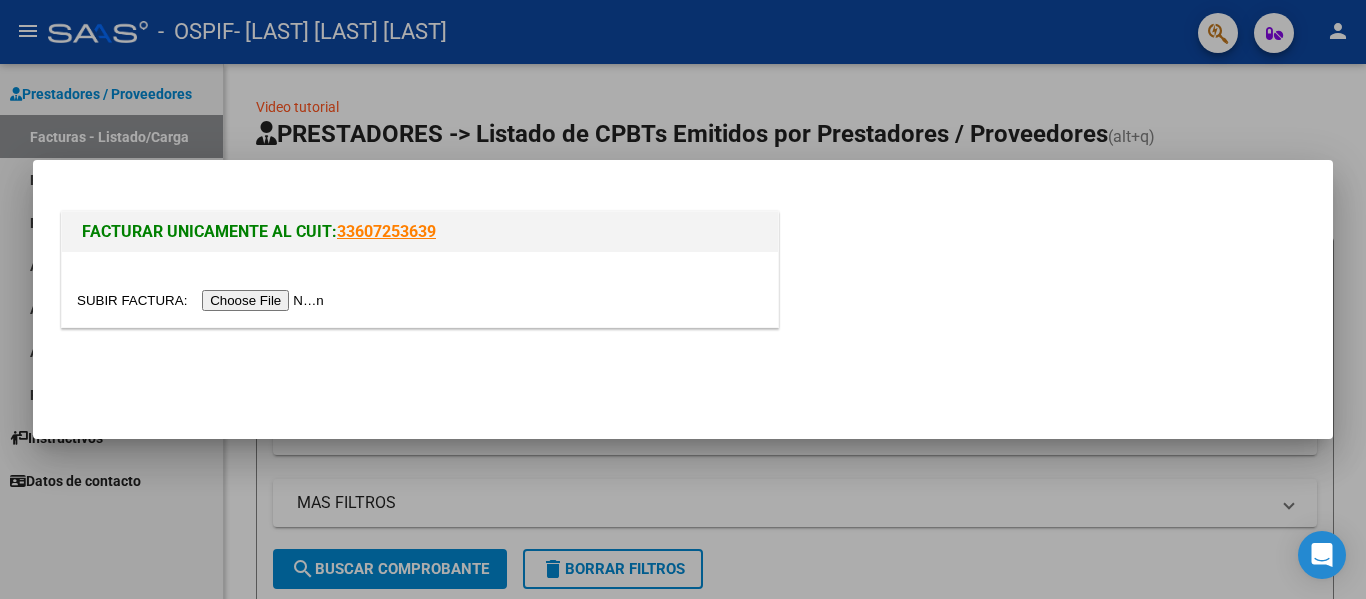 click at bounding box center [203, 300] 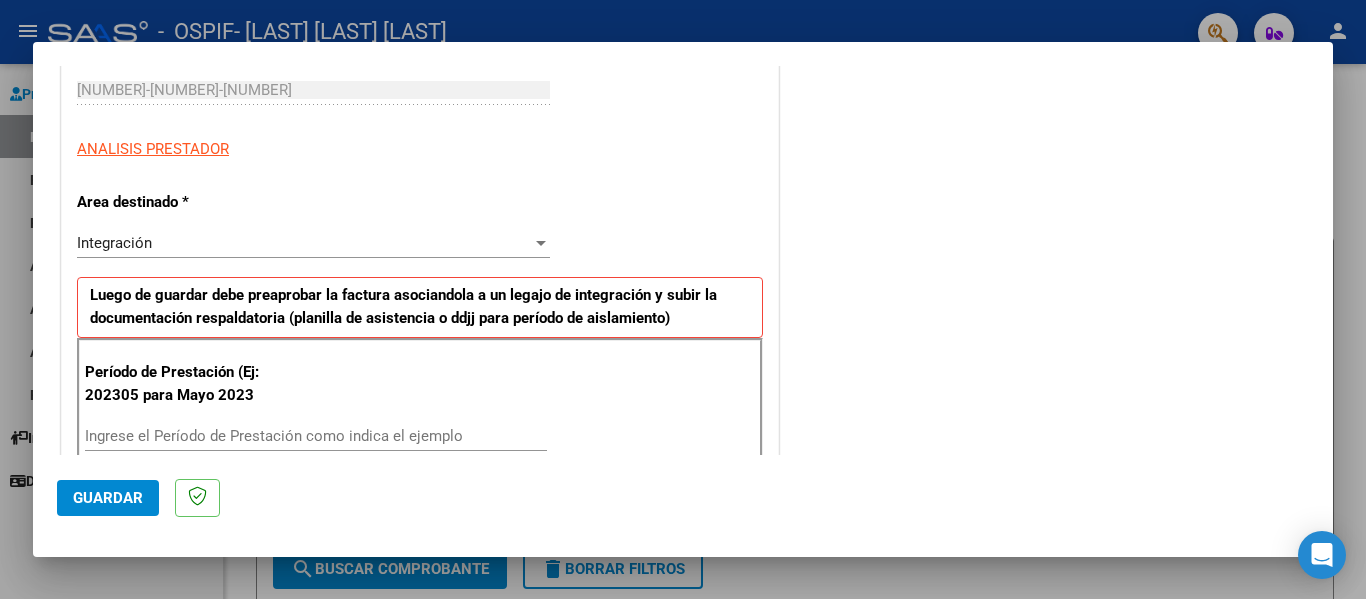 scroll, scrollTop: 310, scrollLeft: 0, axis: vertical 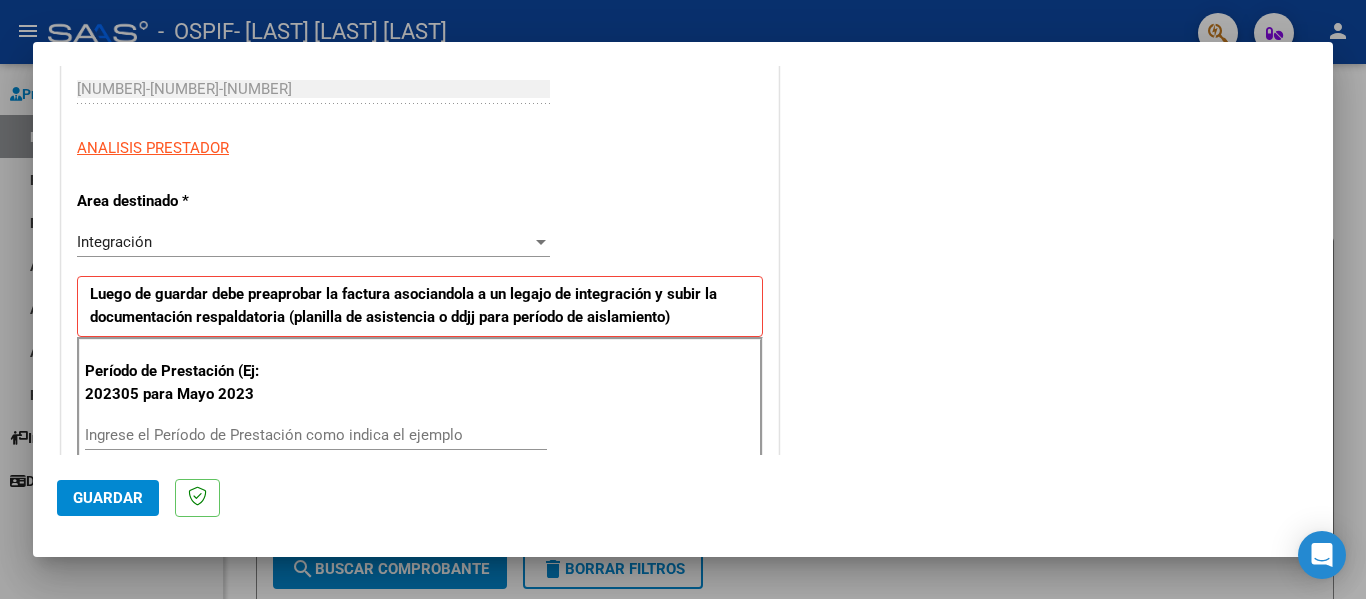 click on "Ingrese el Período de Prestación como indica el ejemplo" at bounding box center [316, 435] 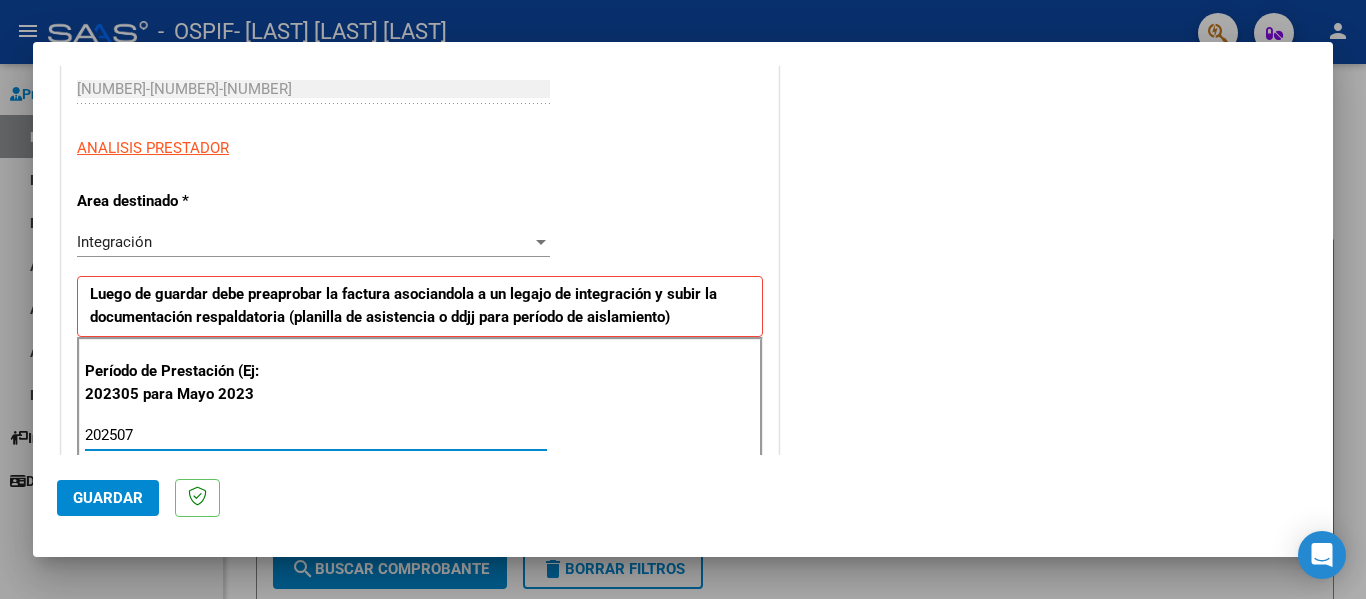 type on "202507" 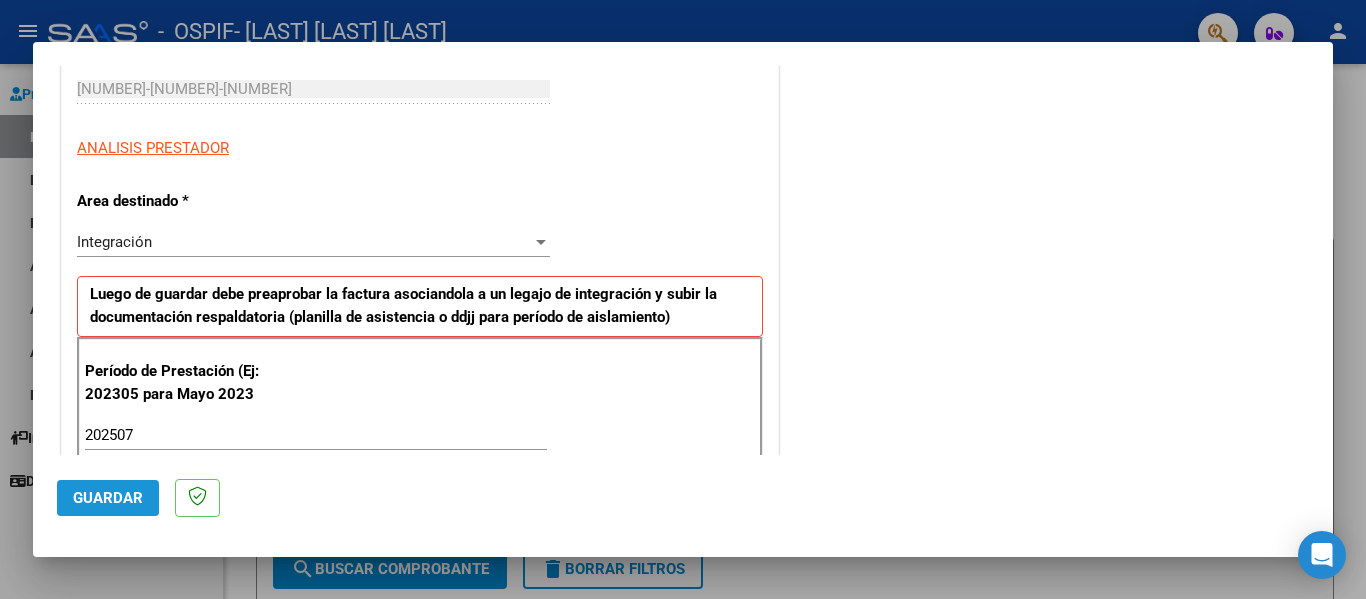 click on "Guardar" 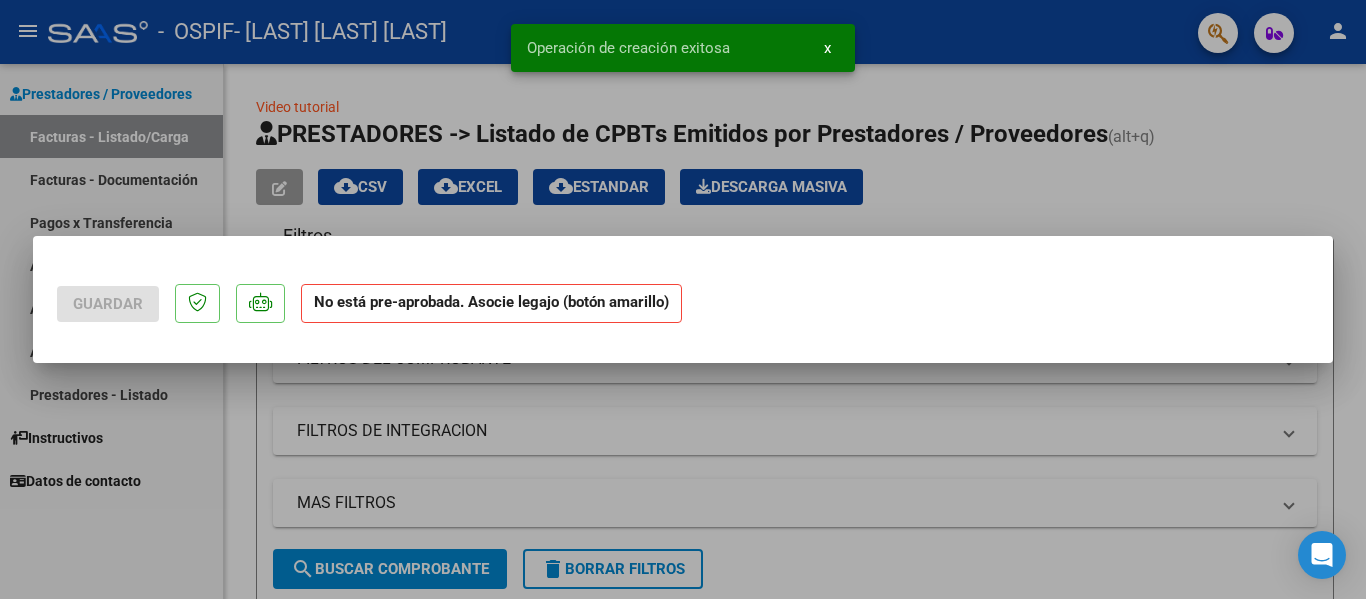 scroll, scrollTop: 0, scrollLeft: 0, axis: both 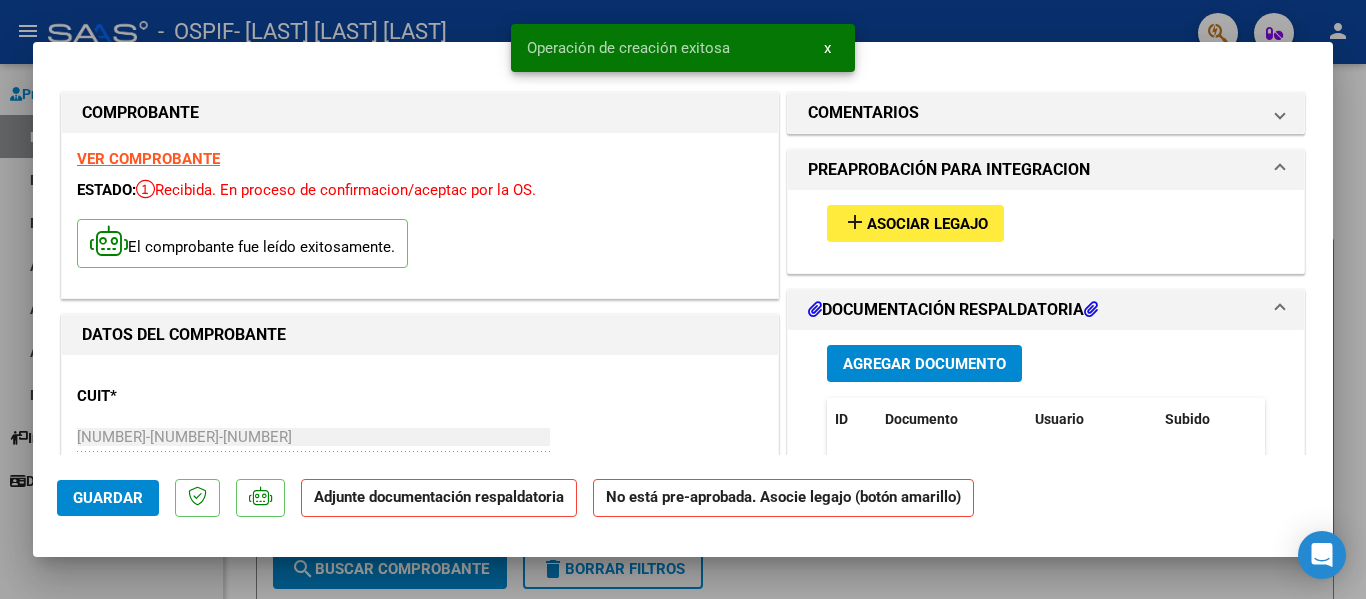 click on "Asociar Legajo" at bounding box center (927, 224) 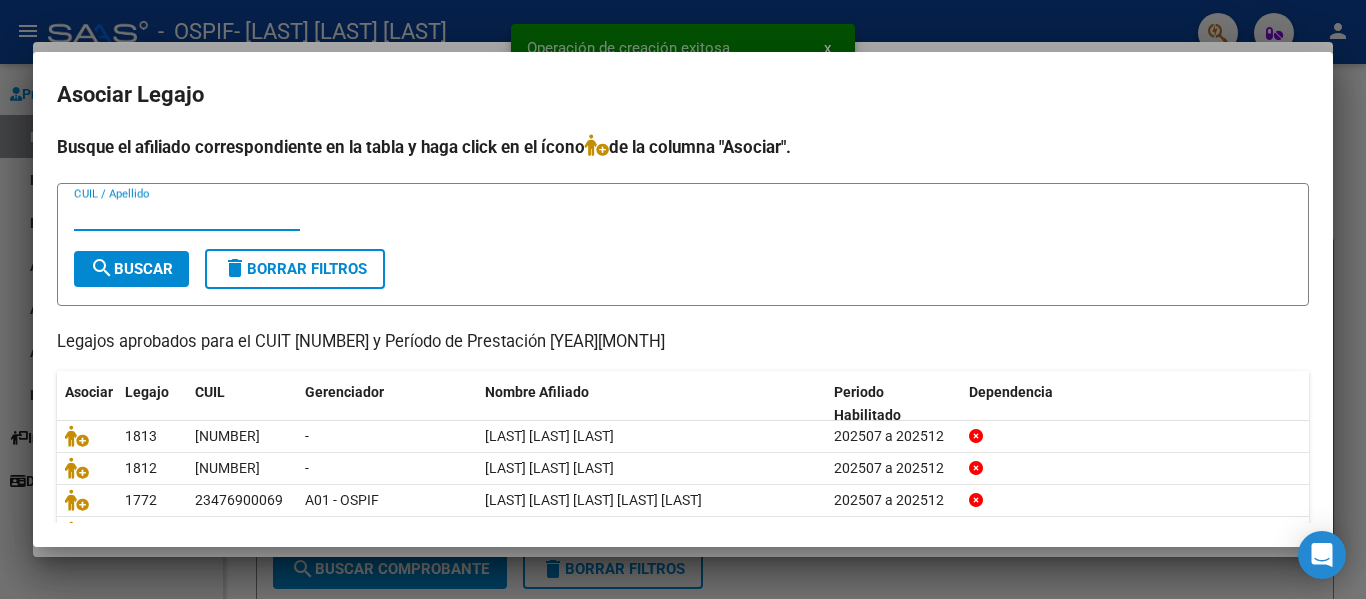 click on "CUIL / Apellido" at bounding box center (187, 215) 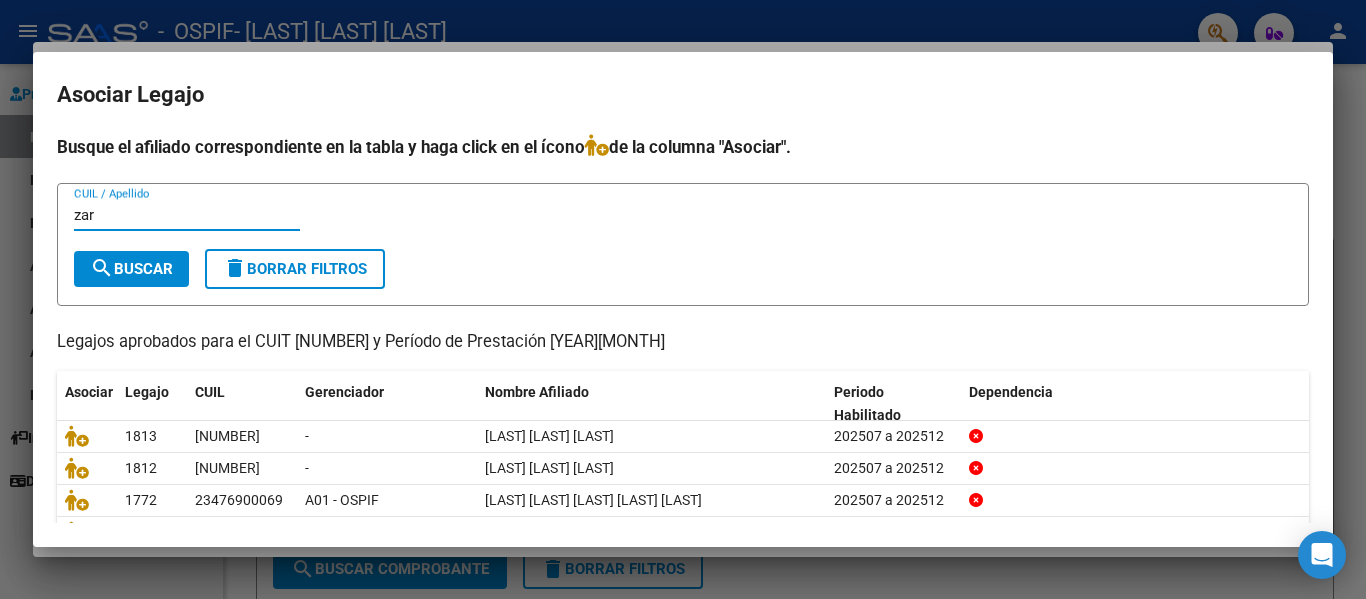 type on "zar" 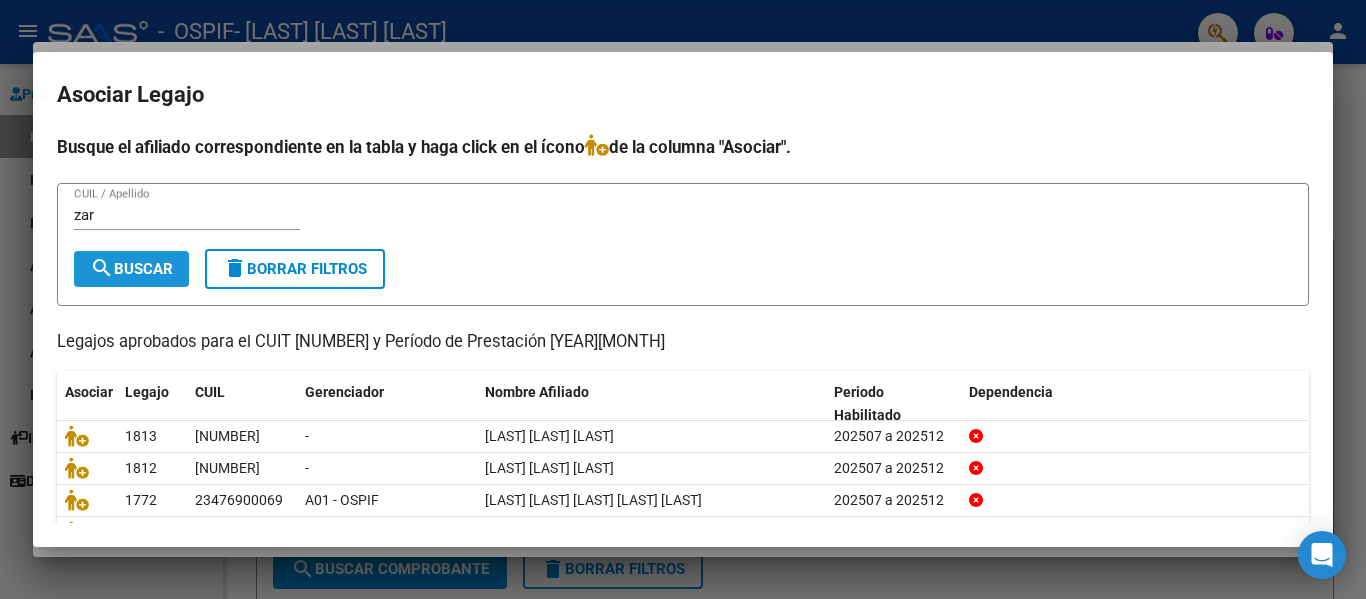 click on "search  Buscar" at bounding box center (131, 269) 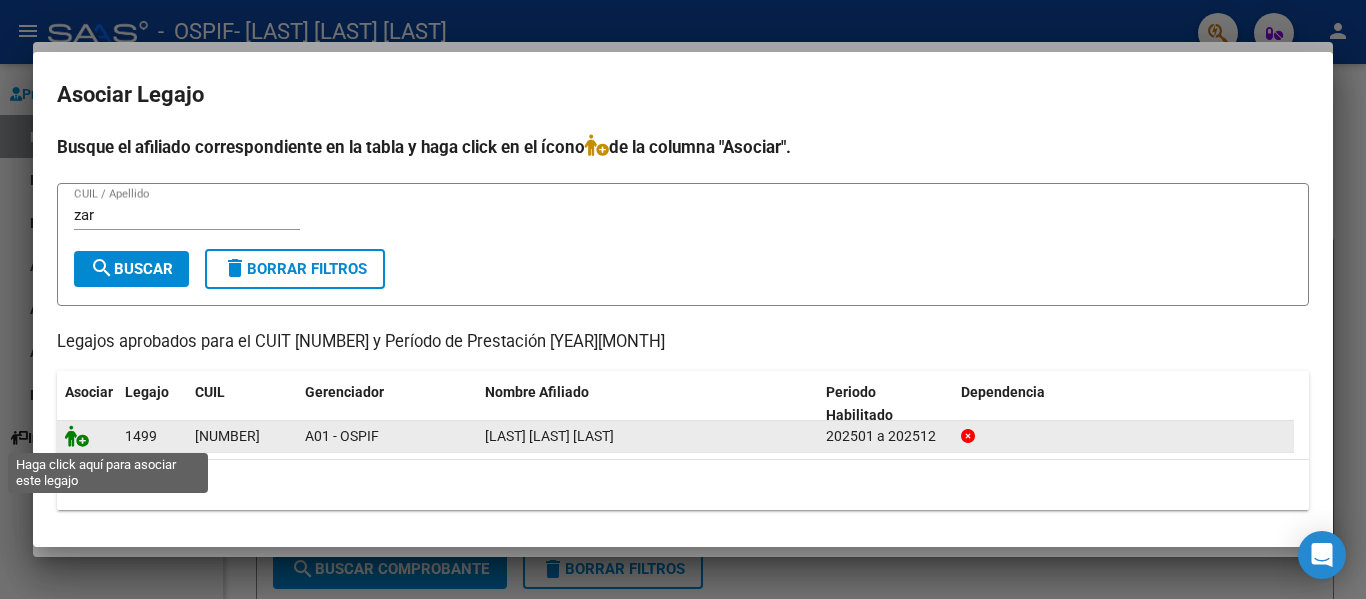click 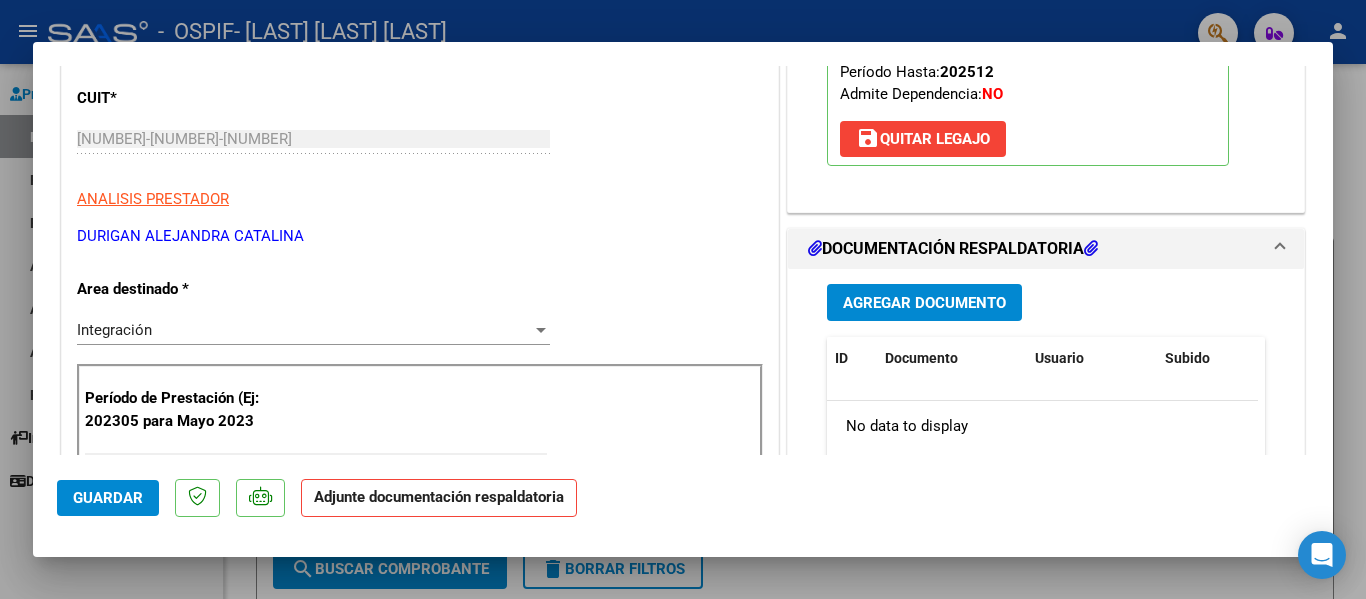 scroll, scrollTop: 299, scrollLeft: 0, axis: vertical 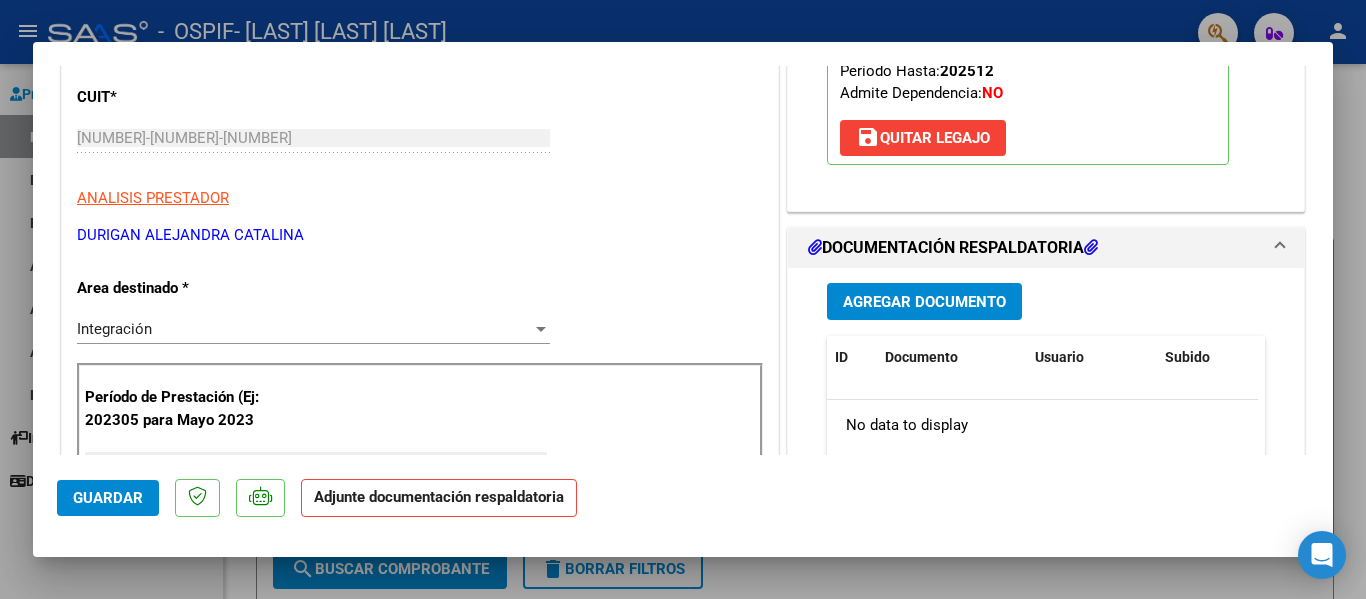 click on "Agregar Documento" at bounding box center [924, 302] 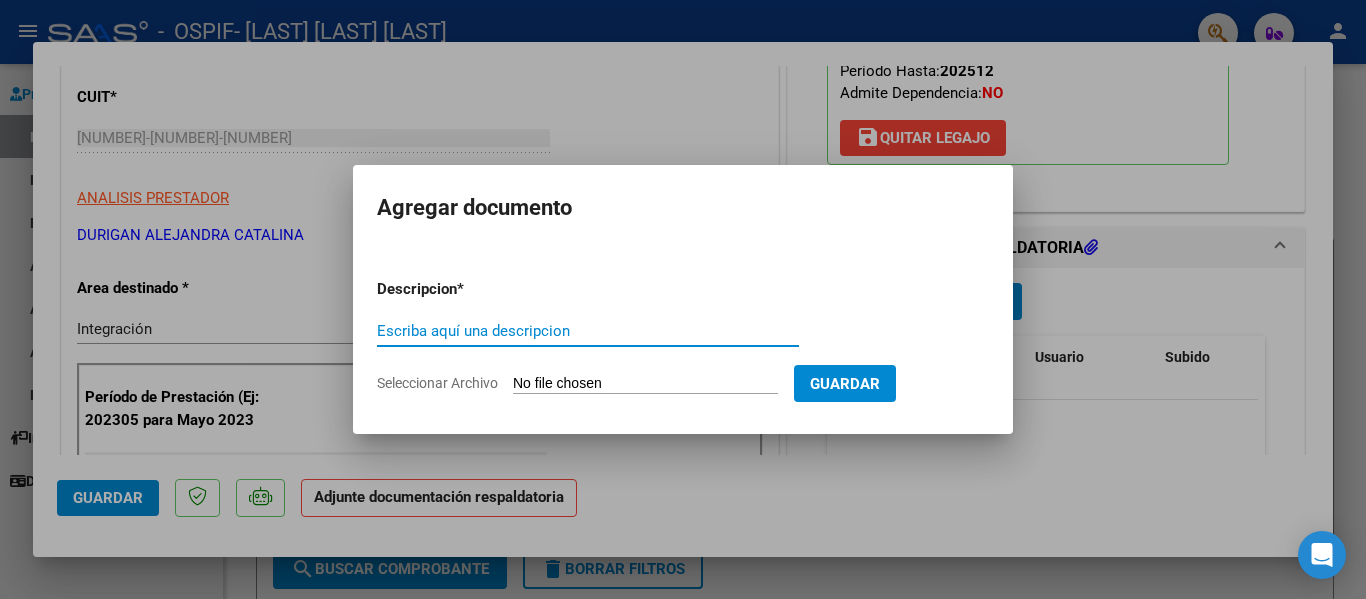 click on "Escriba aquí una descripcion" at bounding box center (588, 331) 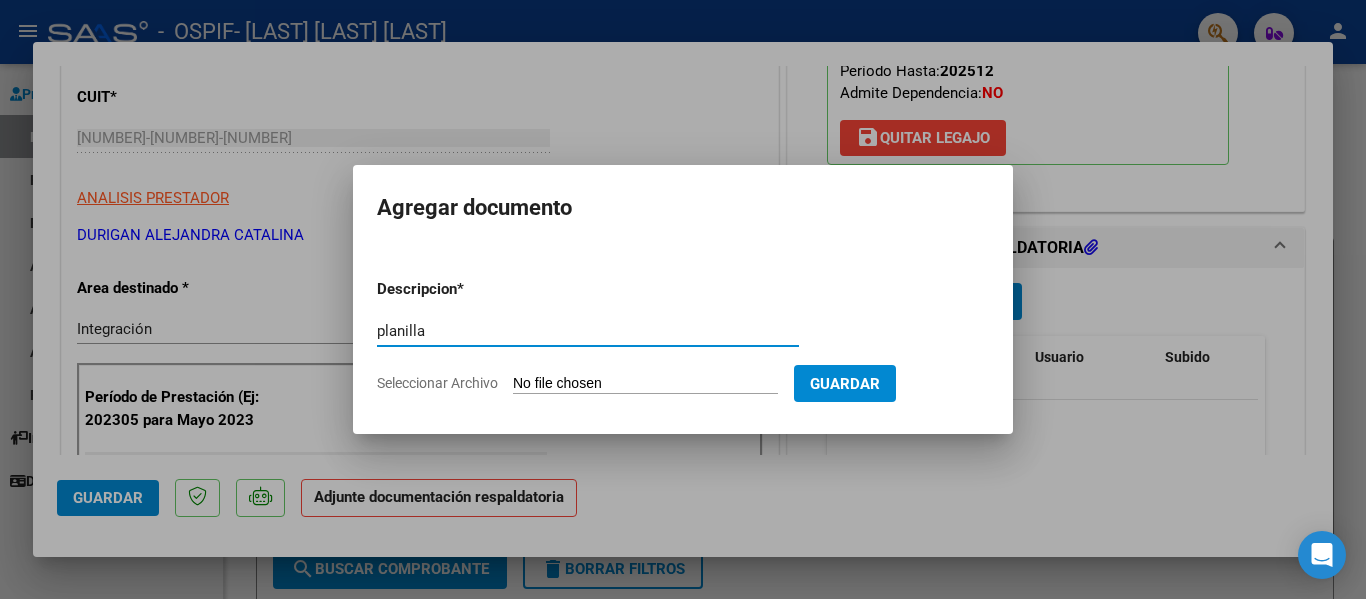 type on "planilla" 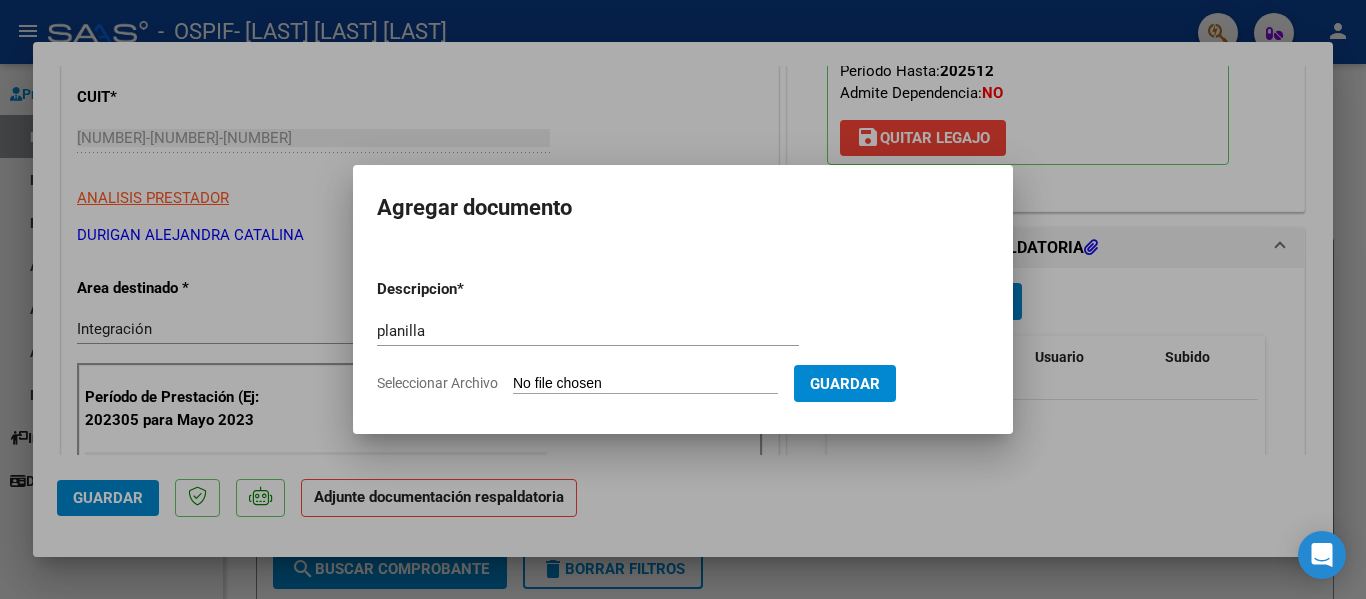click on "Seleccionar Archivo" at bounding box center [645, 384] 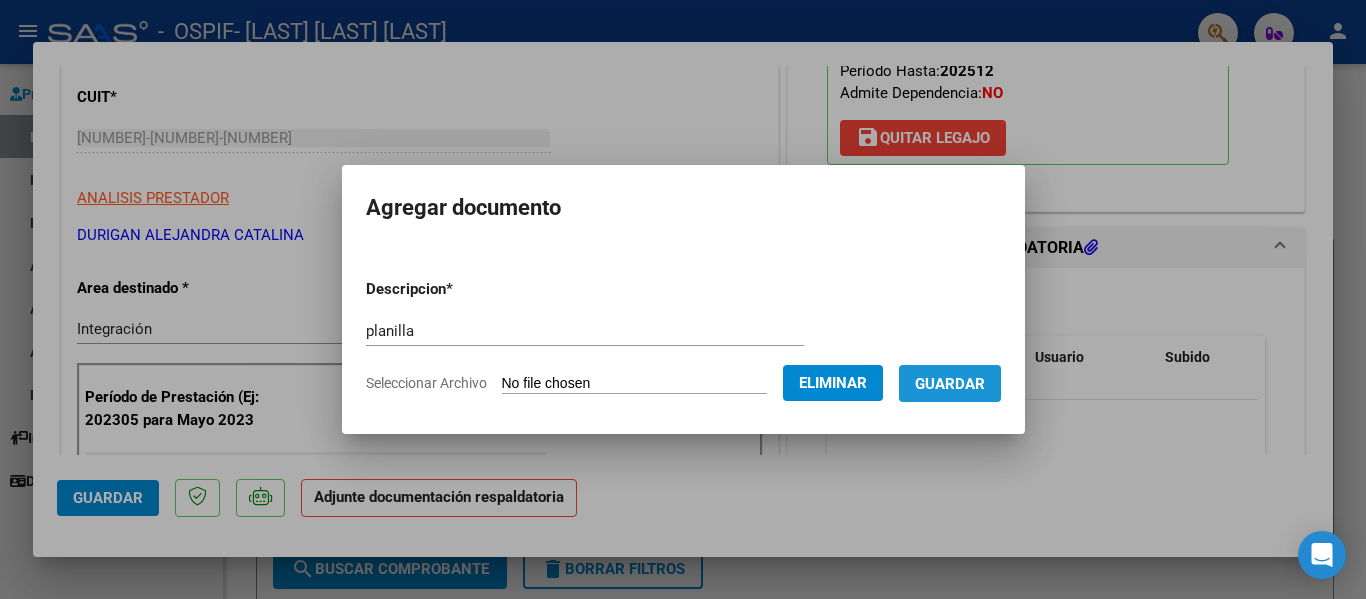 click on "Guardar" at bounding box center [950, 384] 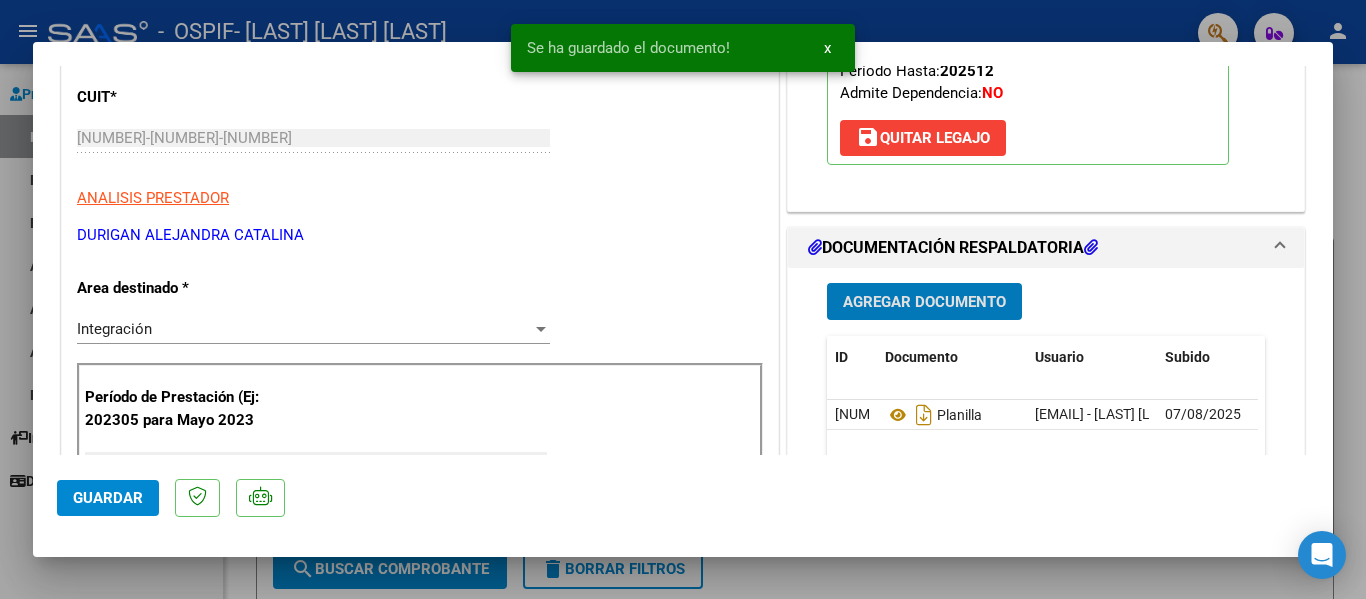 click at bounding box center (683, 299) 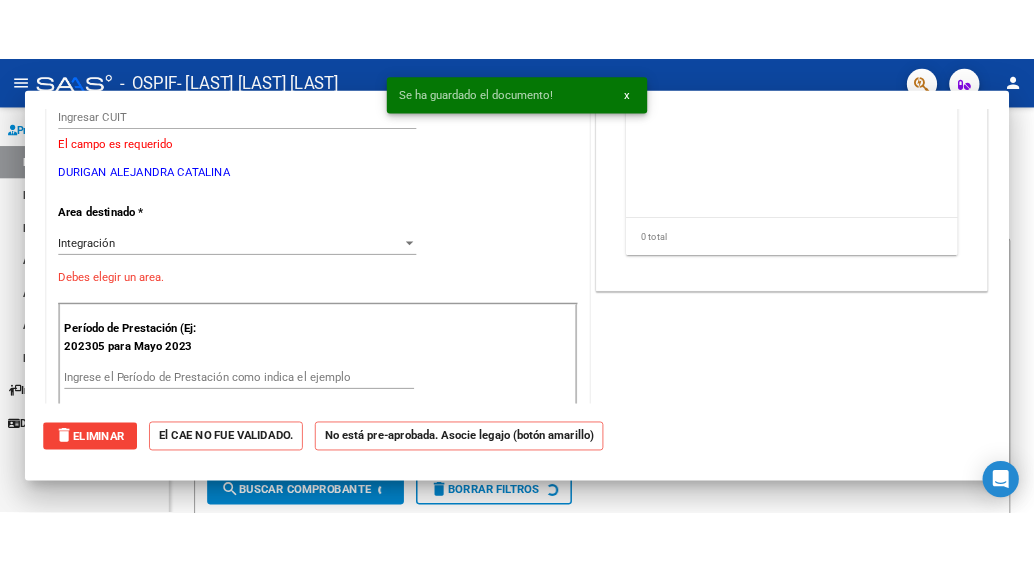 scroll, scrollTop: 238, scrollLeft: 0, axis: vertical 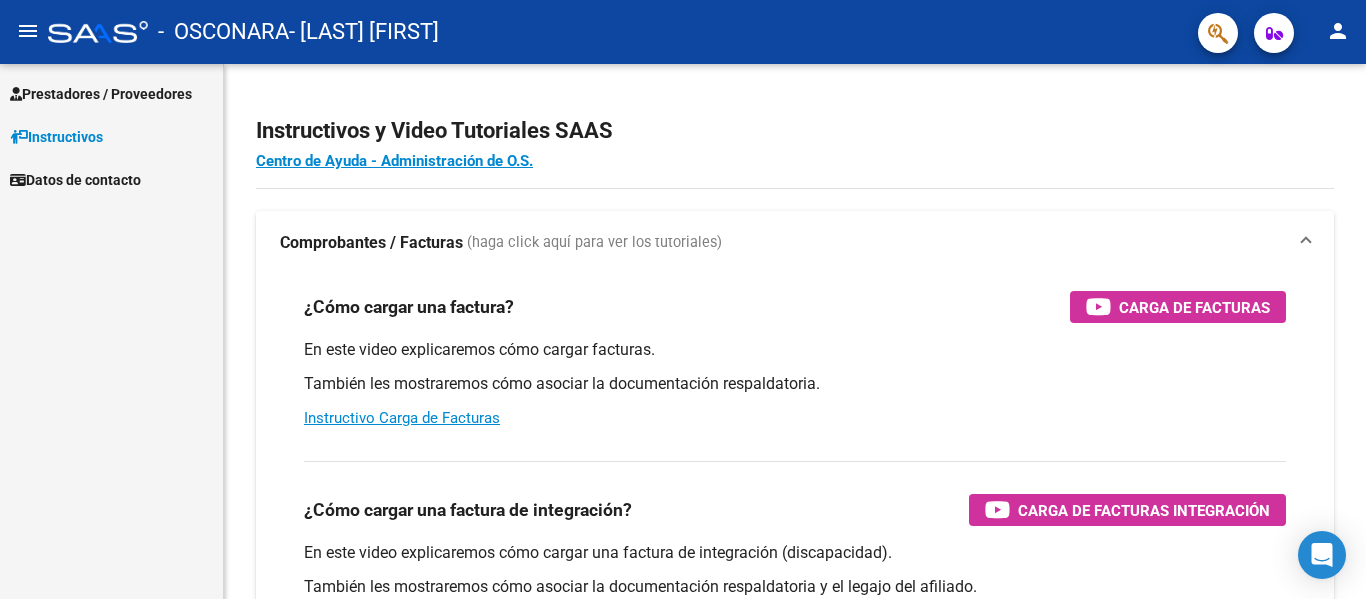 click on "- [LAST] [FIRST]" 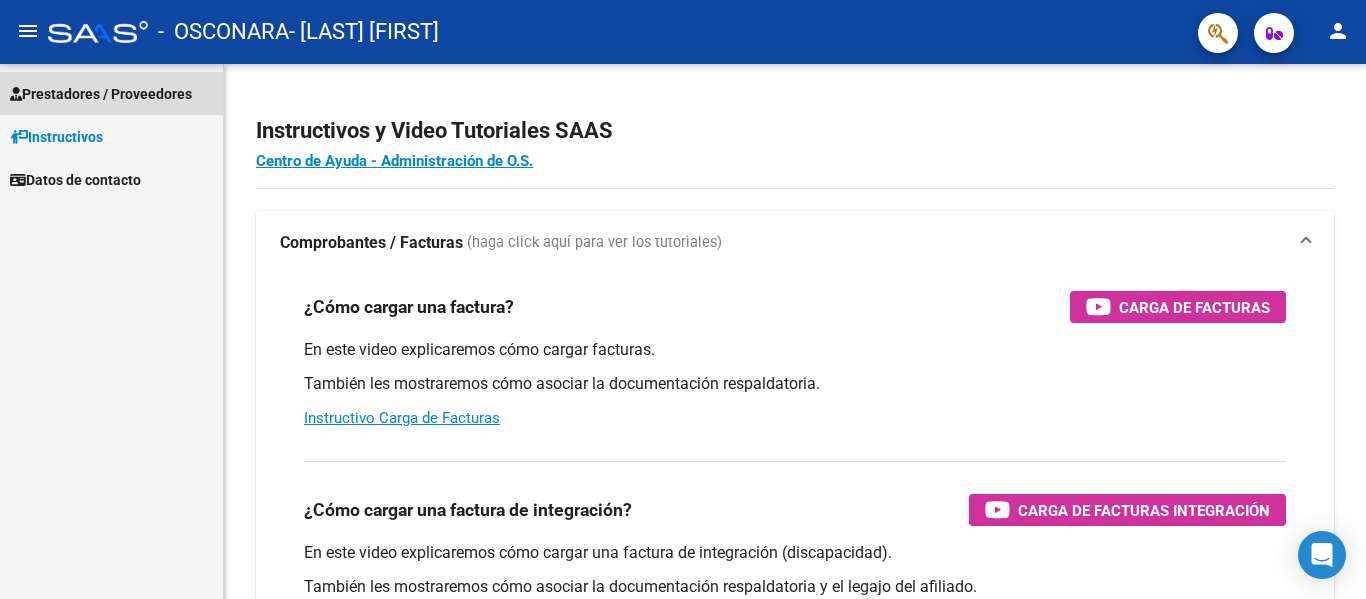click on "Prestadores / Proveedores" at bounding box center (101, 94) 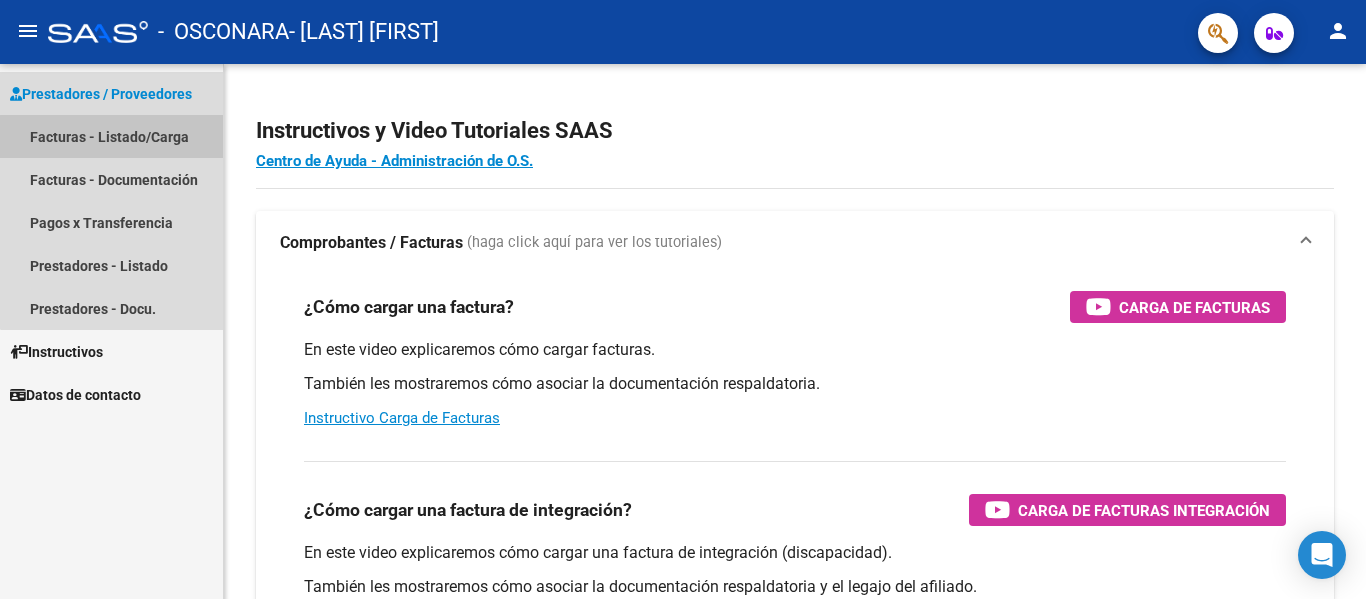 click on "Facturas - Listado/Carga" at bounding box center (111, 136) 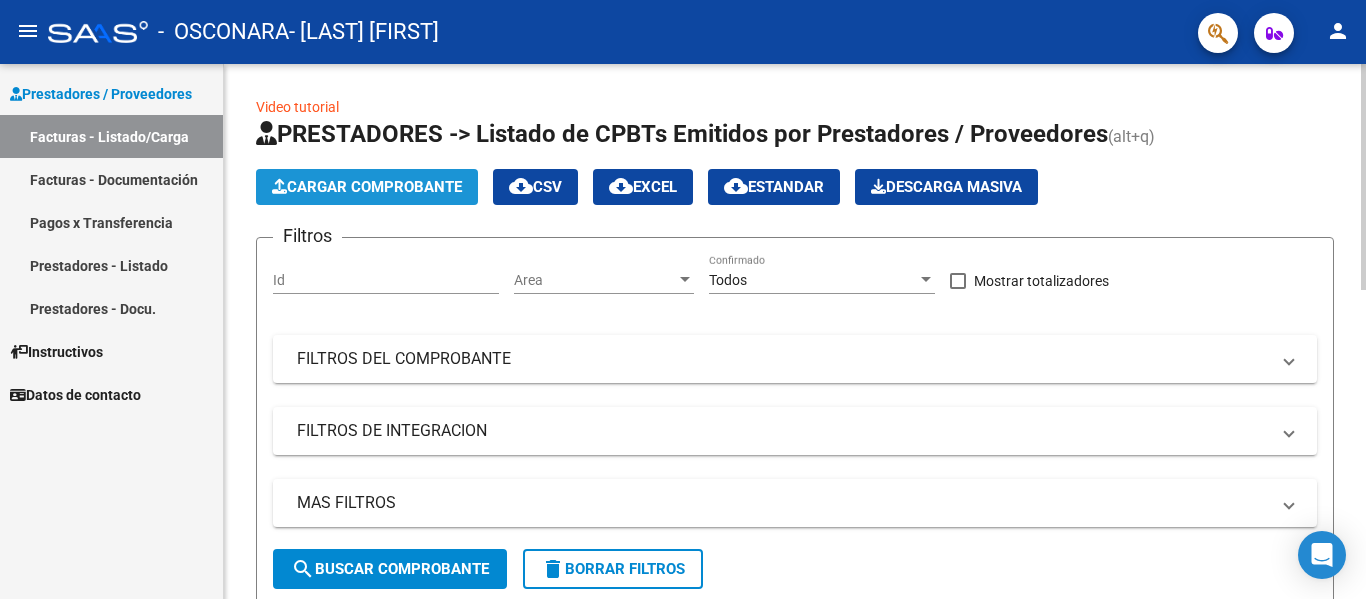 click on "Cargar Comprobante" 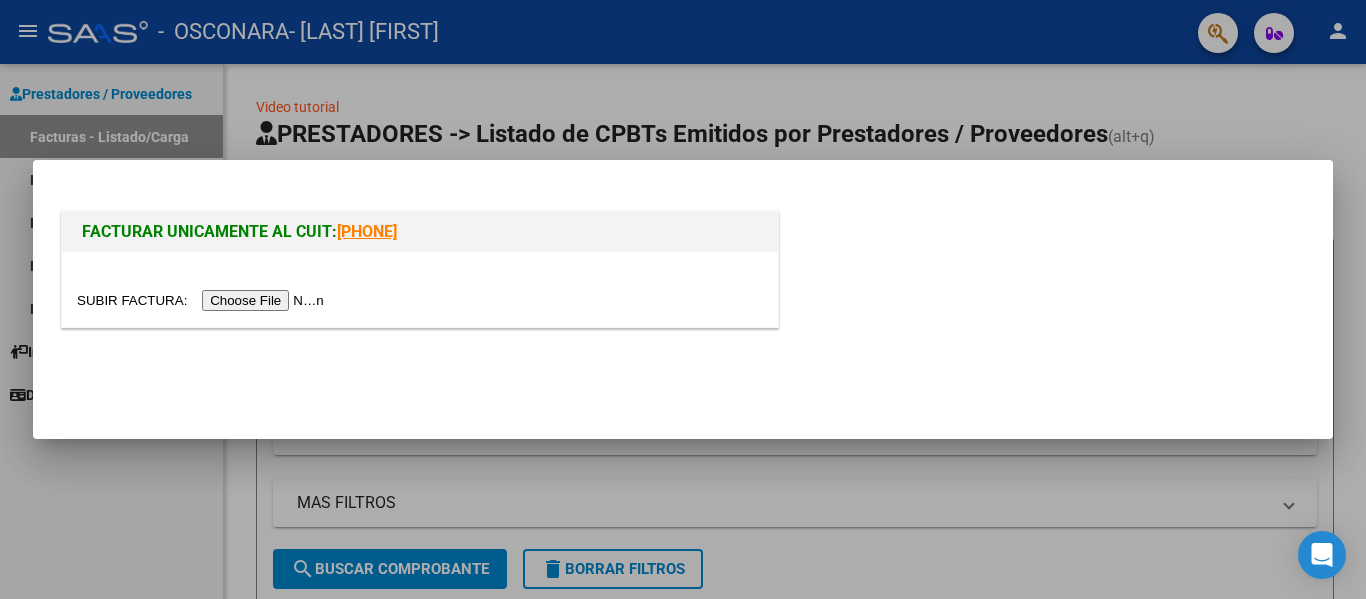 click at bounding box center [203, 300] 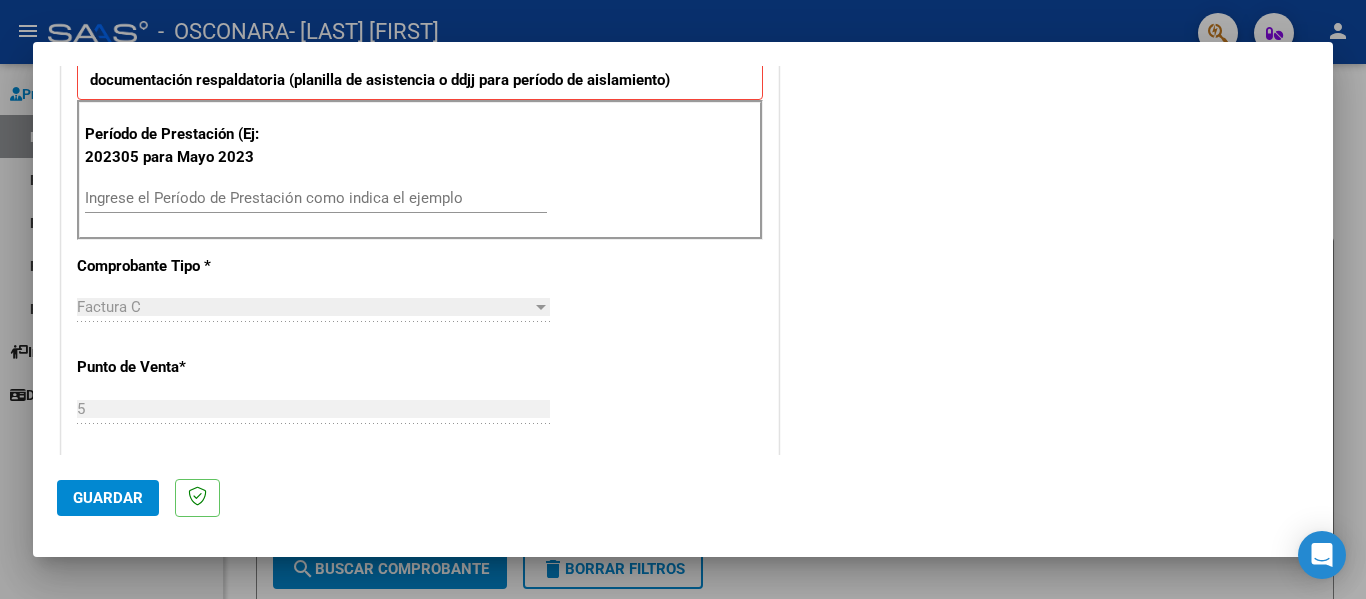 scroll, scrollTop: 543, scrollLeft: 0, axis: vertical 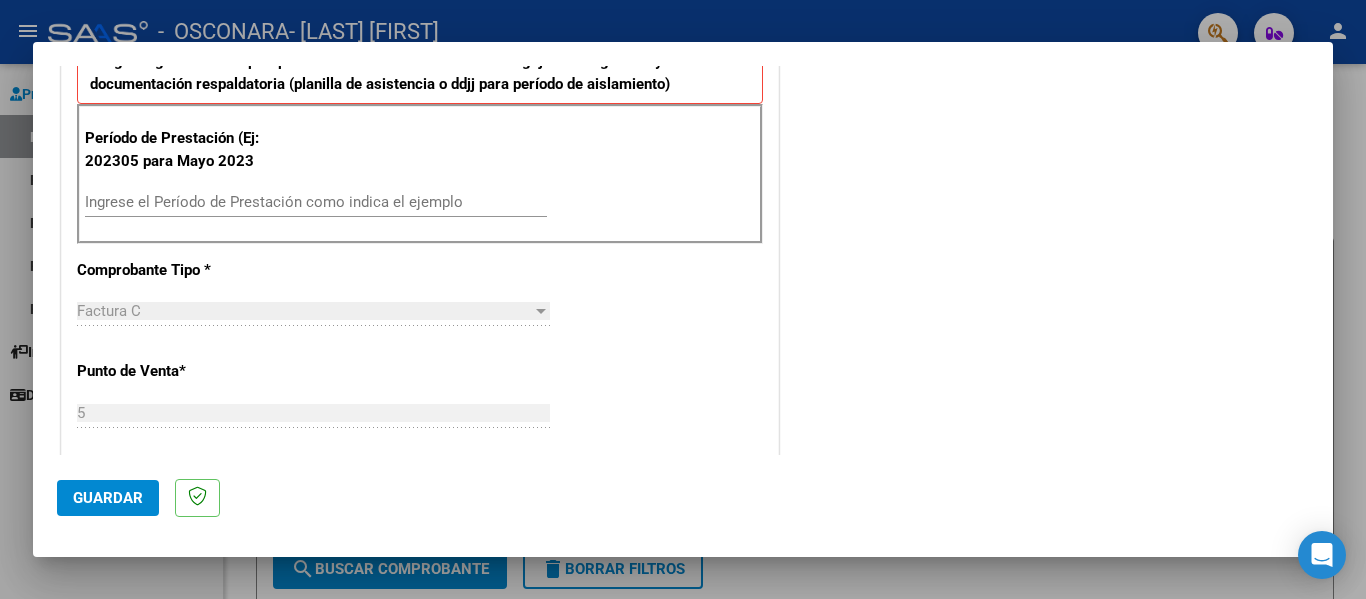 click on "Ingrese el Período de Prestación como indica el ejemplo" at bounding box center [316, 211] 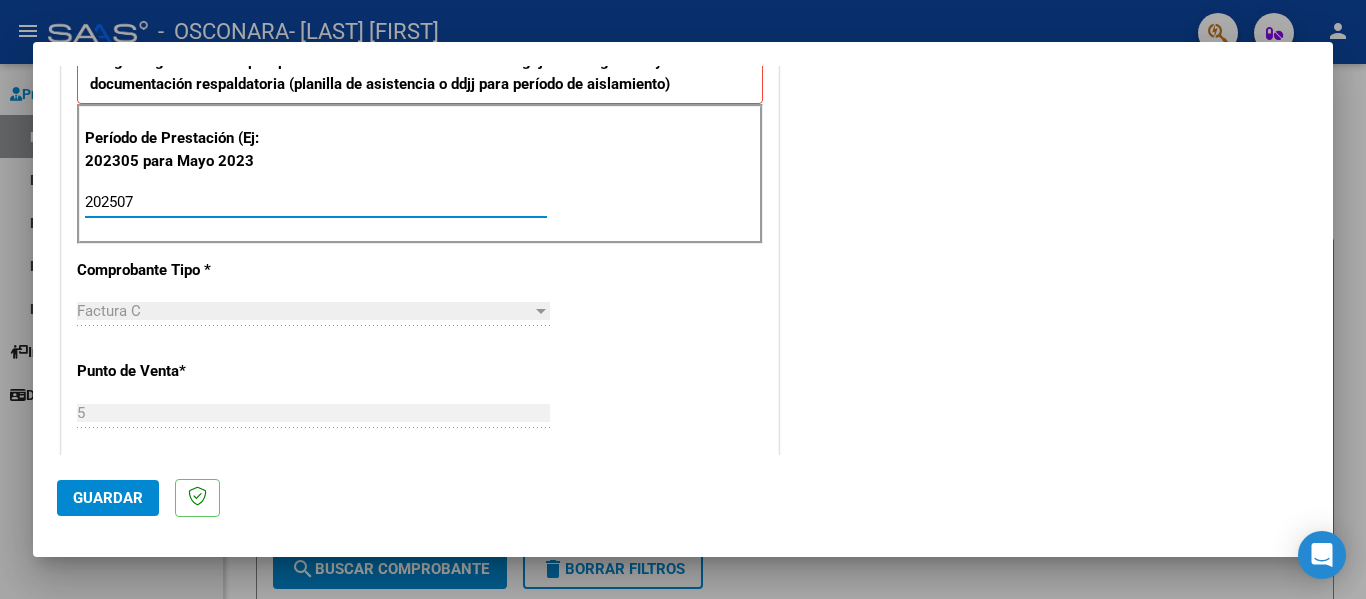 type on "202507" 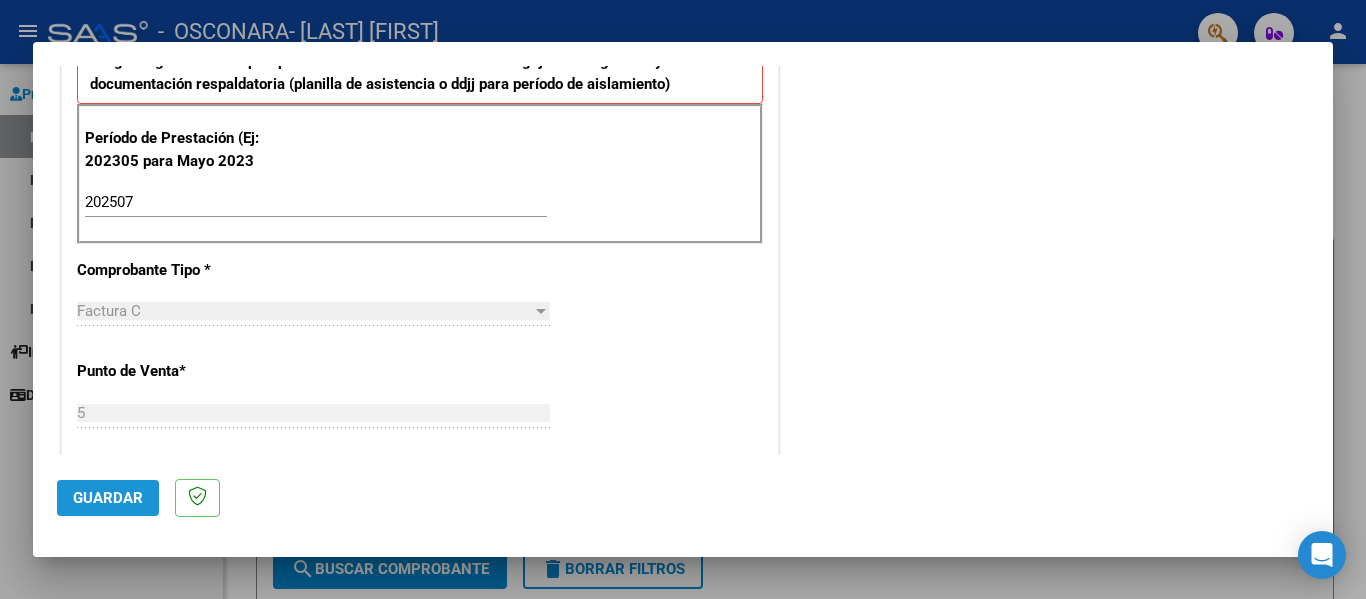 click on "Guardar" 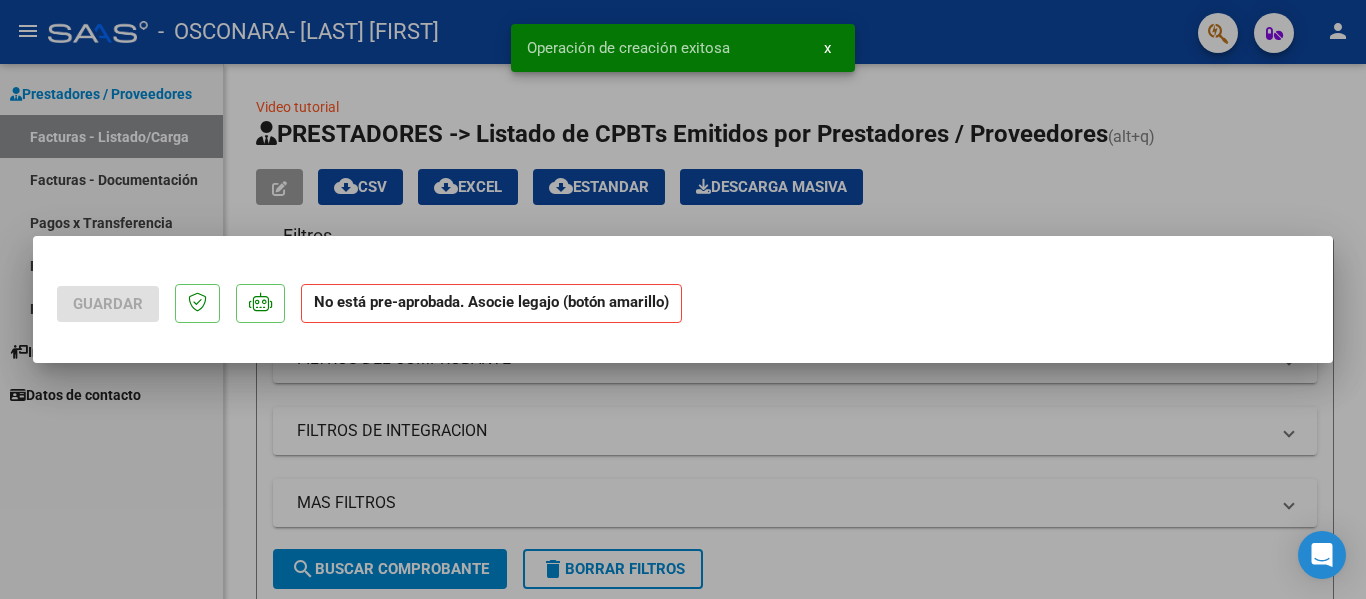 scroll, scrollTop: 0, scrollLeft: 0, axis: both 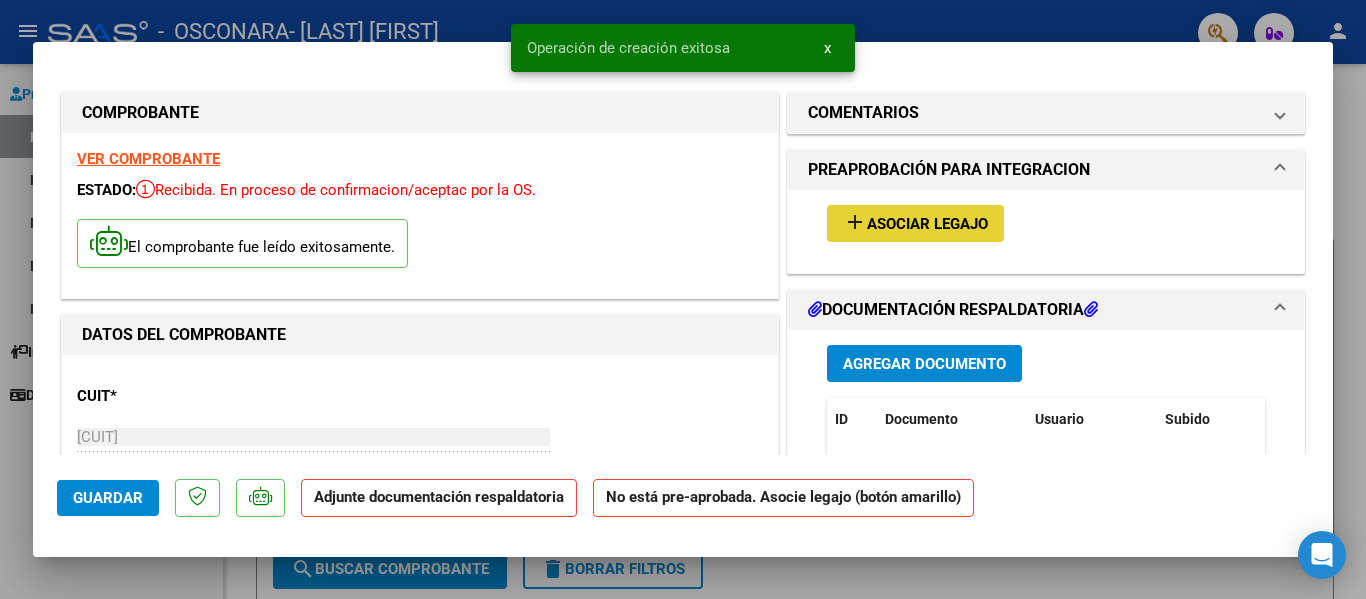 click on "add Asociar Legajo" at bounding box center (915, 223) 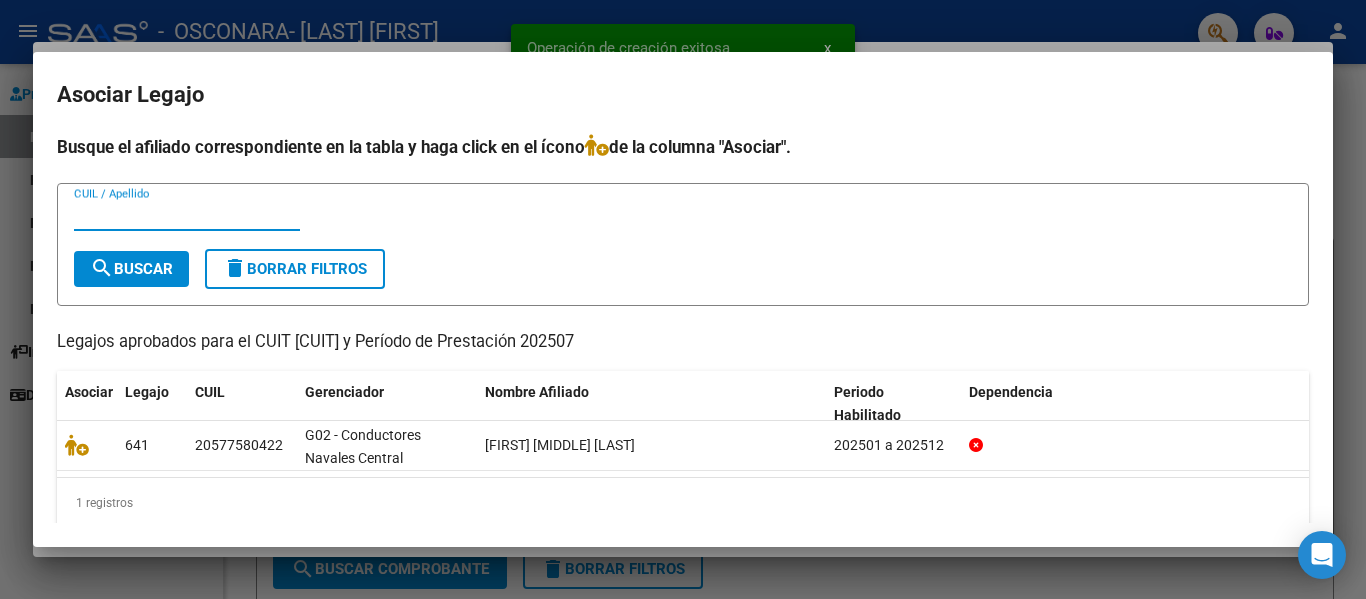 click on "CUIL / Apellido" at bounding box center [187, 215] 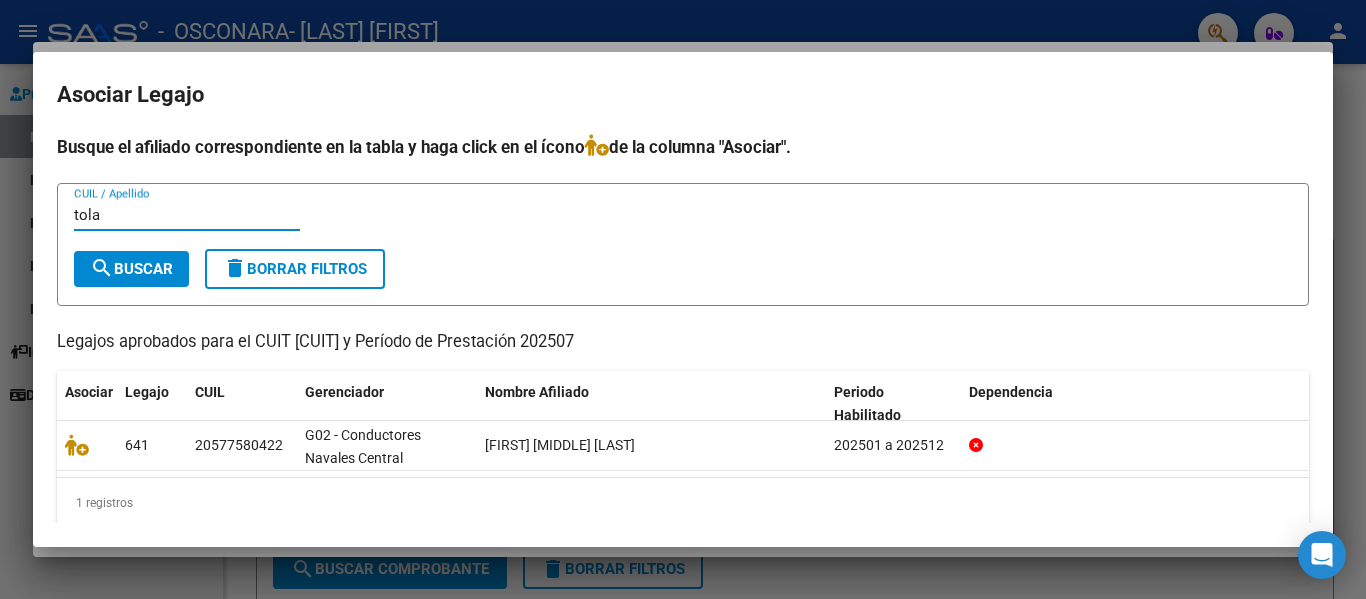type on "tola" 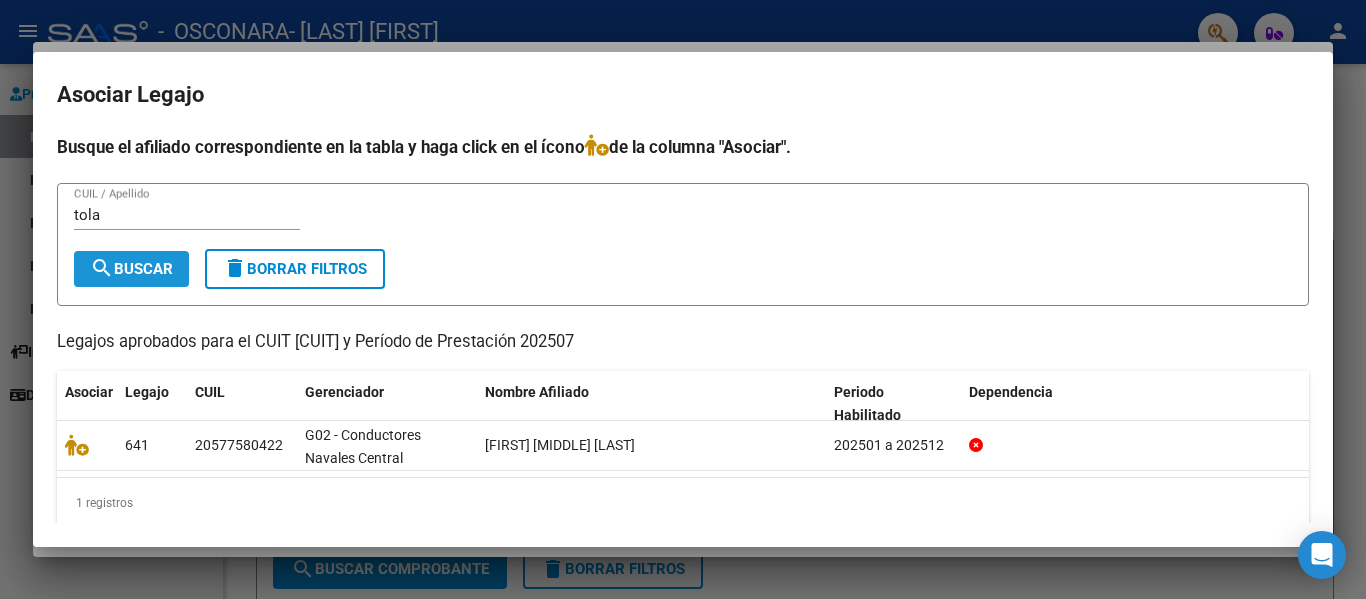 click on "search  Buscar" at bounding box center (131, 269) 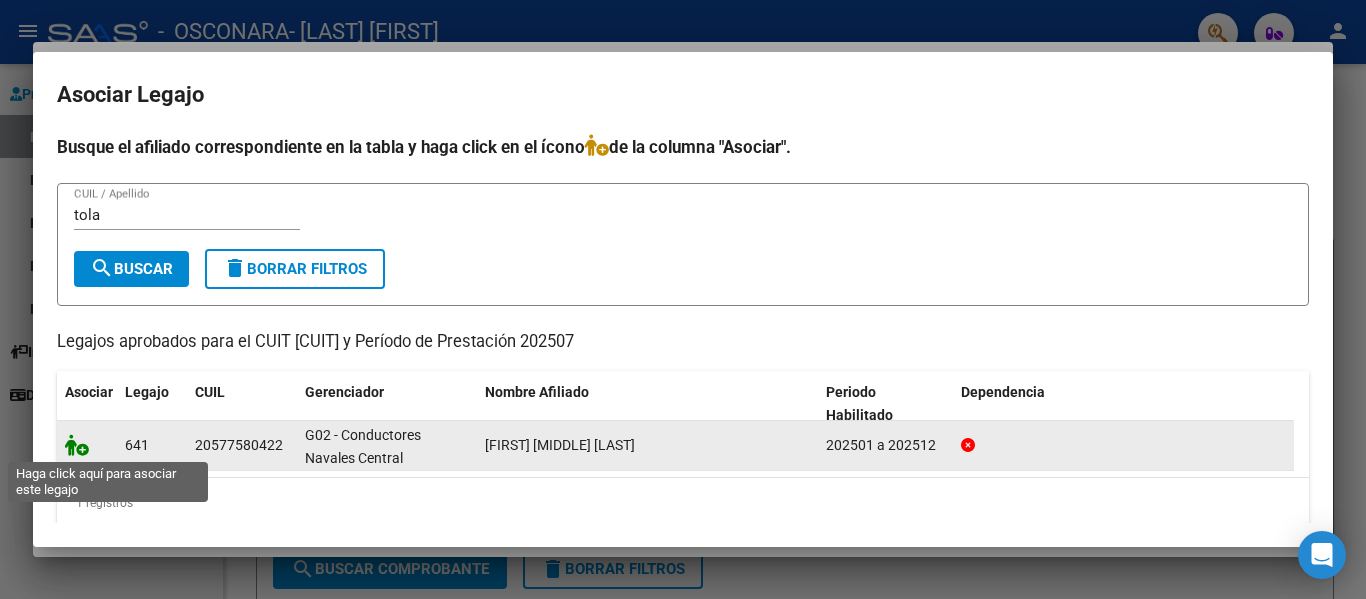 click 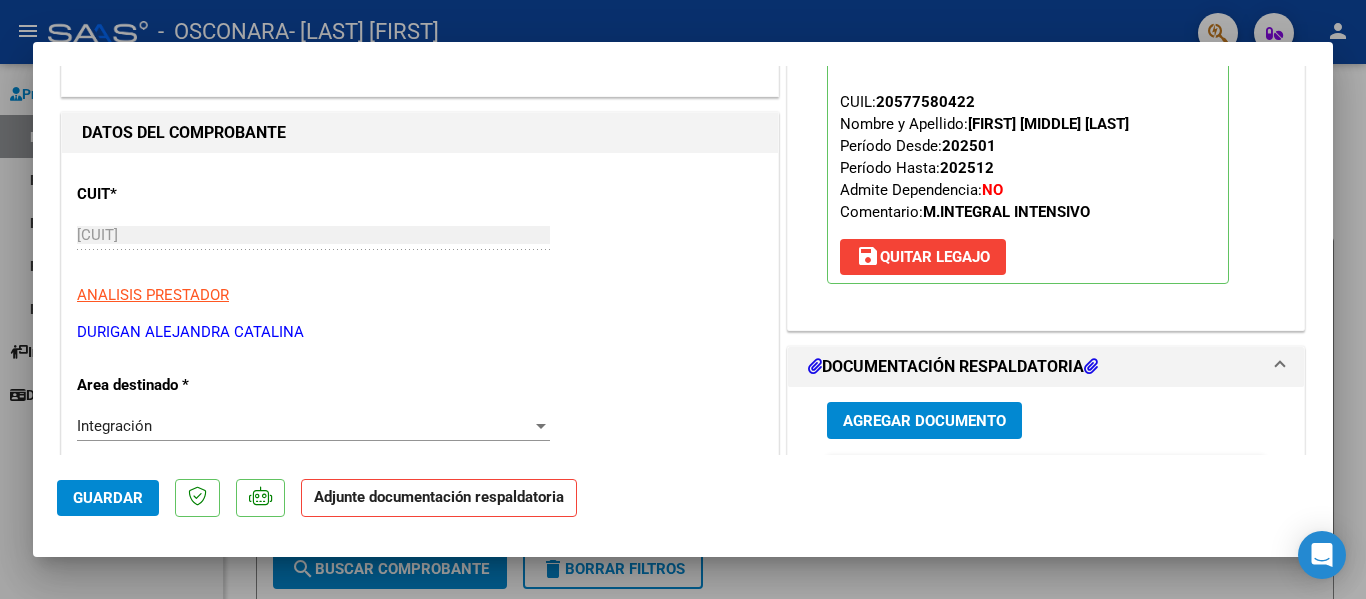 scroll, scrollTop: 258, scrollLeft: 0, axis: vertical 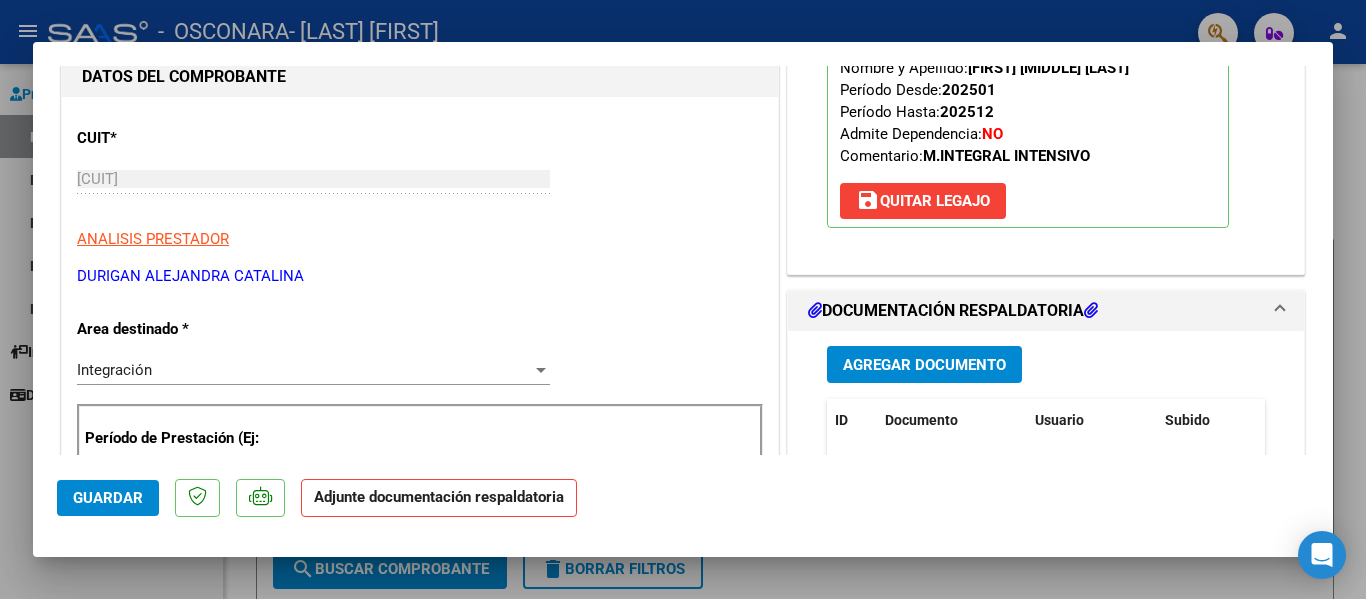 click on "Agregar Documento" at bounding box center [924, 364] 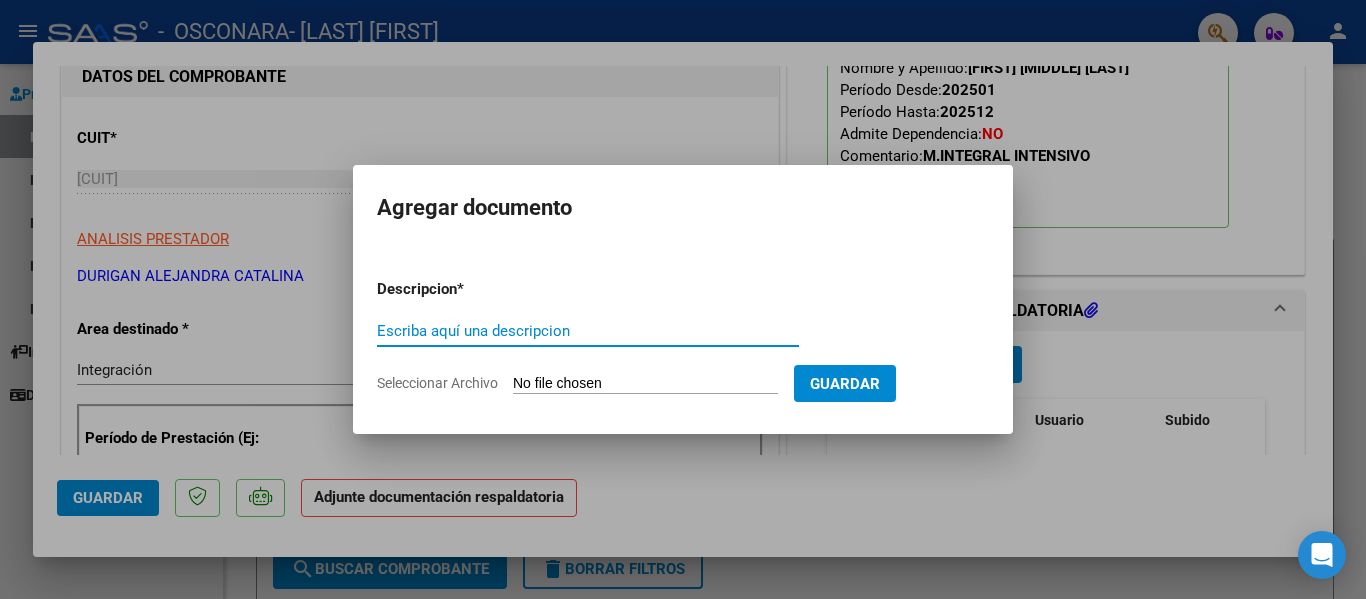 click on "Escriba aquí una descripcion" at bounding box center [588, 331] 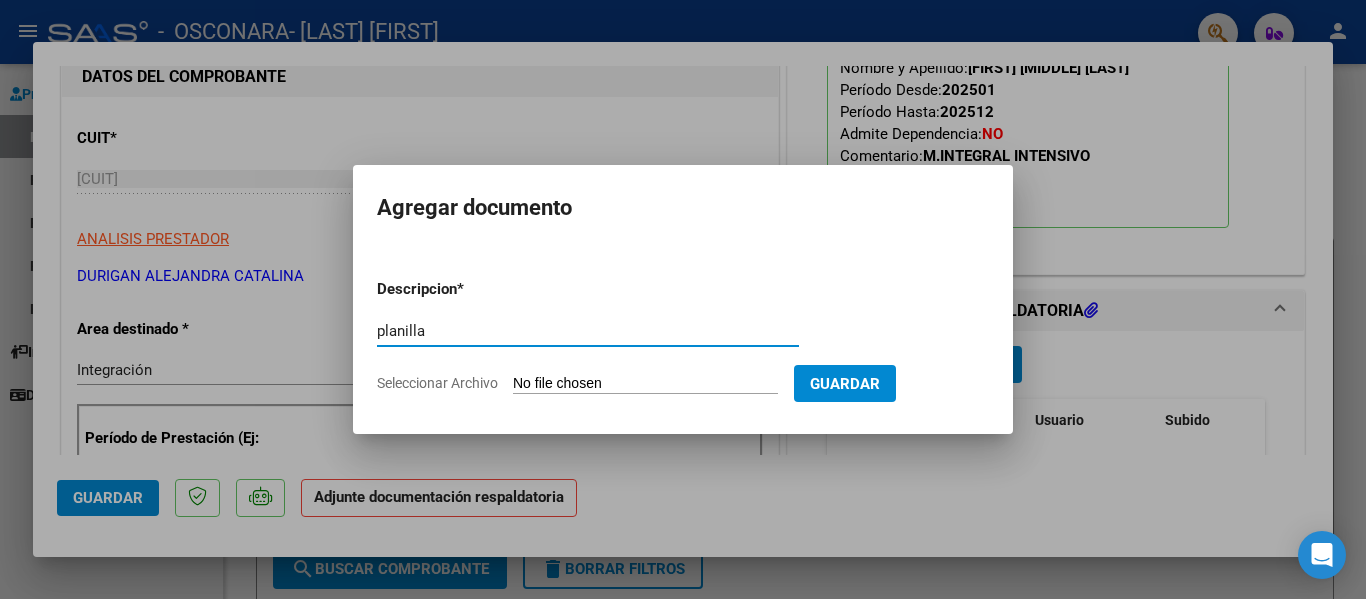type on "planilla" 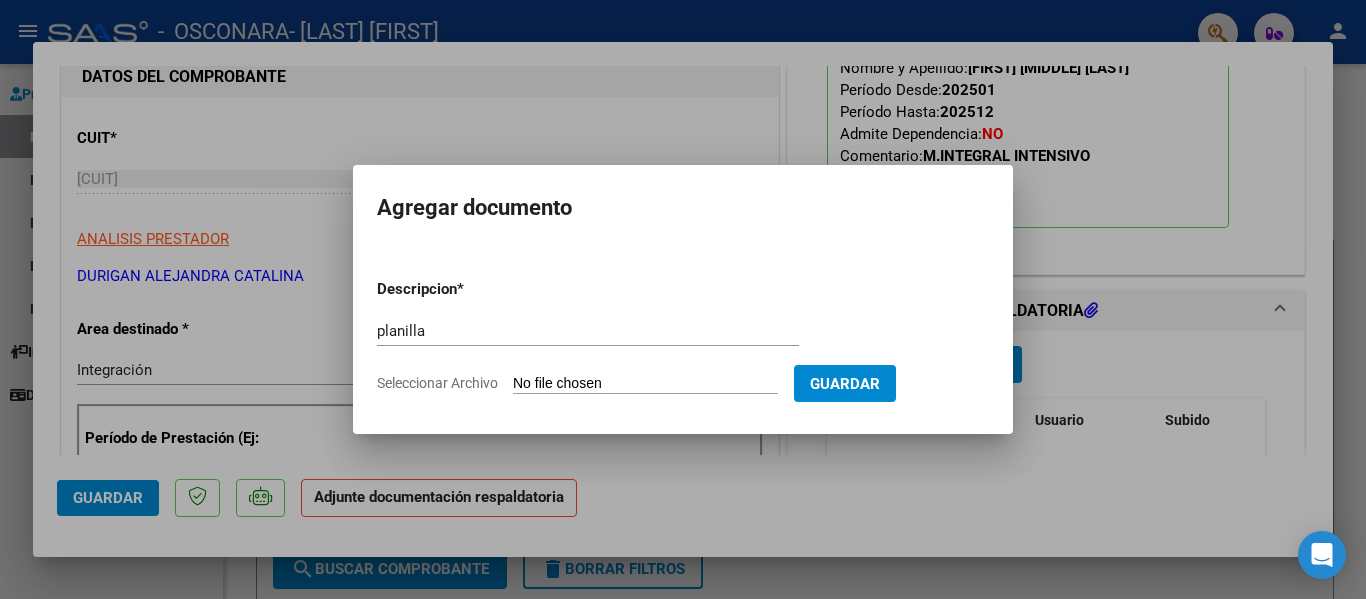 click on "Seleccionar Archivo" at bounding box center [645, 384] 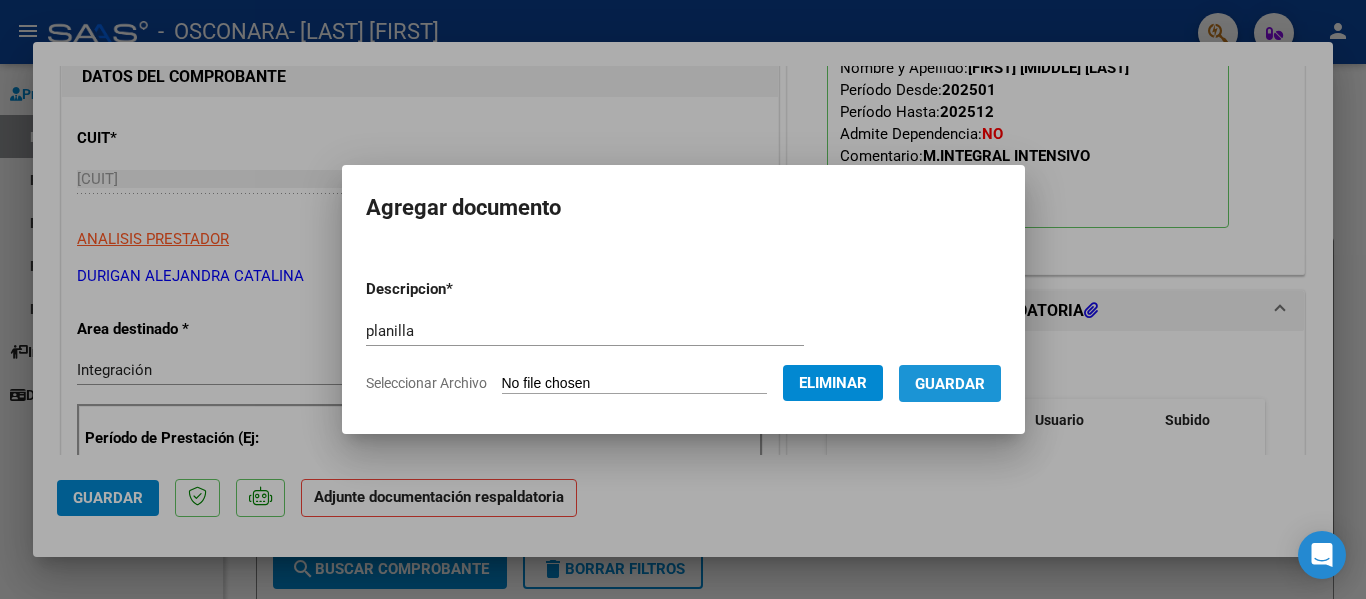 click on "Guardar" at bounding box center (950, 383) 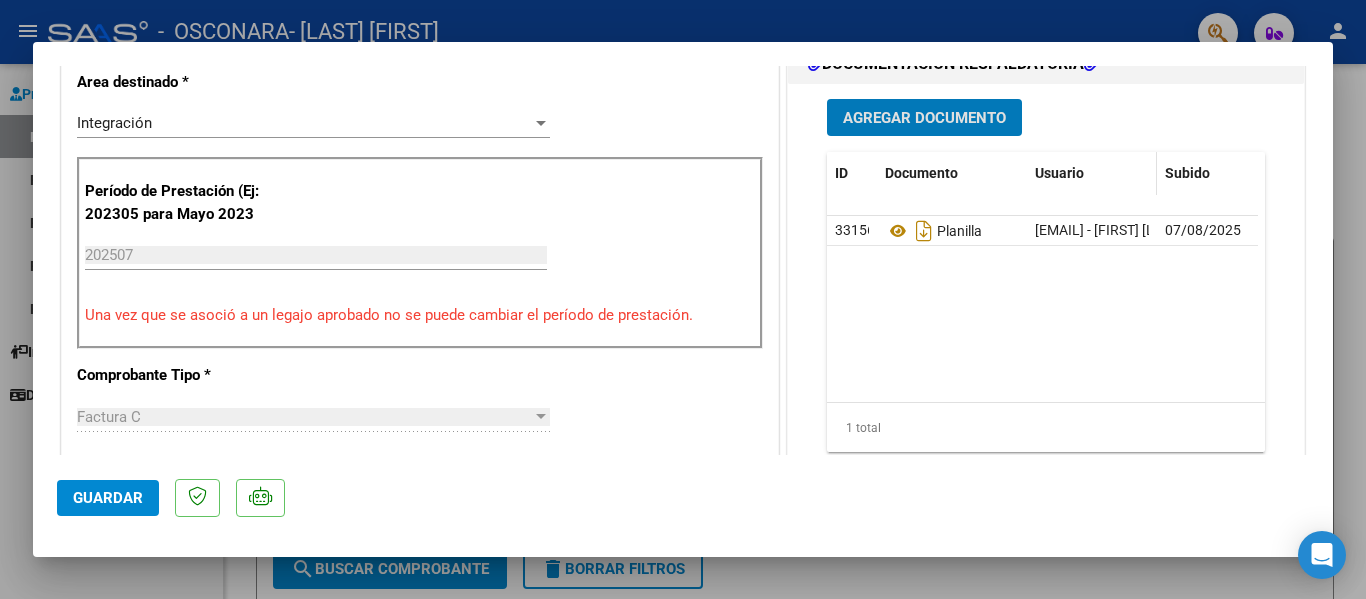 scroll, scrollTop: 512, scrollLeft: 0, axis: vertical 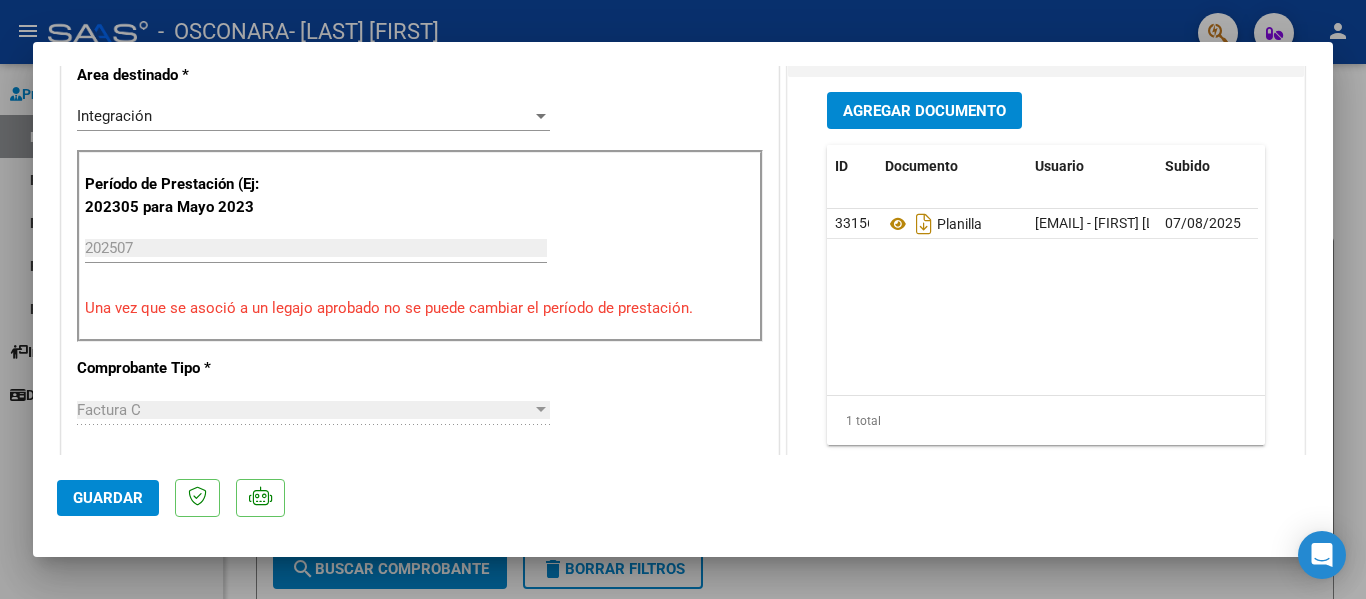 click at bounding box center [683, 299] 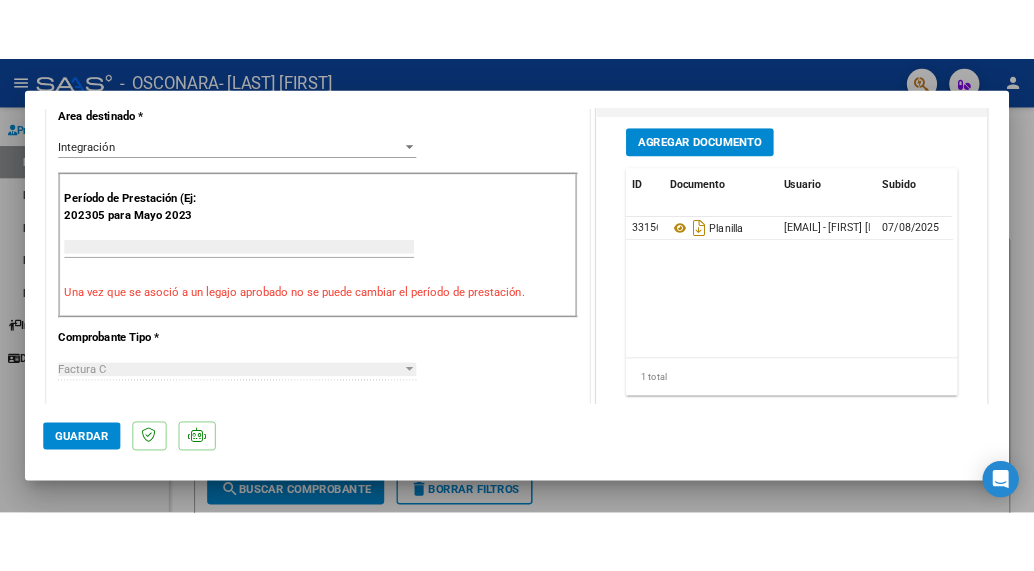 scroll, scrollTop: 471, scrollLeft: 0, axis: vertical 